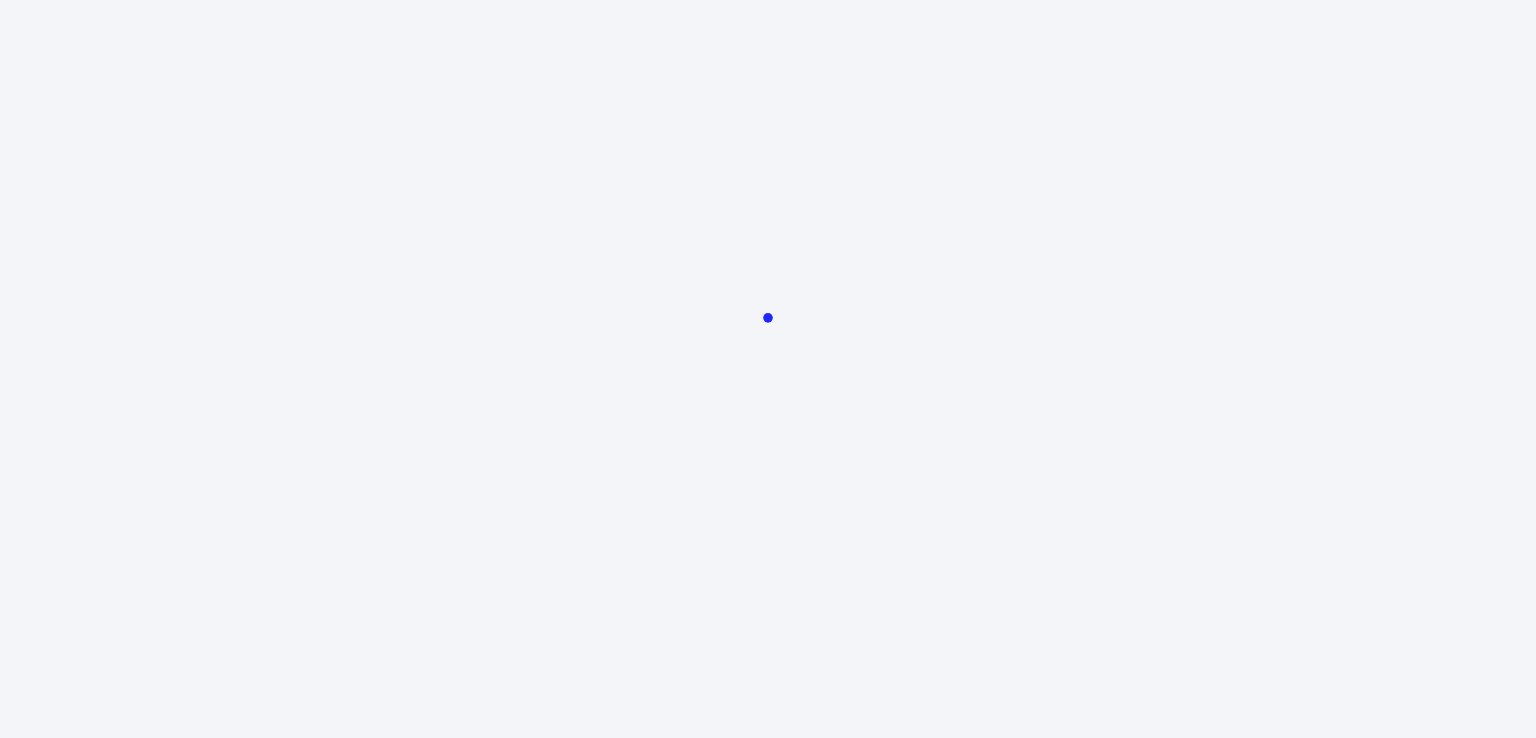 scroll, scrollTop: 0, scrollLeft: 0, axis: both 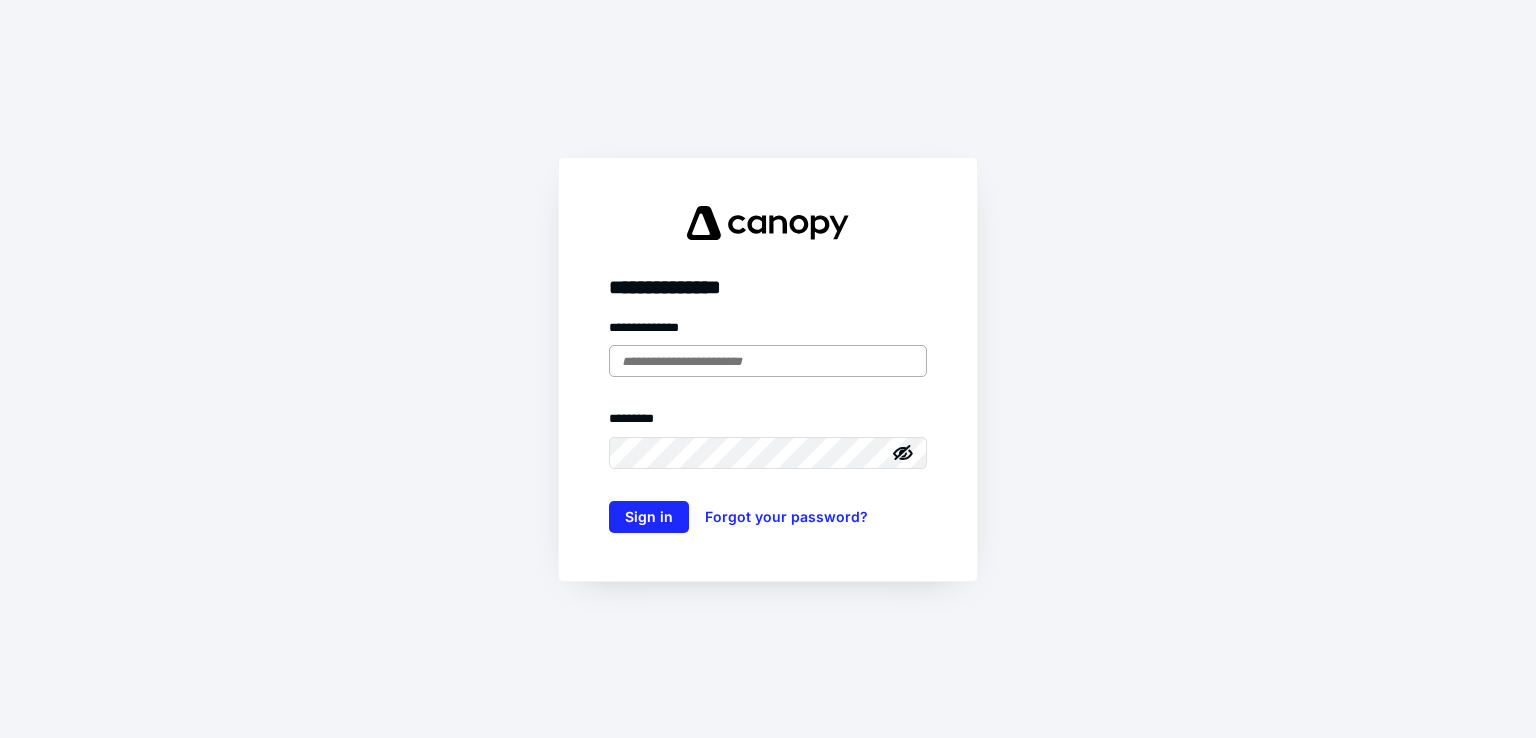 click at bounding box center (768, 361) 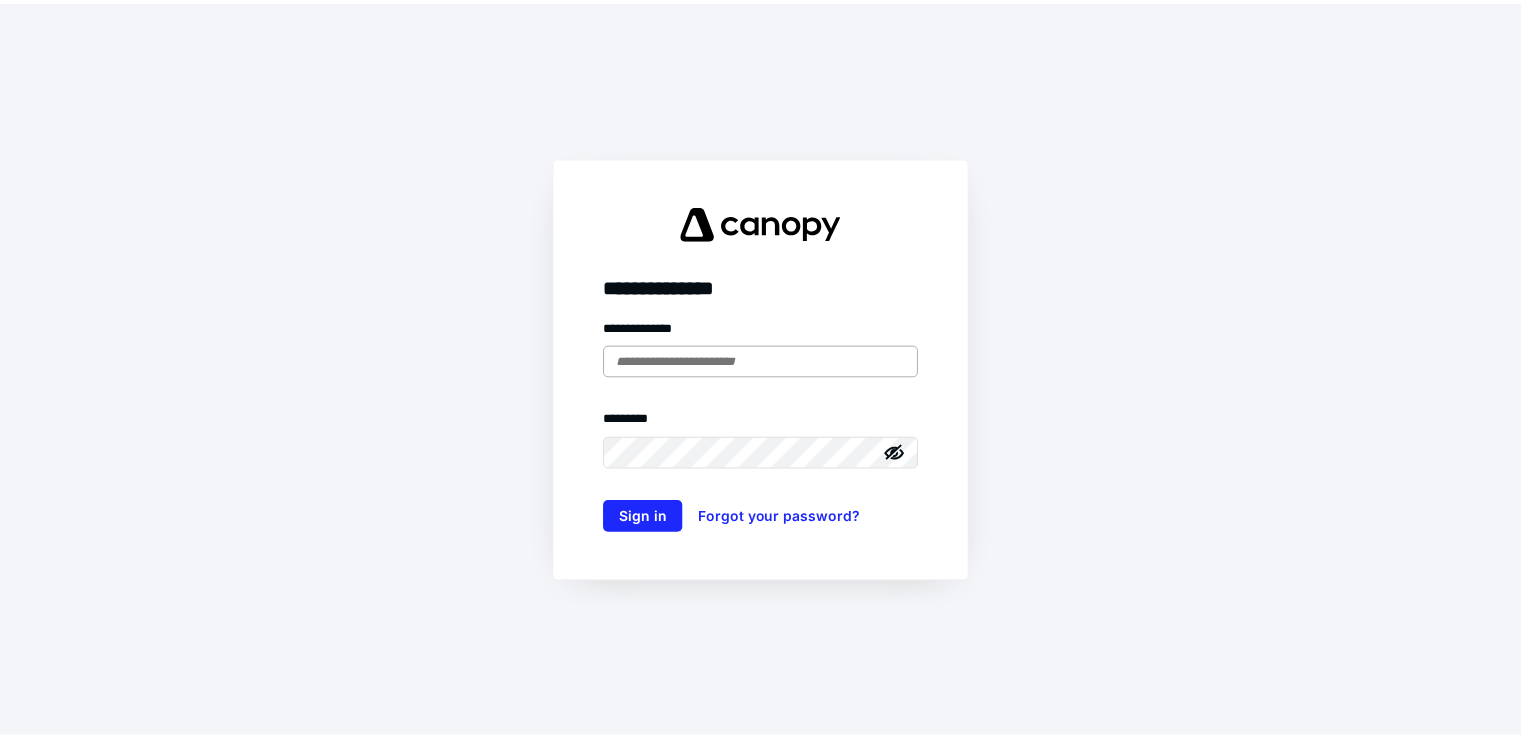 scroll, scrollTop: 0, scrollLeft: 0, axis: both 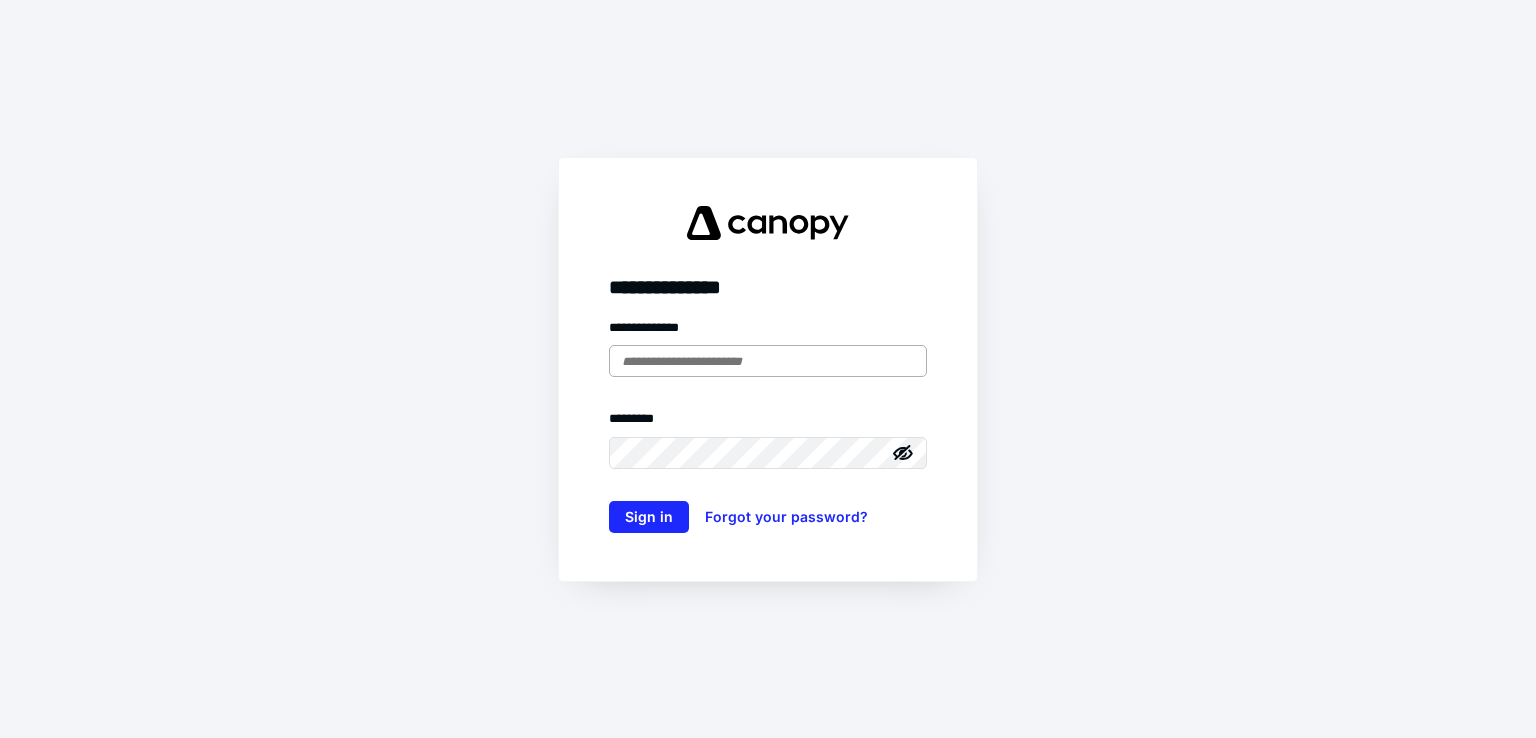 type on "**********" 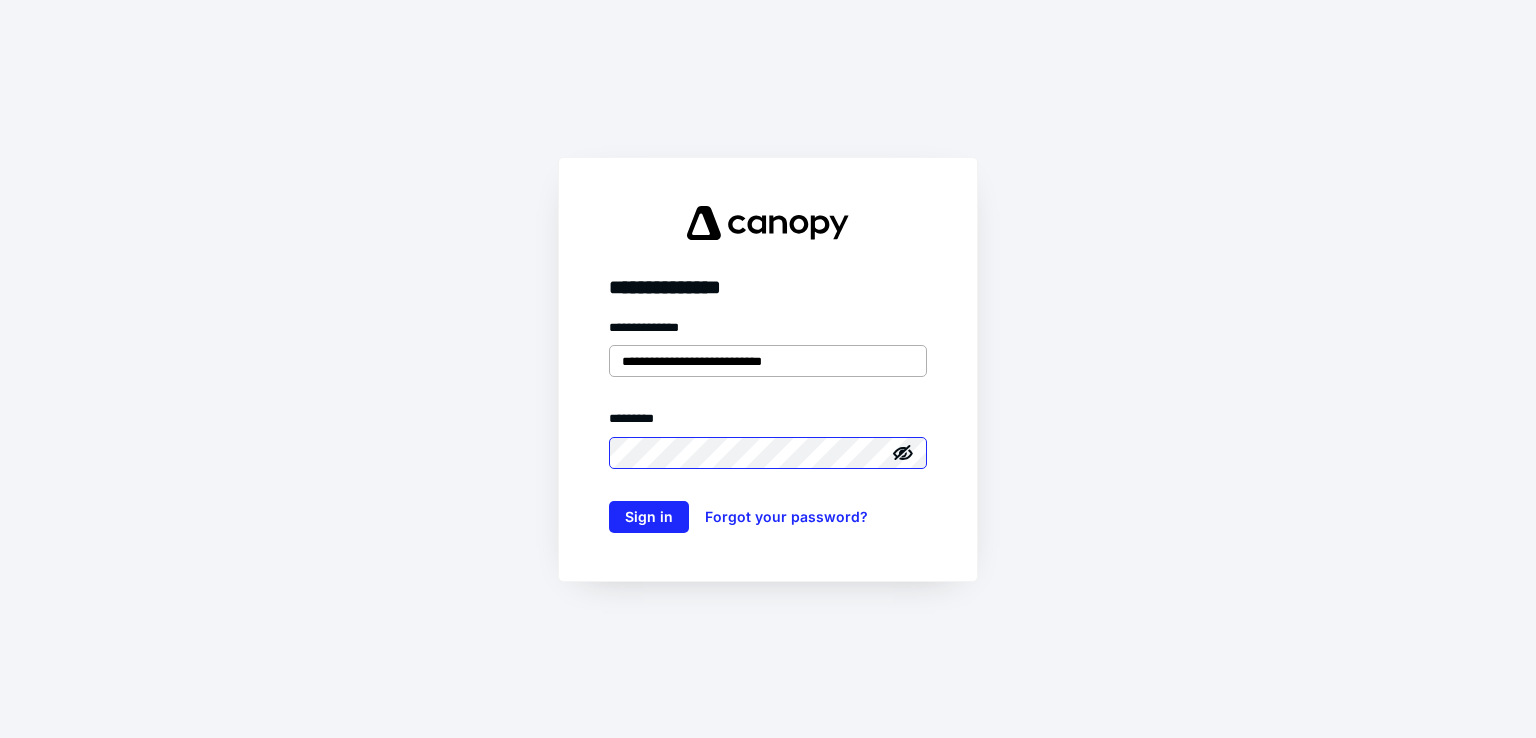 click on "Sign in" at bounding box center [649, 517] 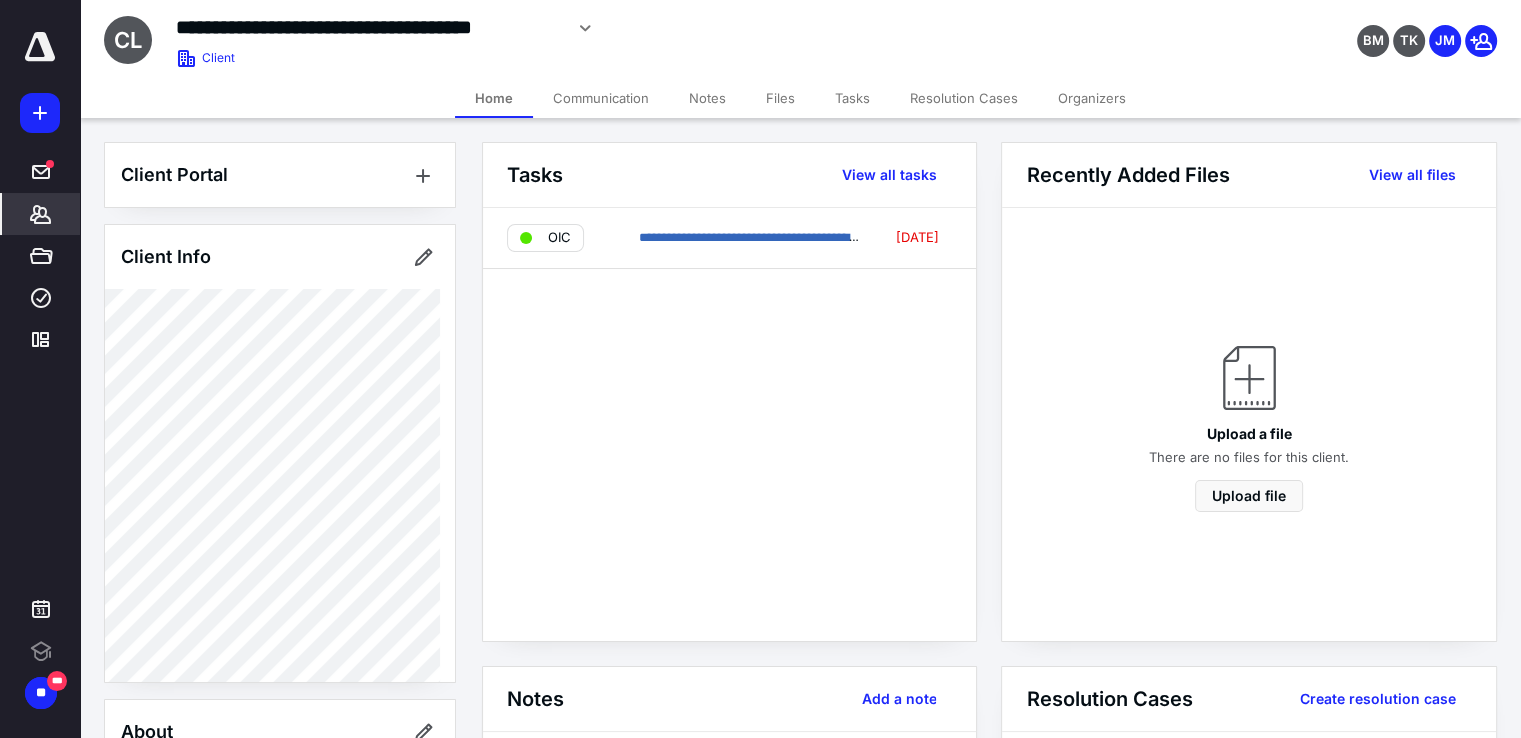 scroll, scrollTop: 0, scrollLeft: 0, axis: both 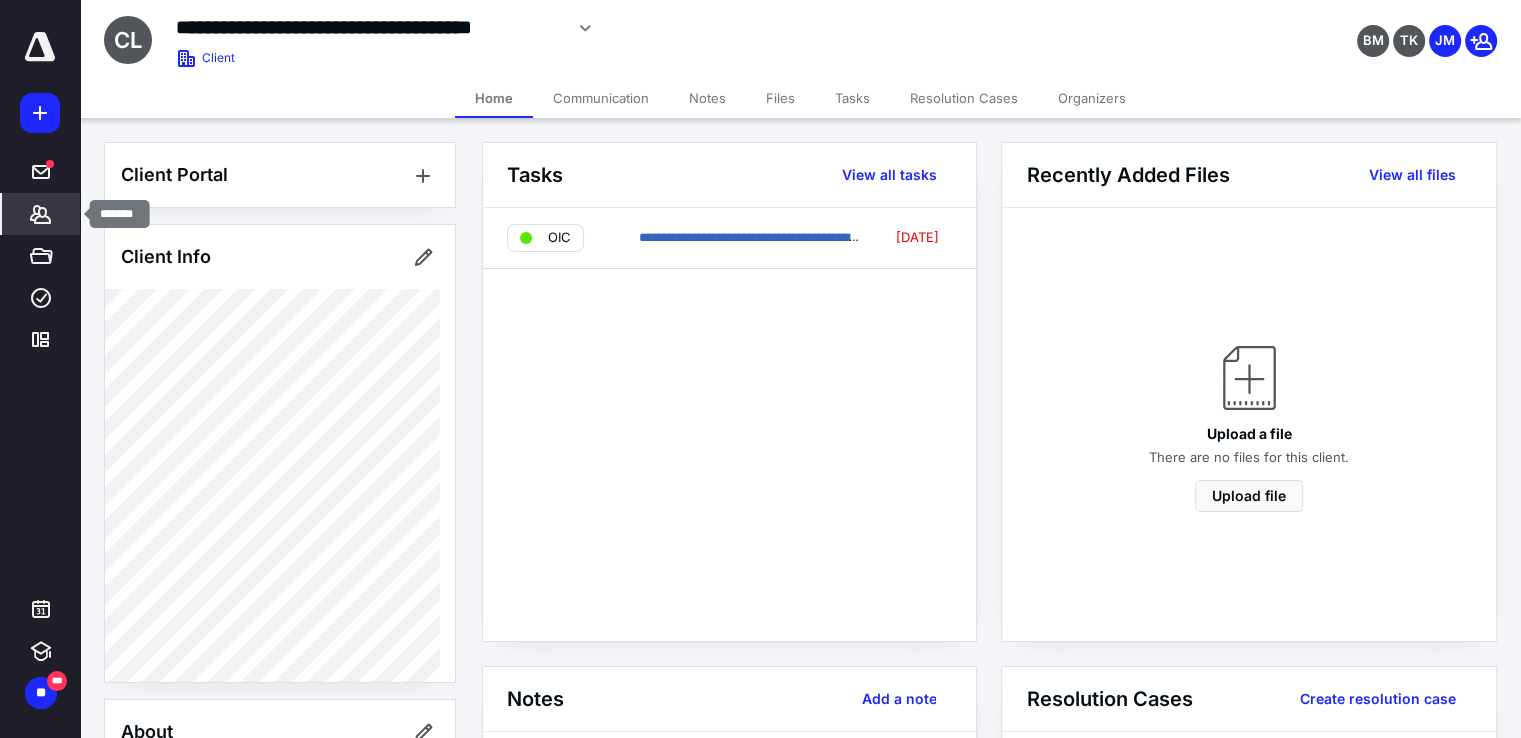click on "*******" at bounding box center (41, 214) 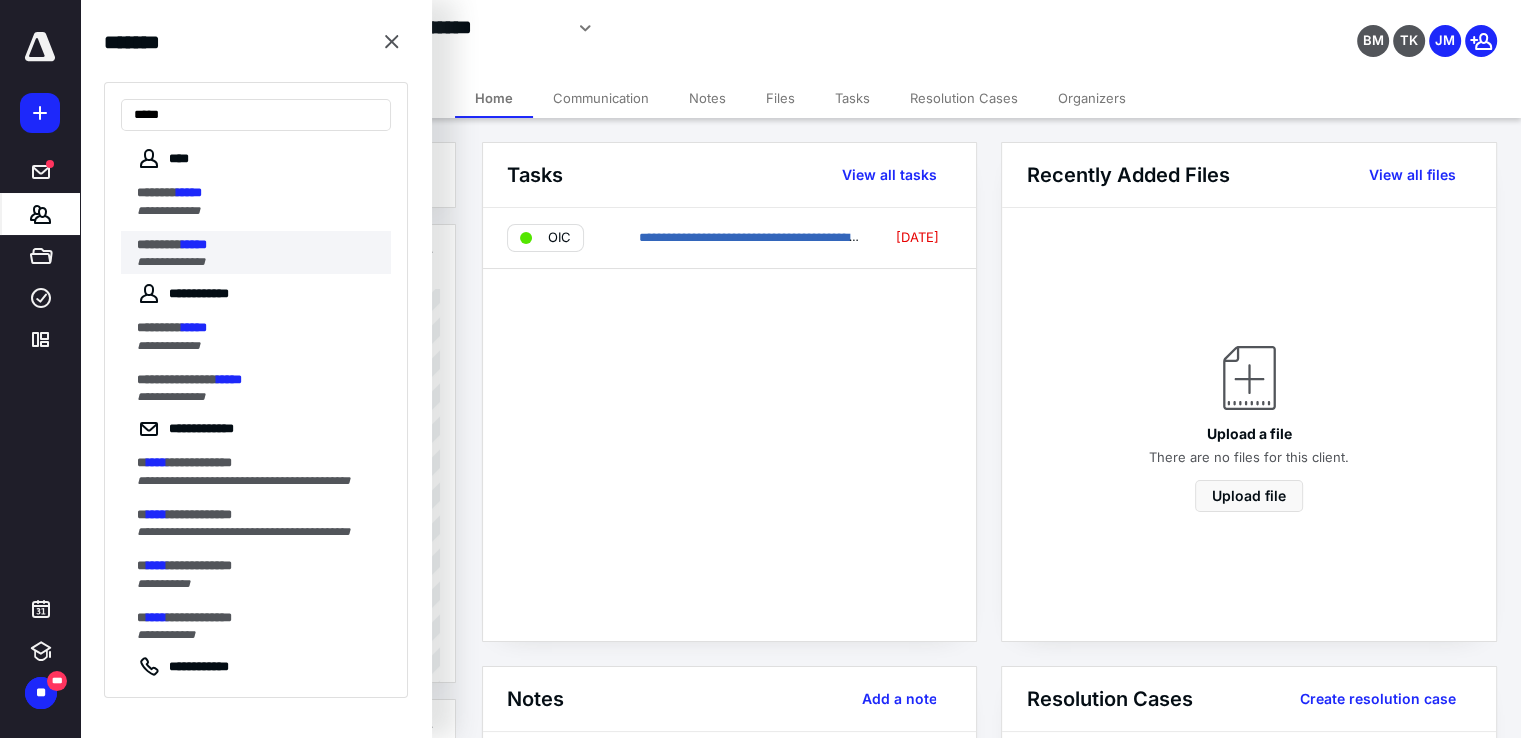 type on "*****" 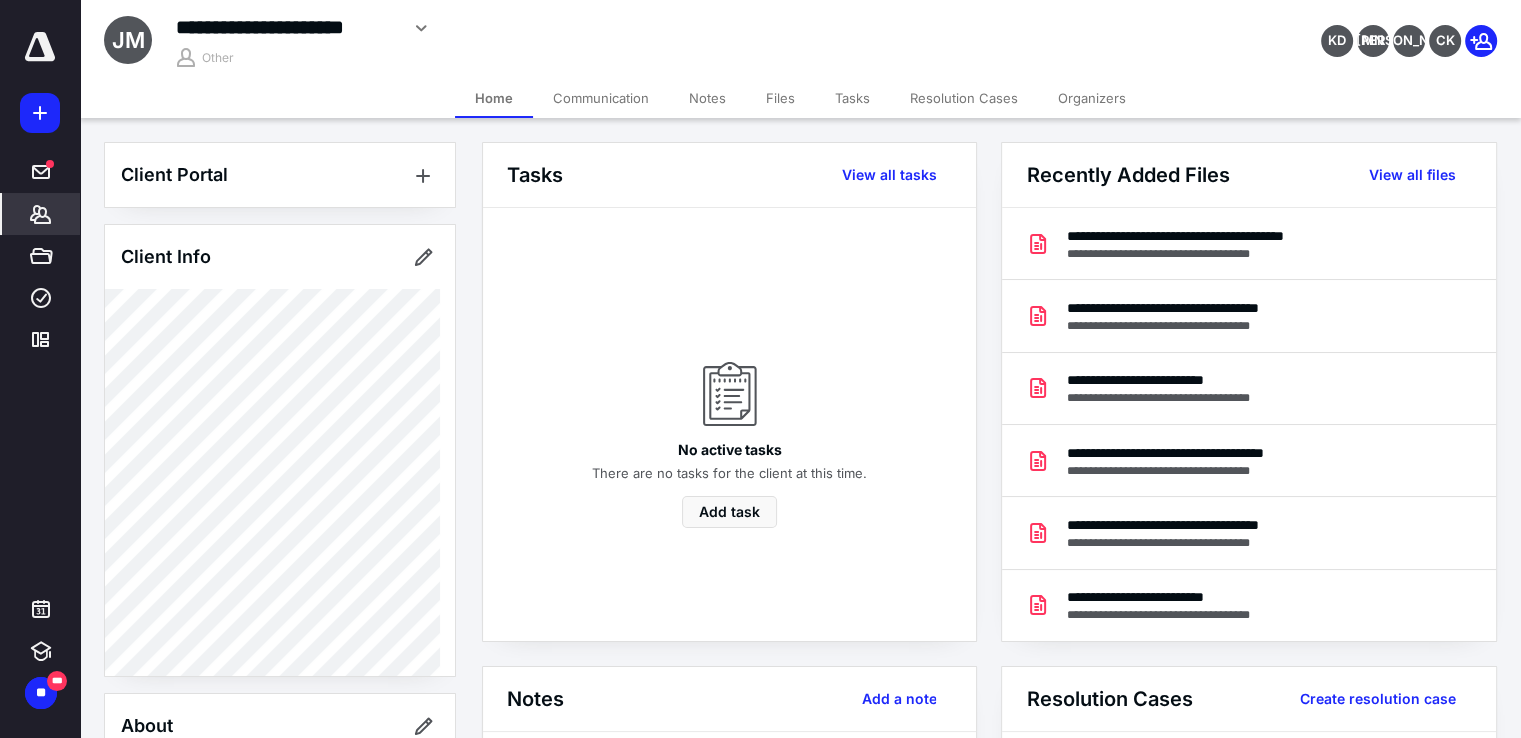 scroll, scrollTop: 800, scrollLeft: 0, axis: vertical 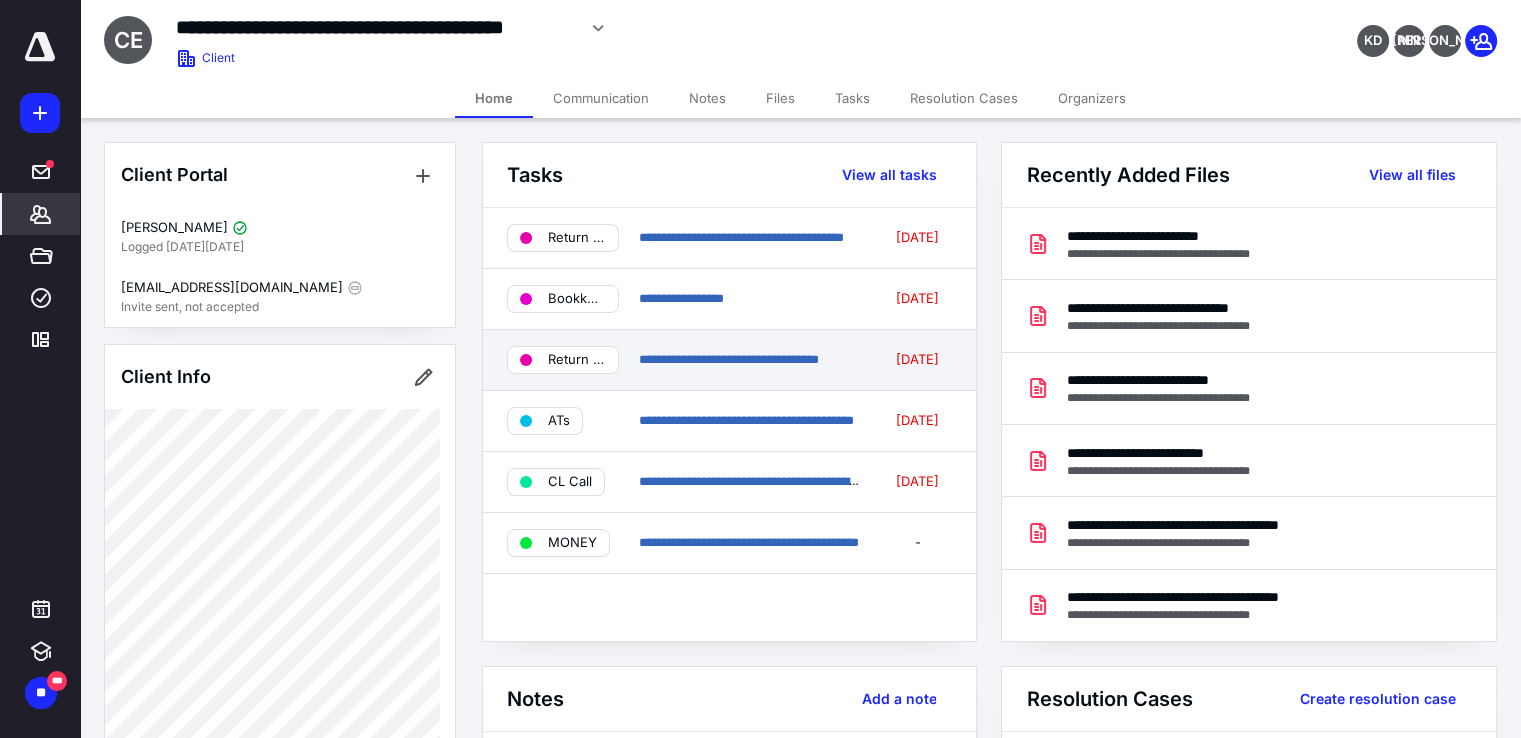 click on "**********" at bounding box center [751, 360] 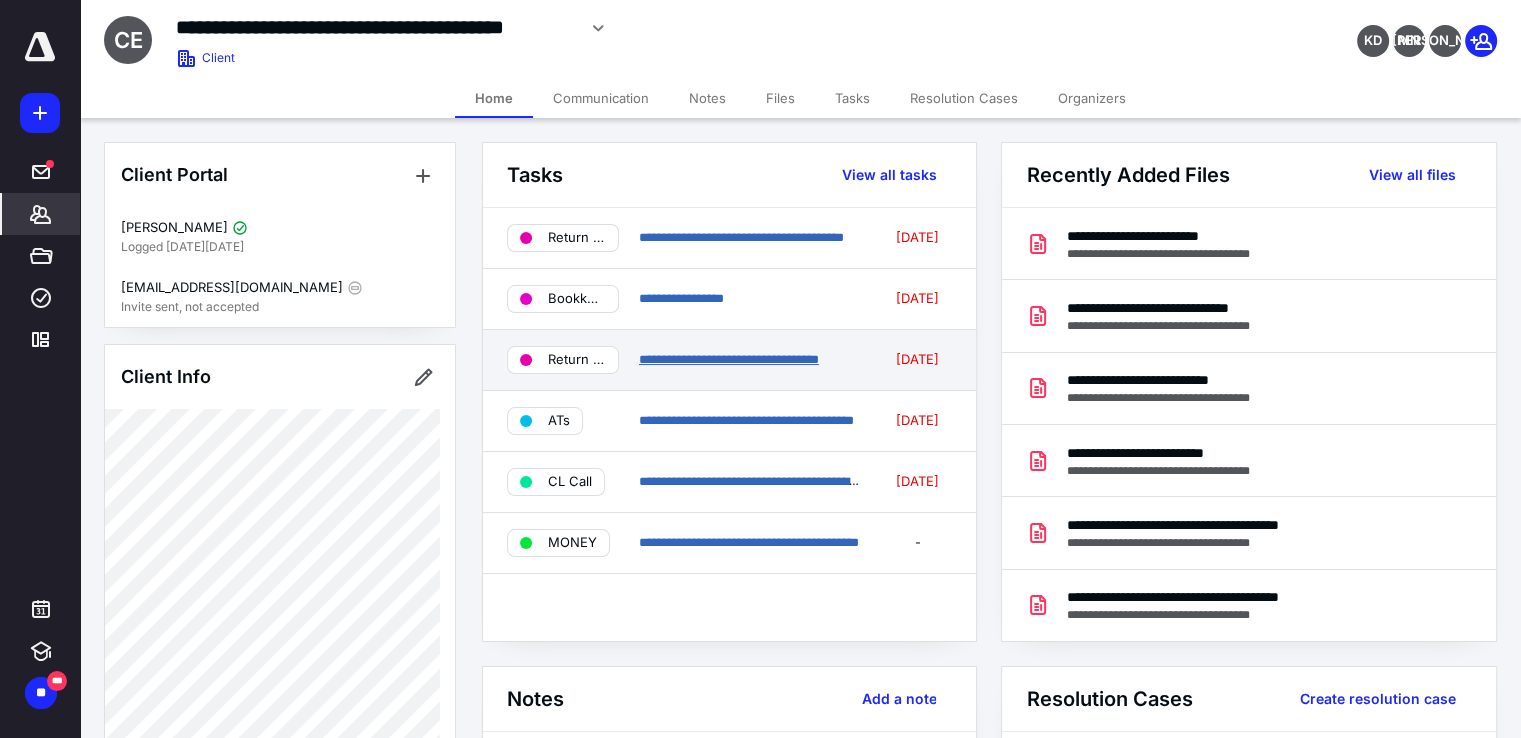 click on "**********" at bounding box center (729, 359) 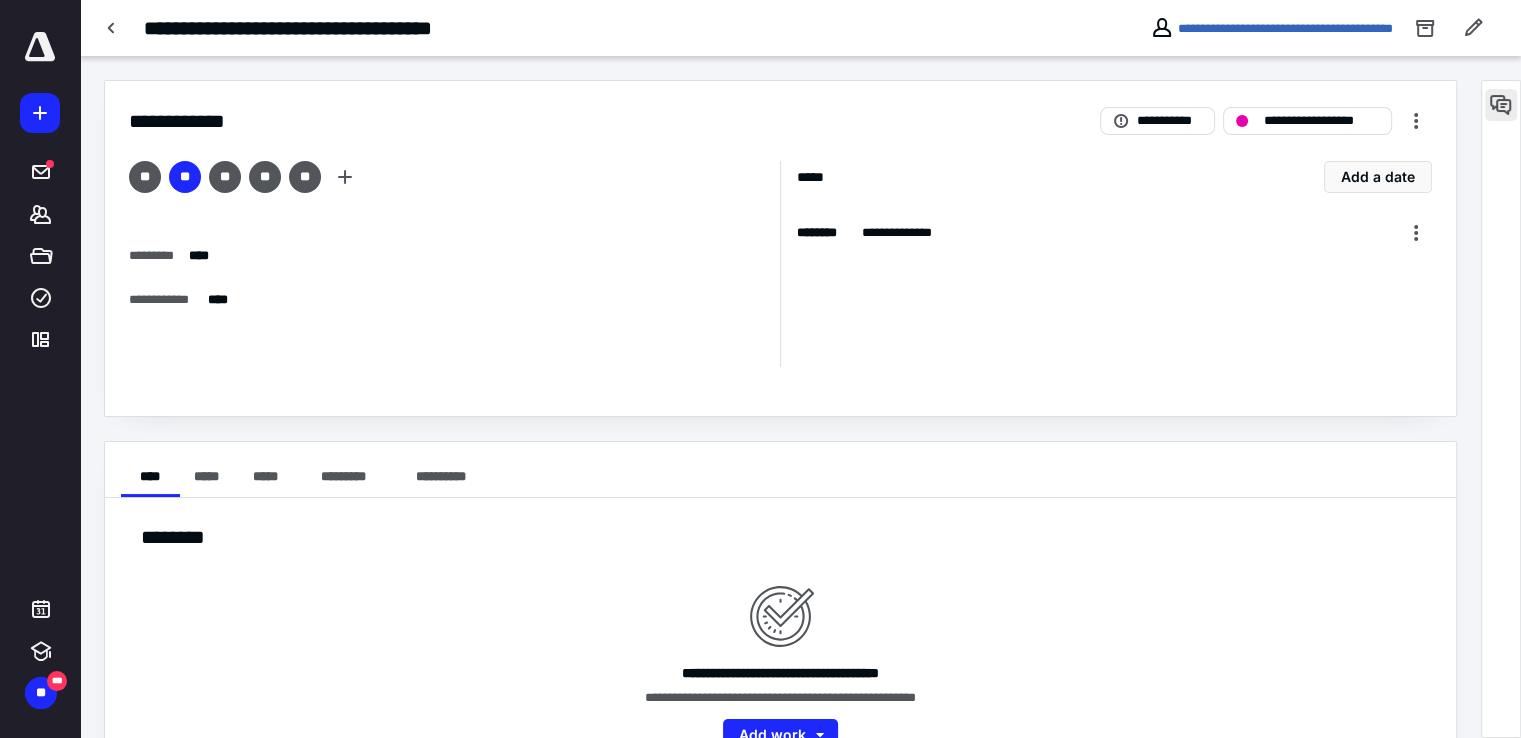 click at bounding box center [1501, 105] 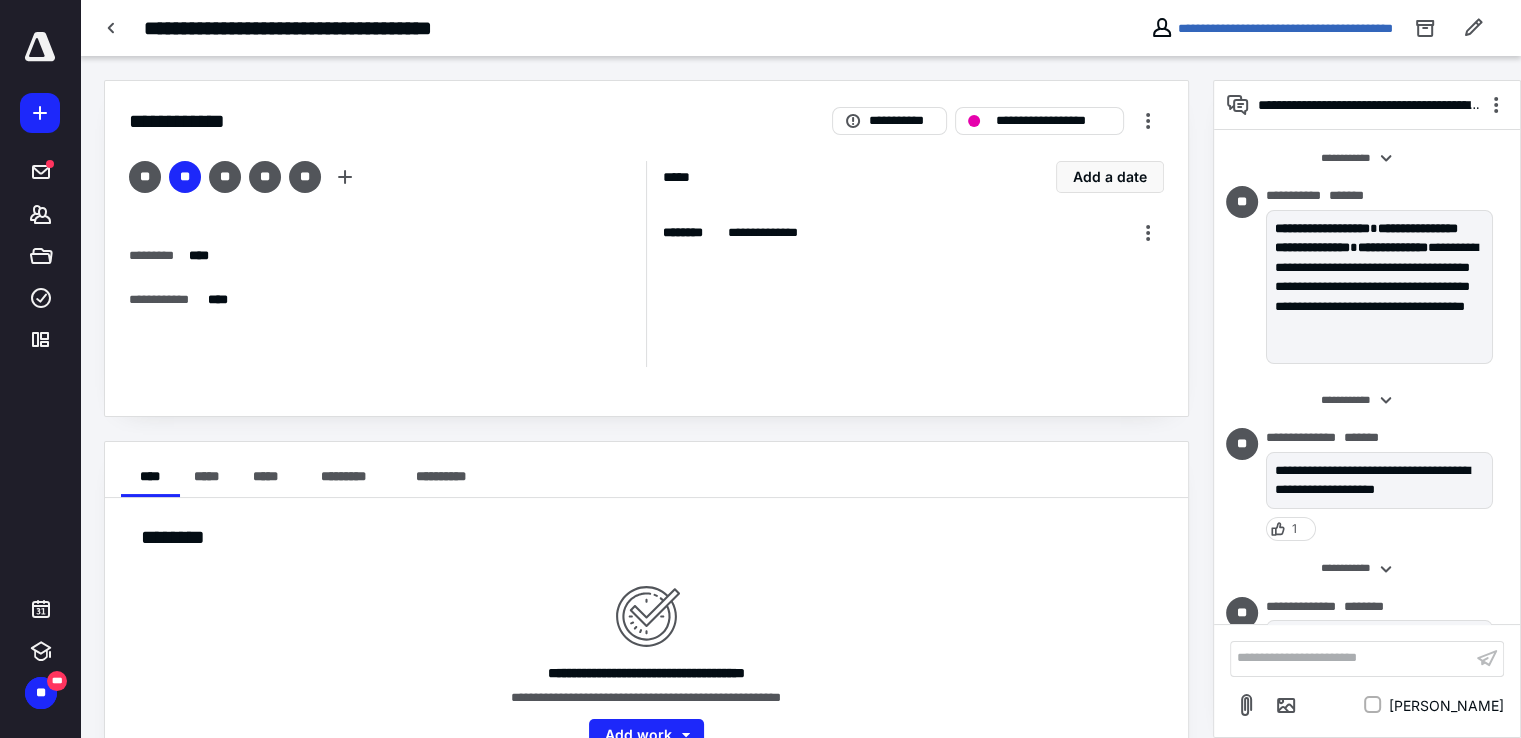 scroll, scrollTop: 320, scrollLeft: 0, axis: vertical 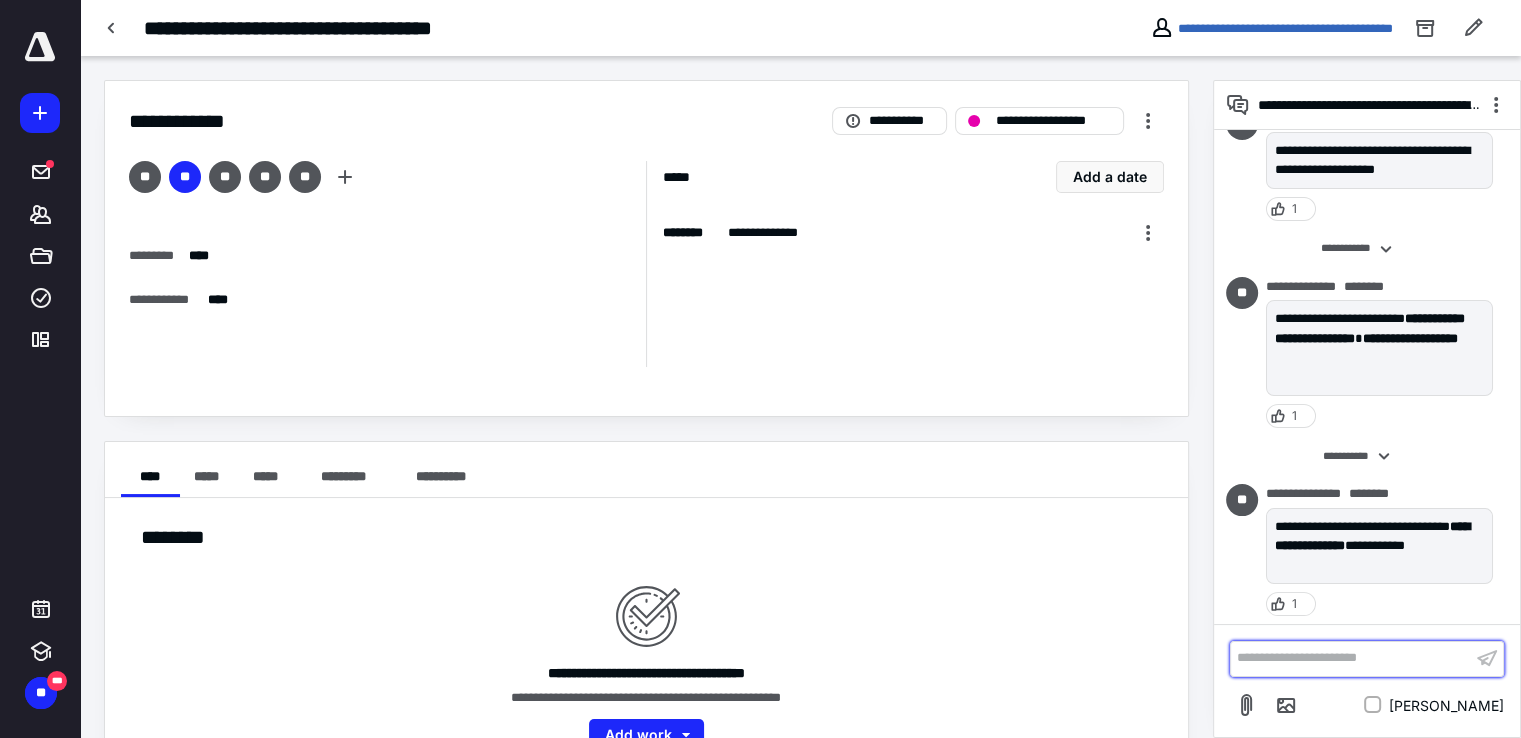 click on "**********" at bounding box center (1351, 658) 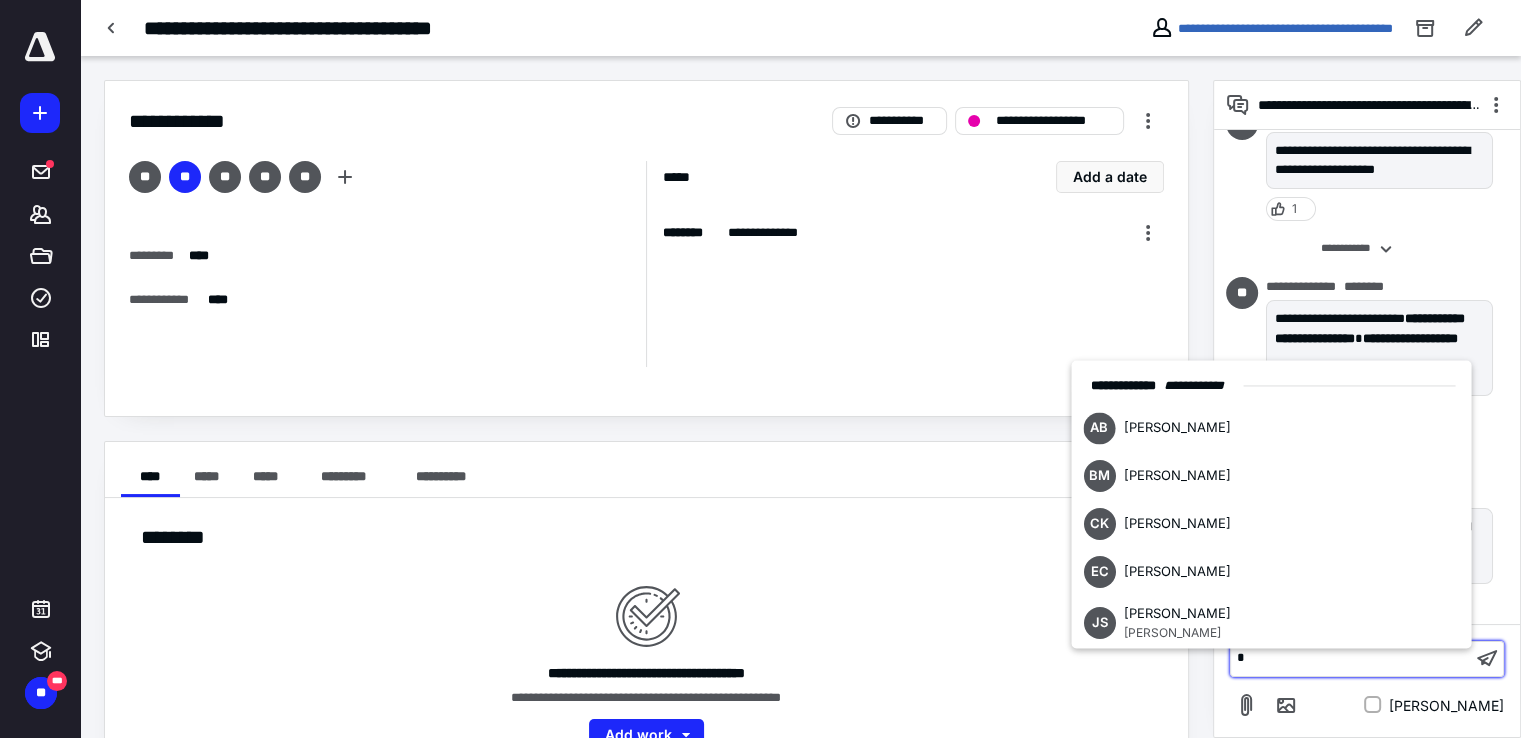 type 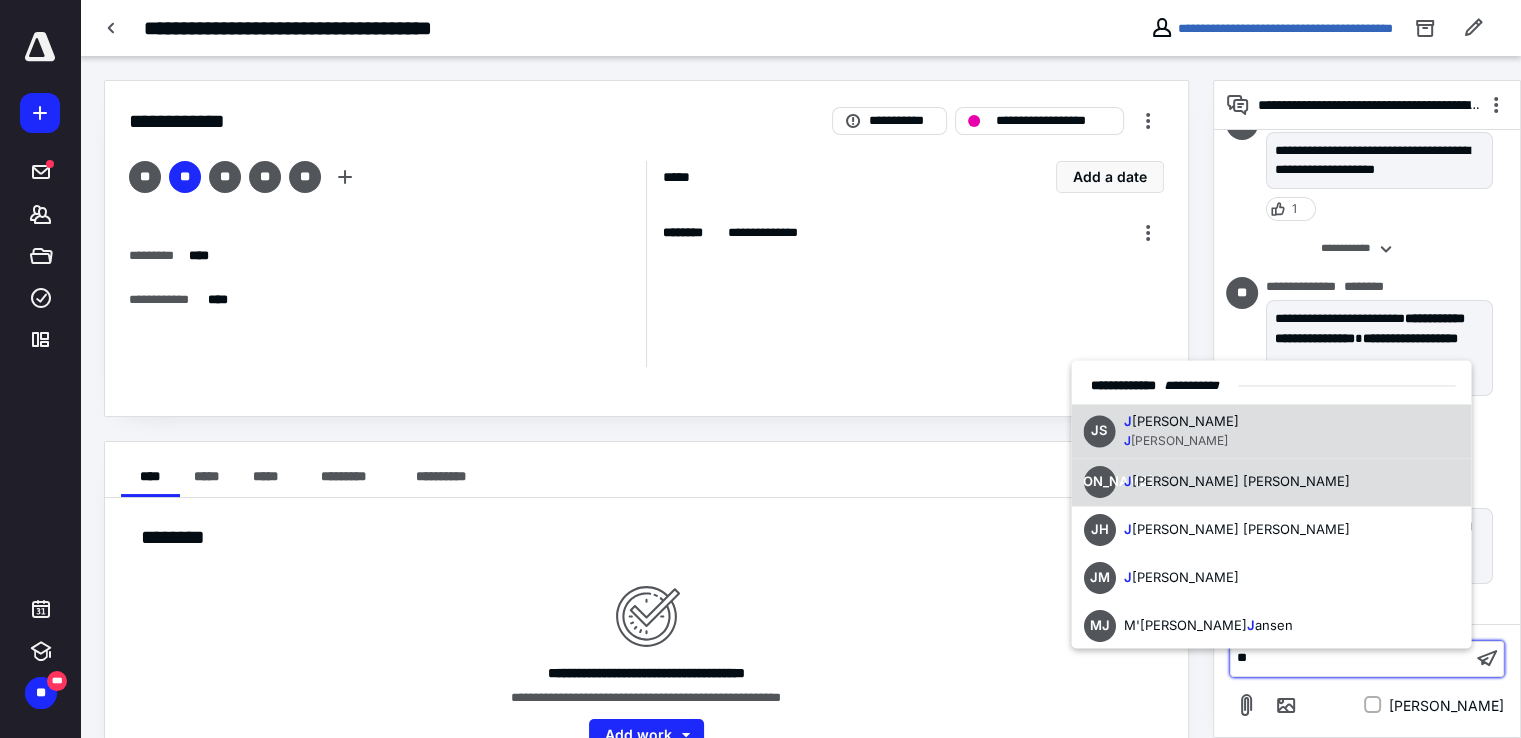 click on "ames Adams" at bounding box center (1240, 481) 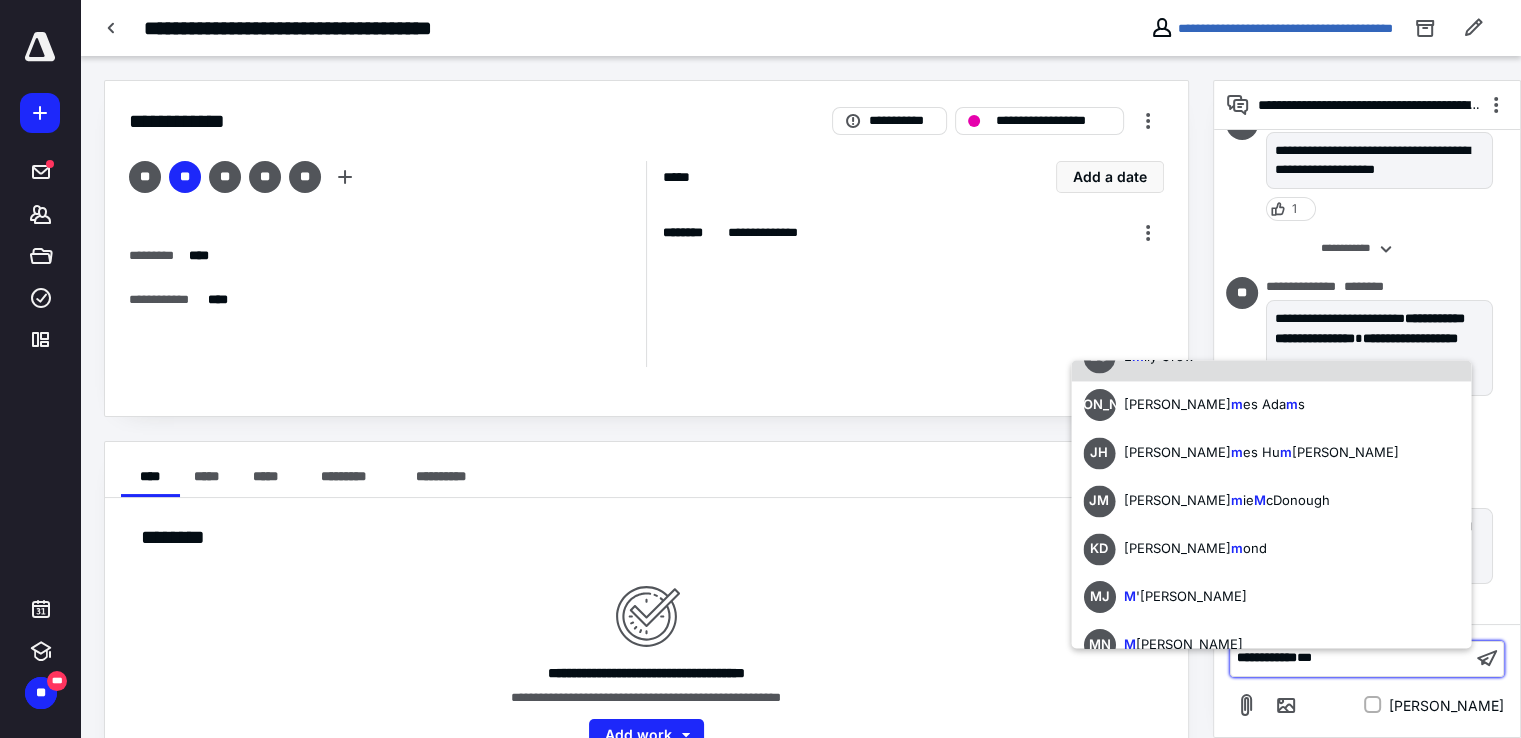 scroll, scrollTop: 200, scrollLeft: 0, axis: vertical 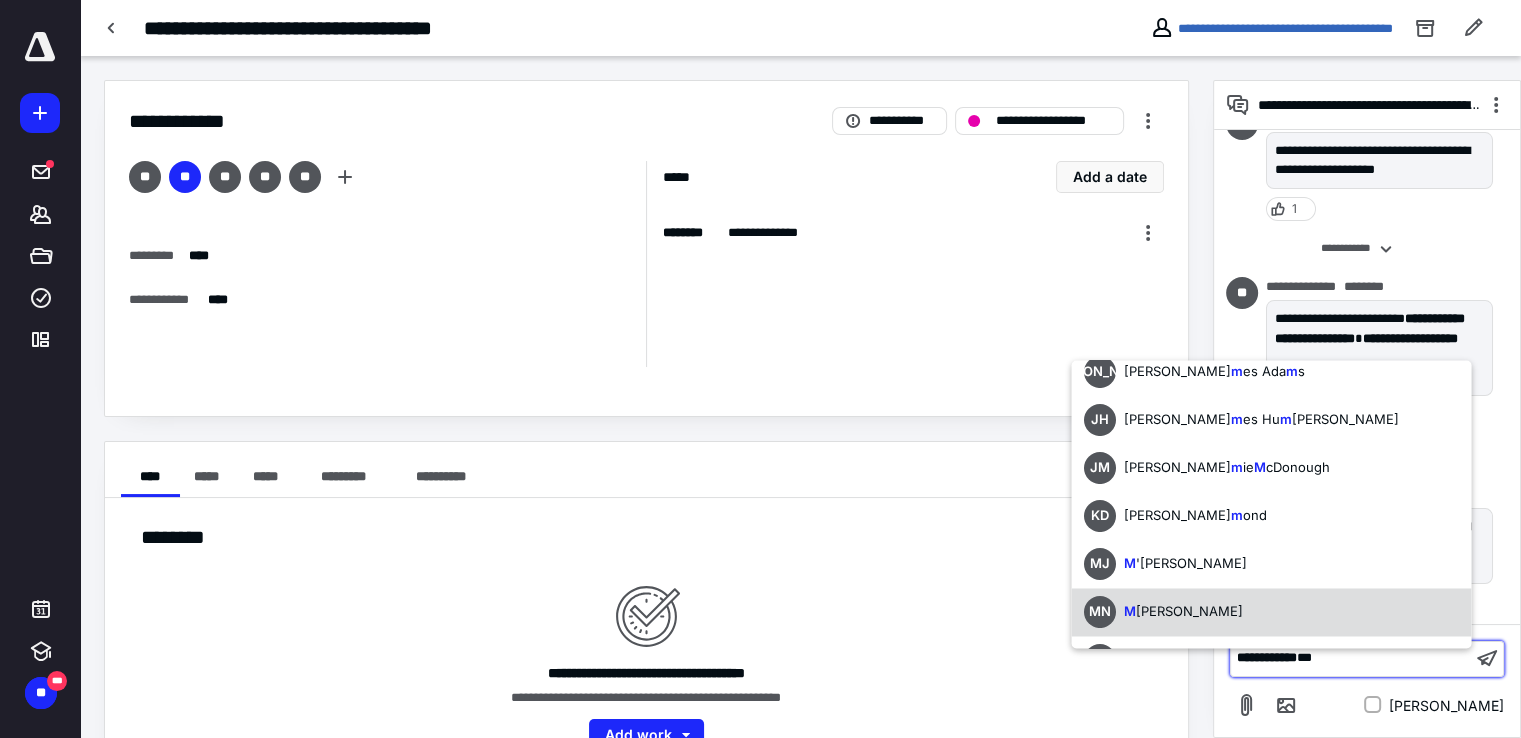 click on "MN M elissa Noonan" at bounding box center (1162, 612) 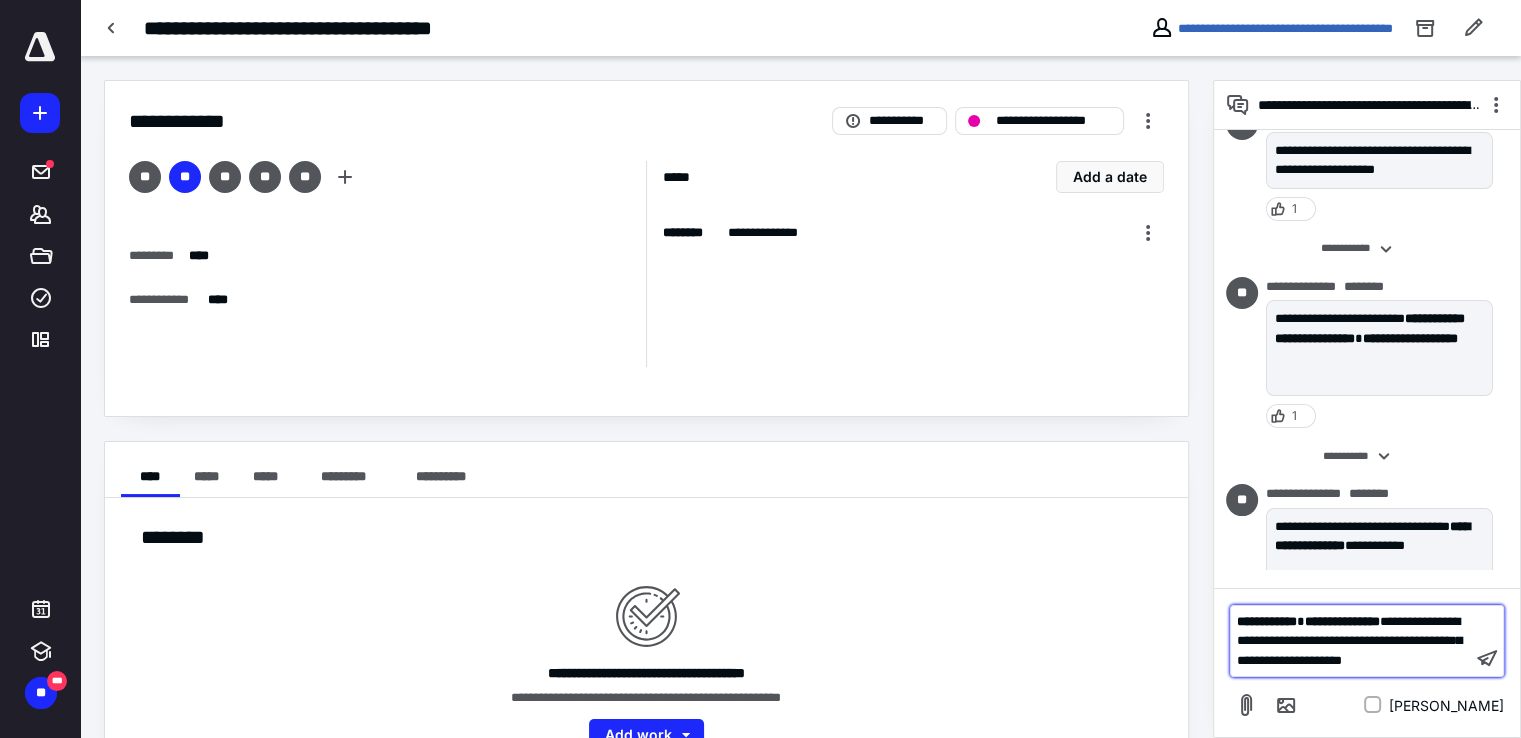 click on "**********" at bounding box center [1351, 641] 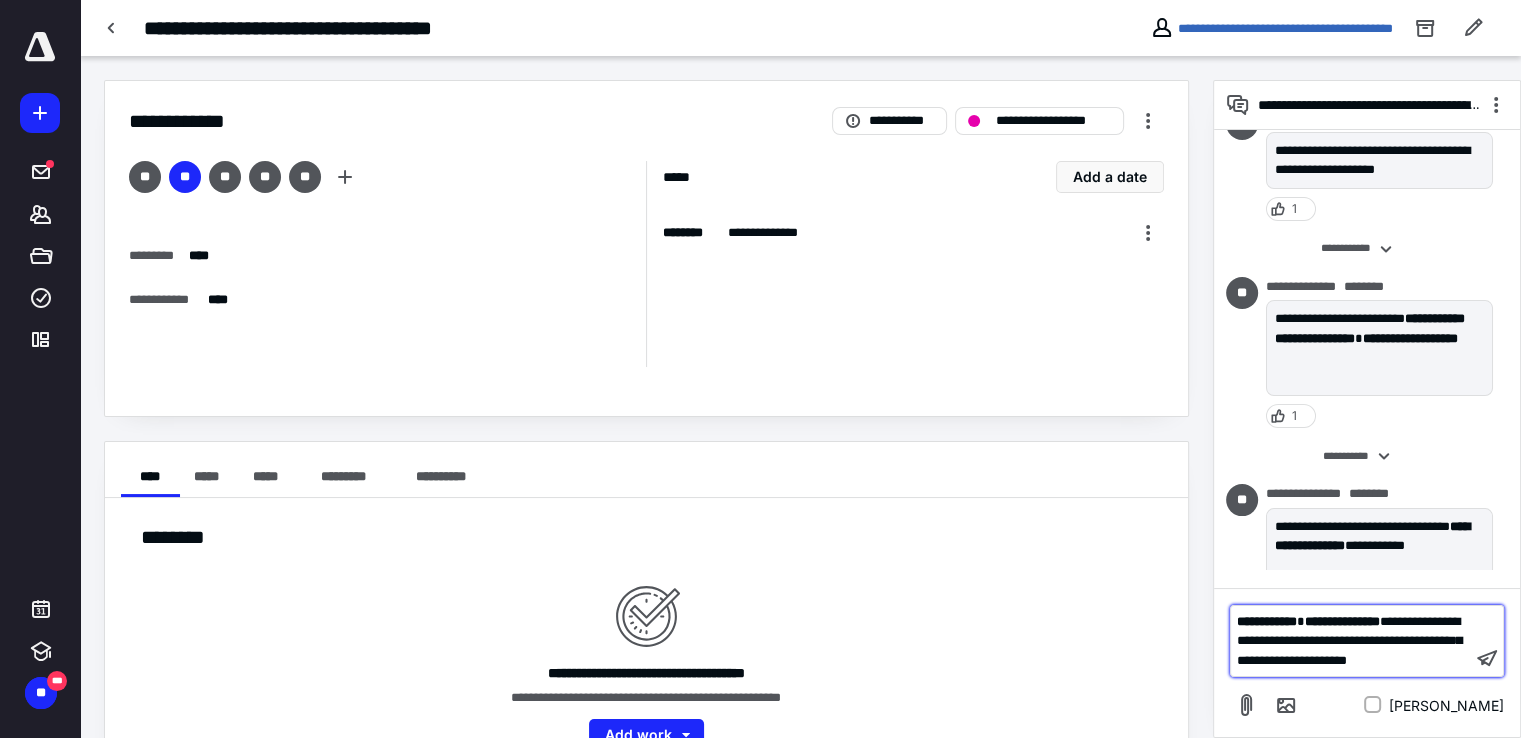 scroll, scrollTop: 504, scrollLeft: 0, axis: vertical 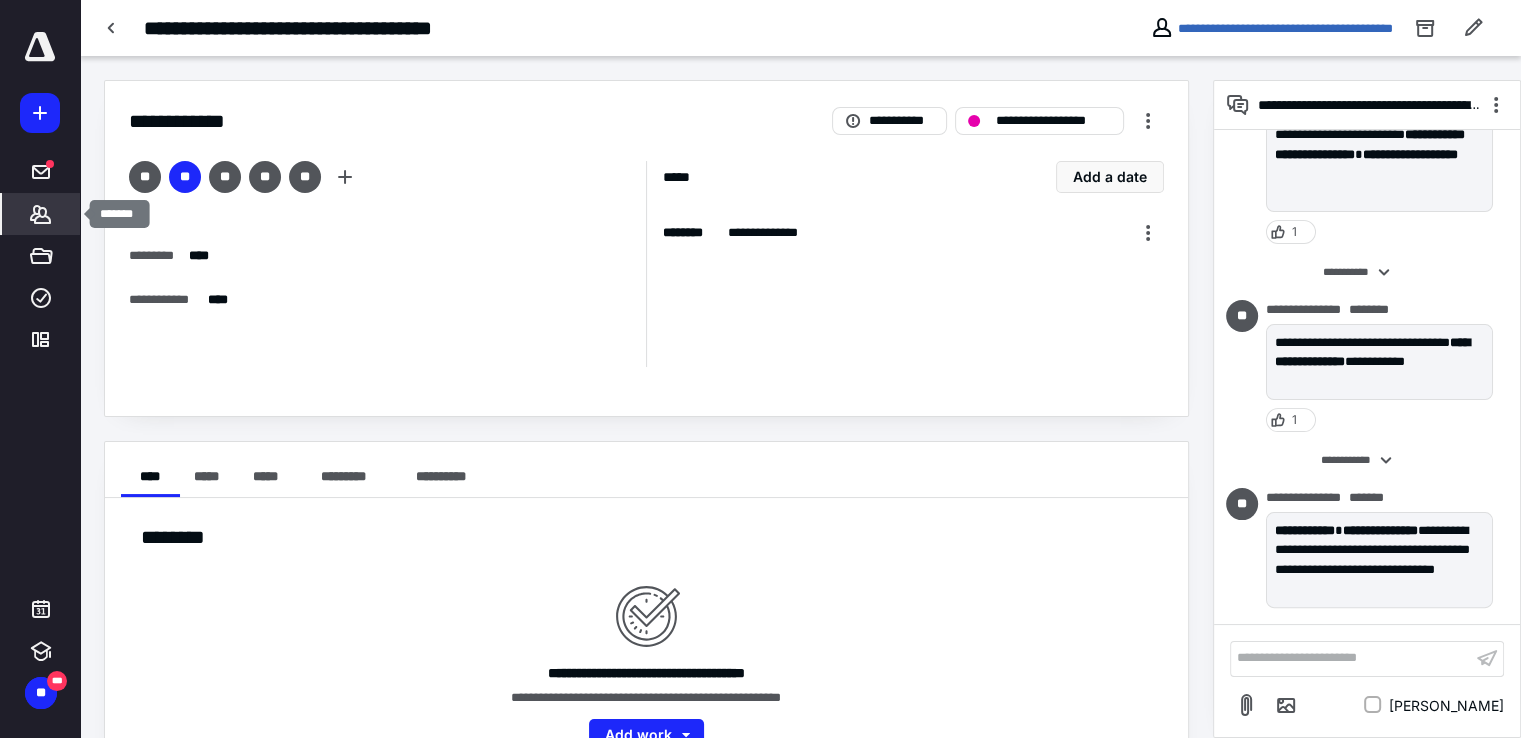 click 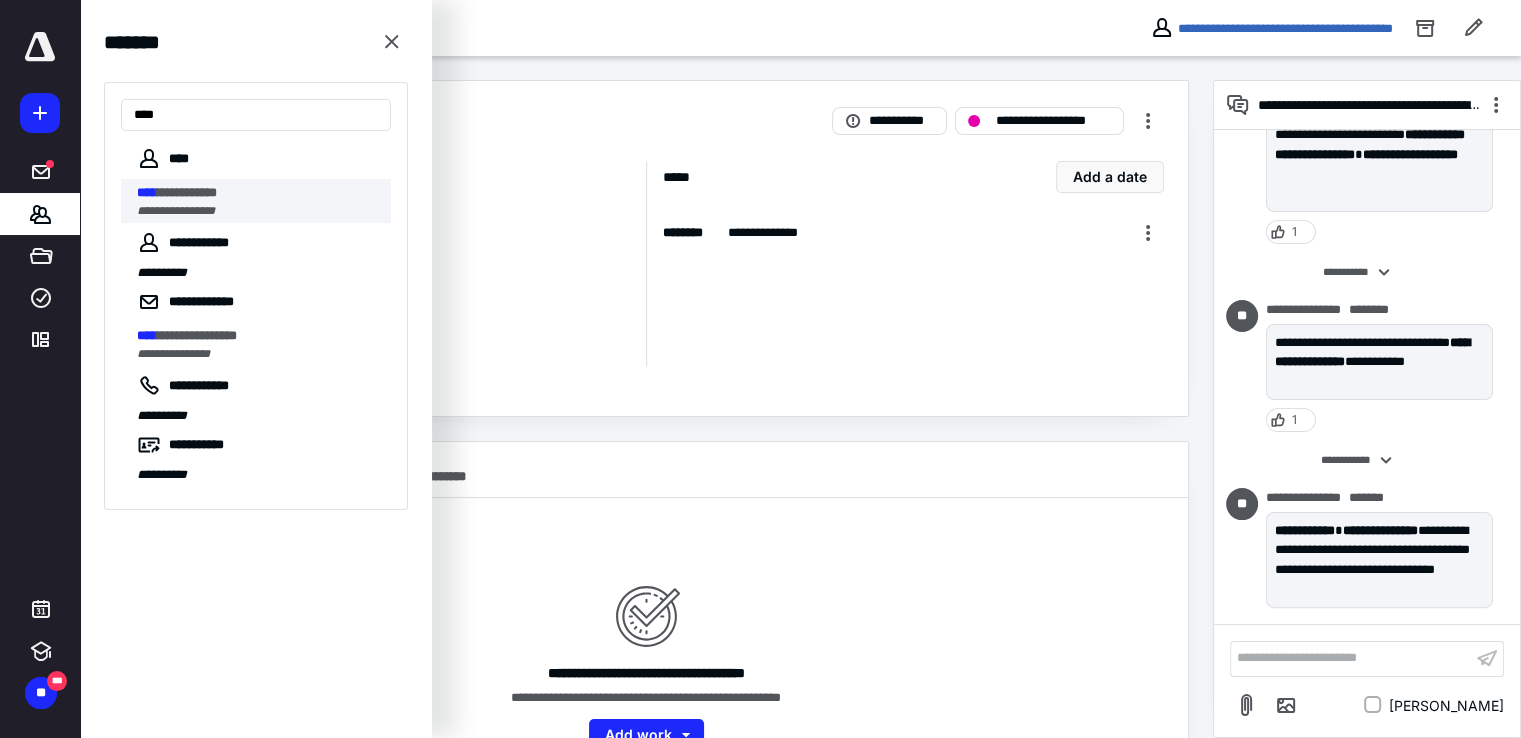 type on "****" 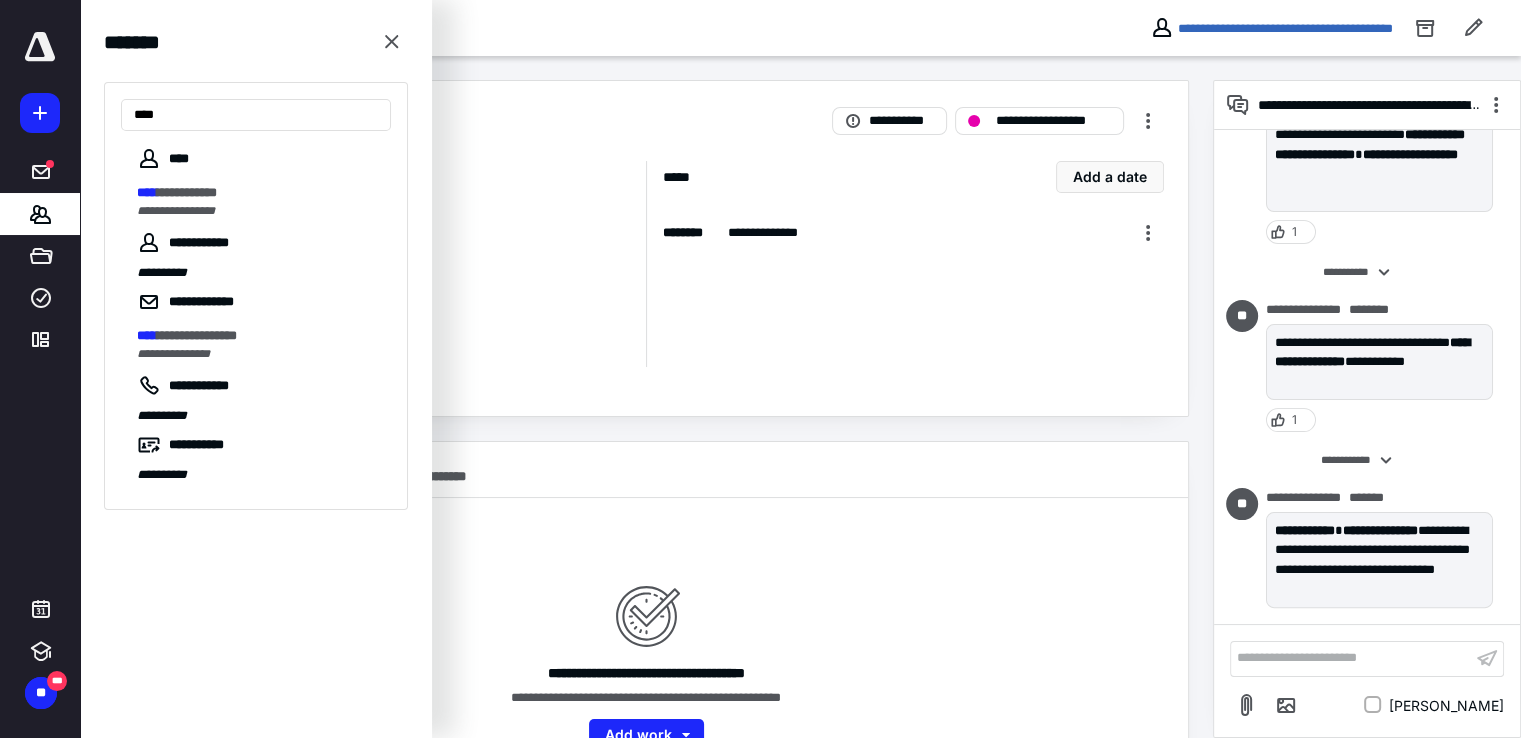 click on "**********" at bounding box center (258, 193) 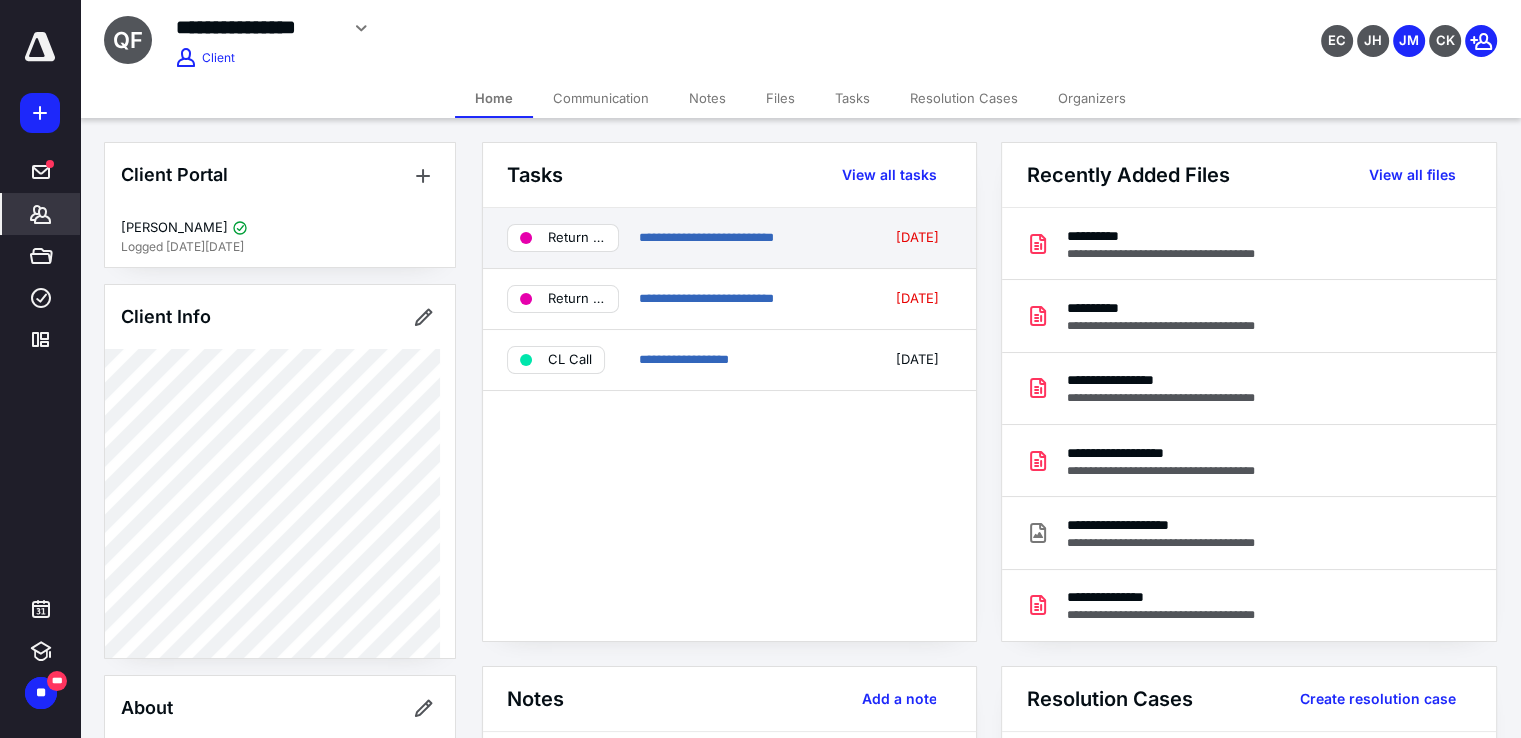 click on "**********" at bounding box center (729, 238) 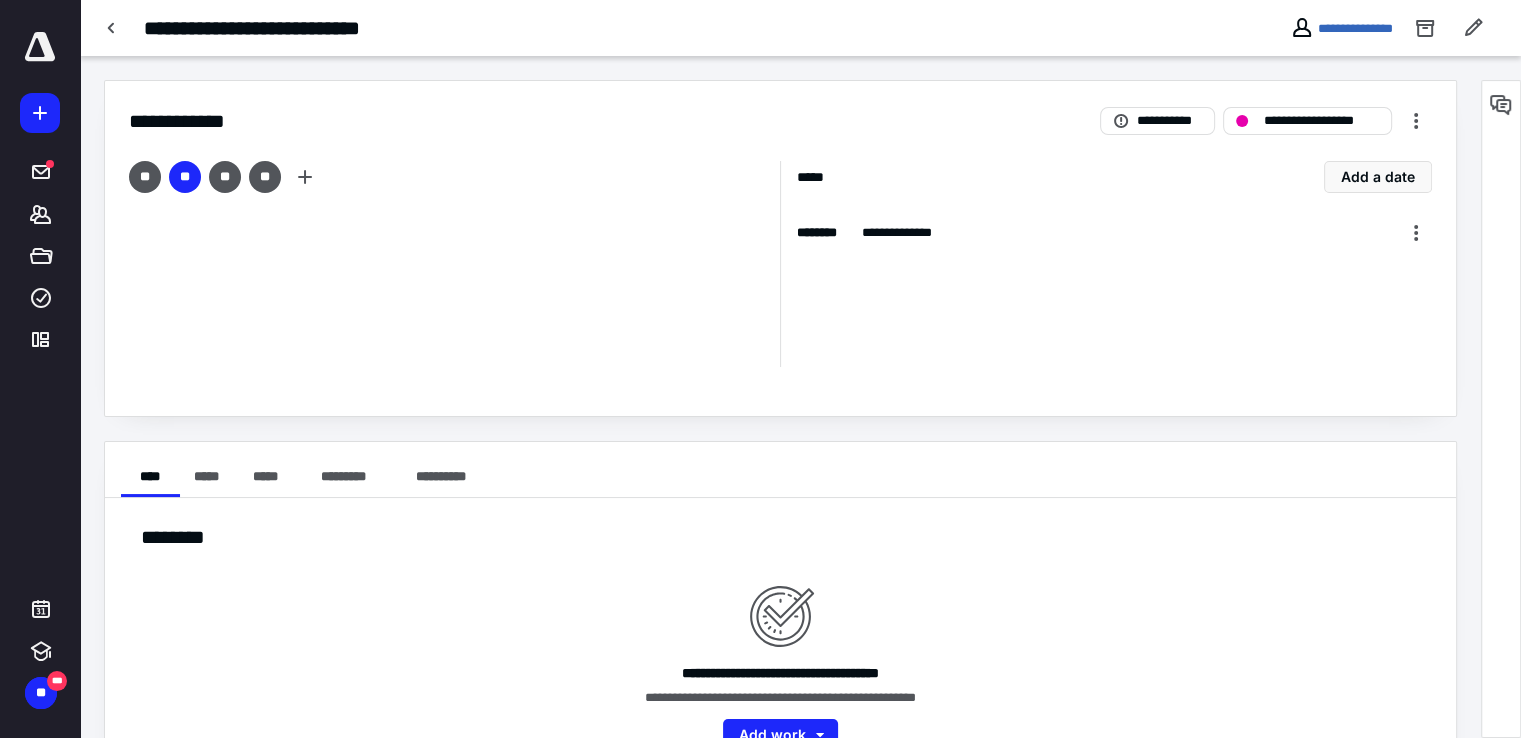 click at bounding box center [1501, 409] 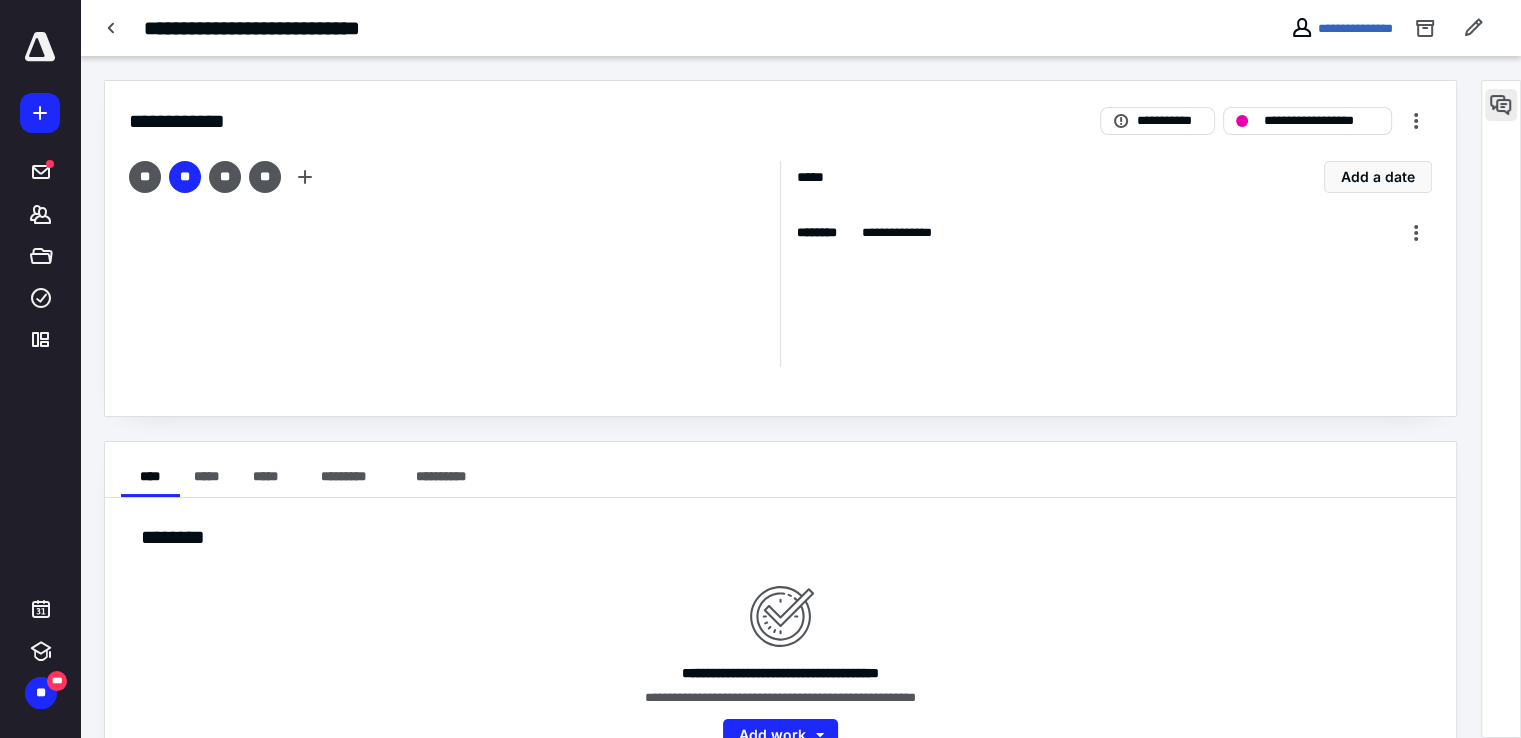 click at bounding box center [1501, 105] 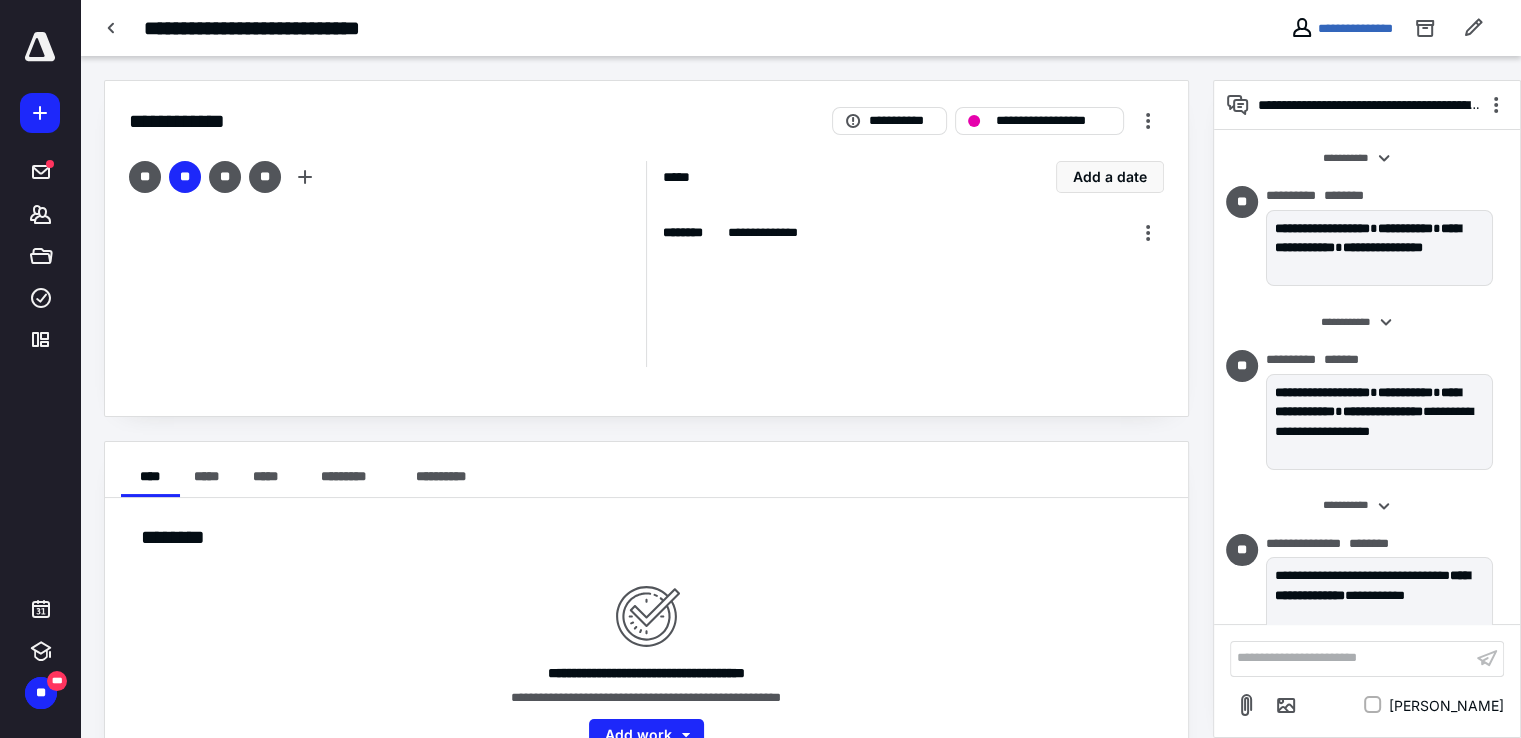 scroll, scrollTop: 27, scrollLeft: 0, axis: vertical 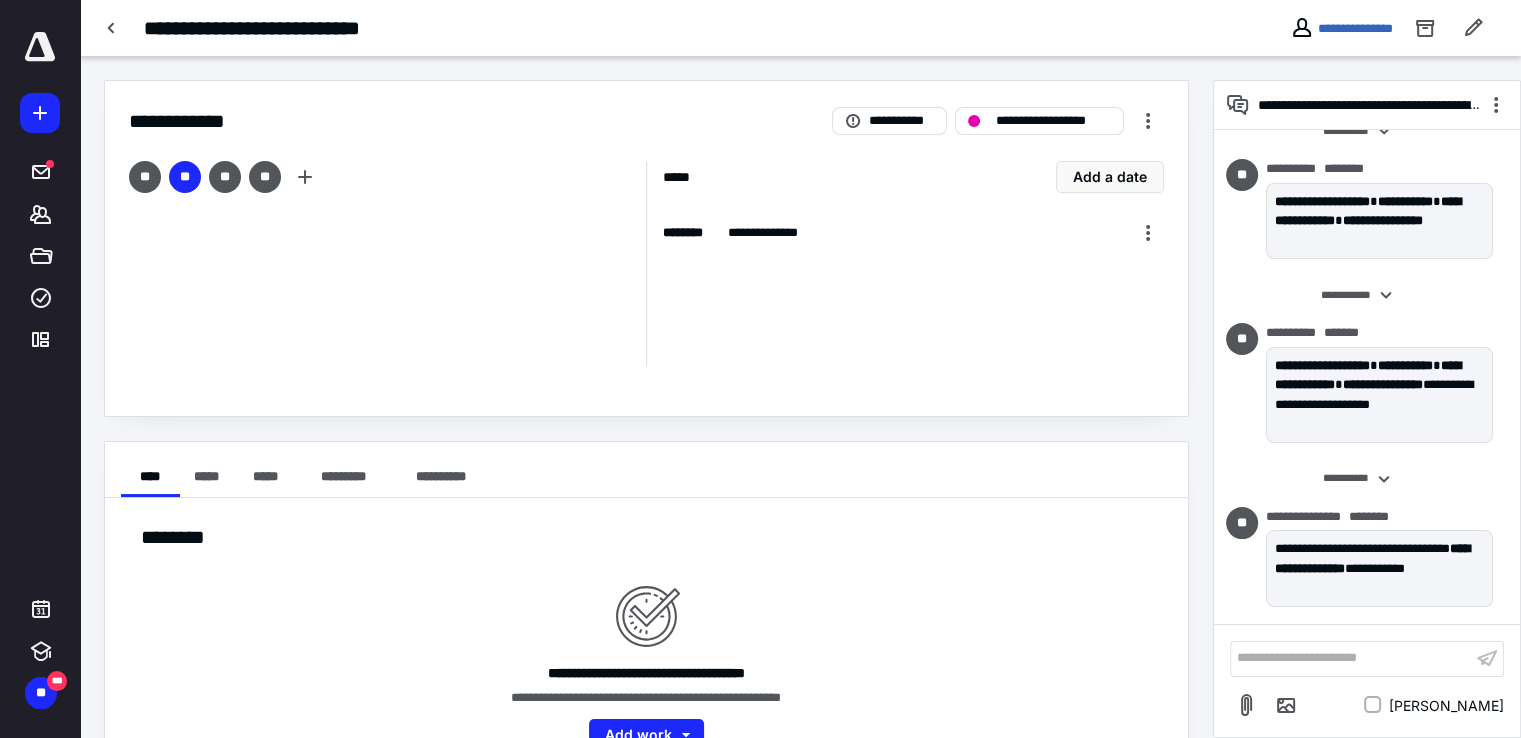 click on "**********" at bounding box center [1351, 658] 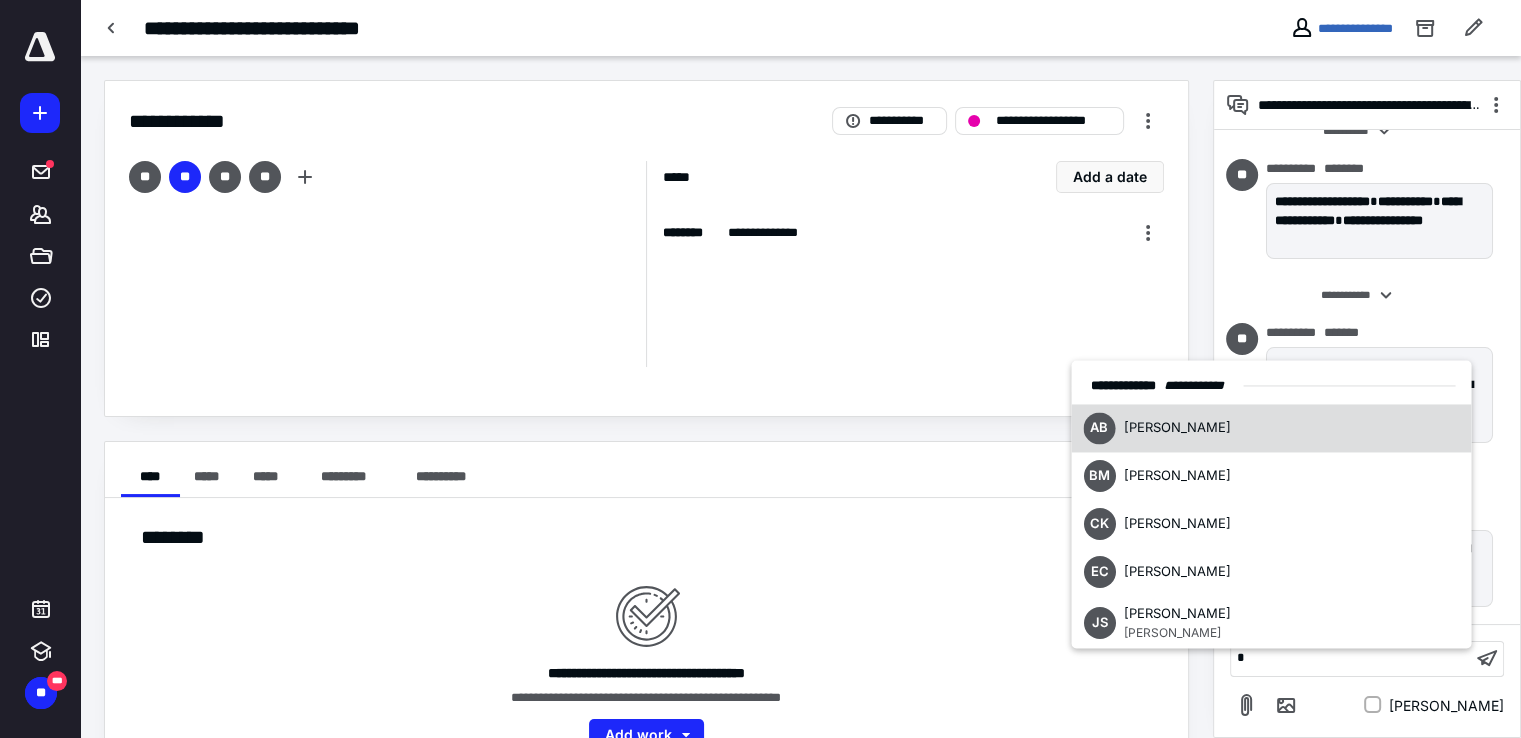 type 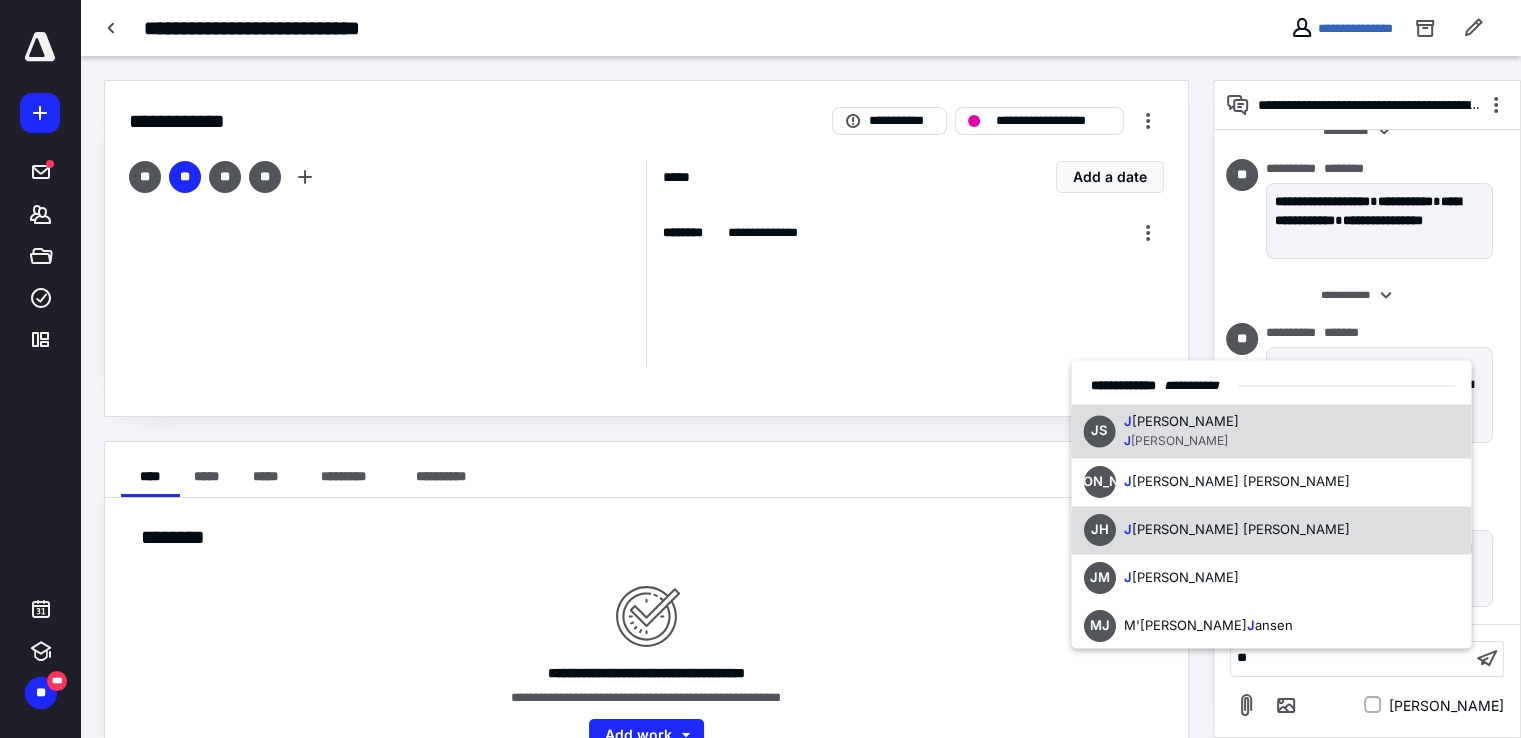 click on "JH" at bounding box center (1099, 530) 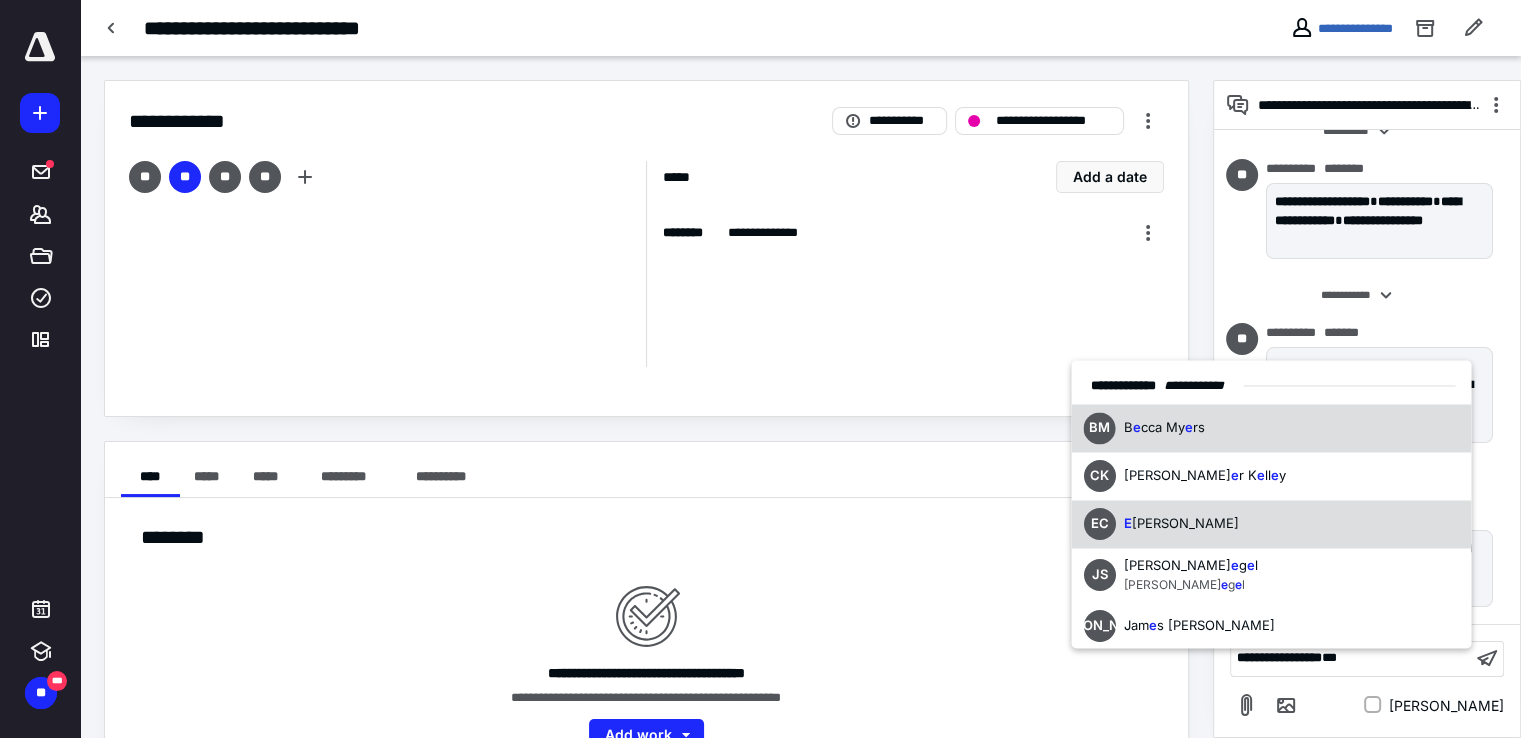 click on "mily Crow" at bounding box center [1184, 524] 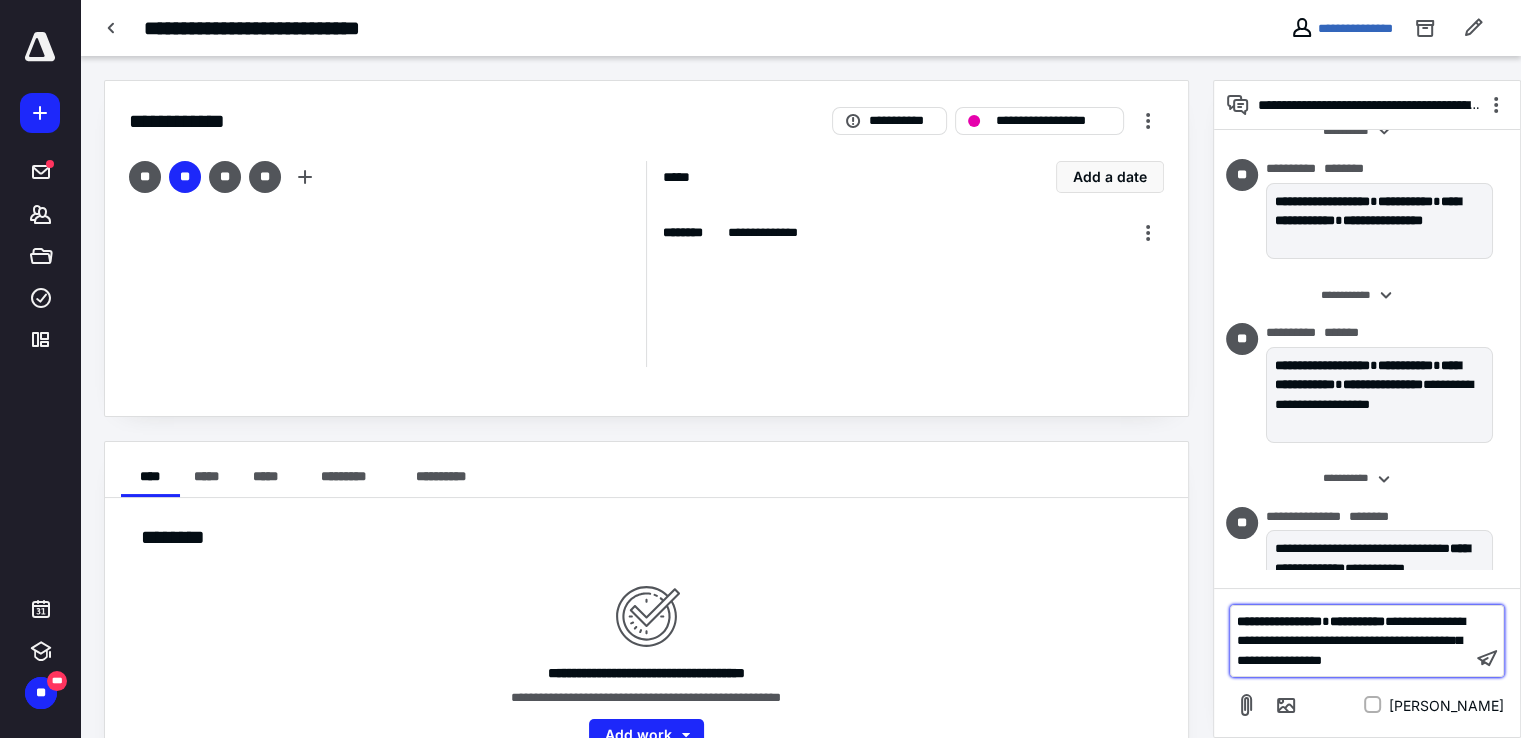 click on "**********" at bounding box center (1351, 641) 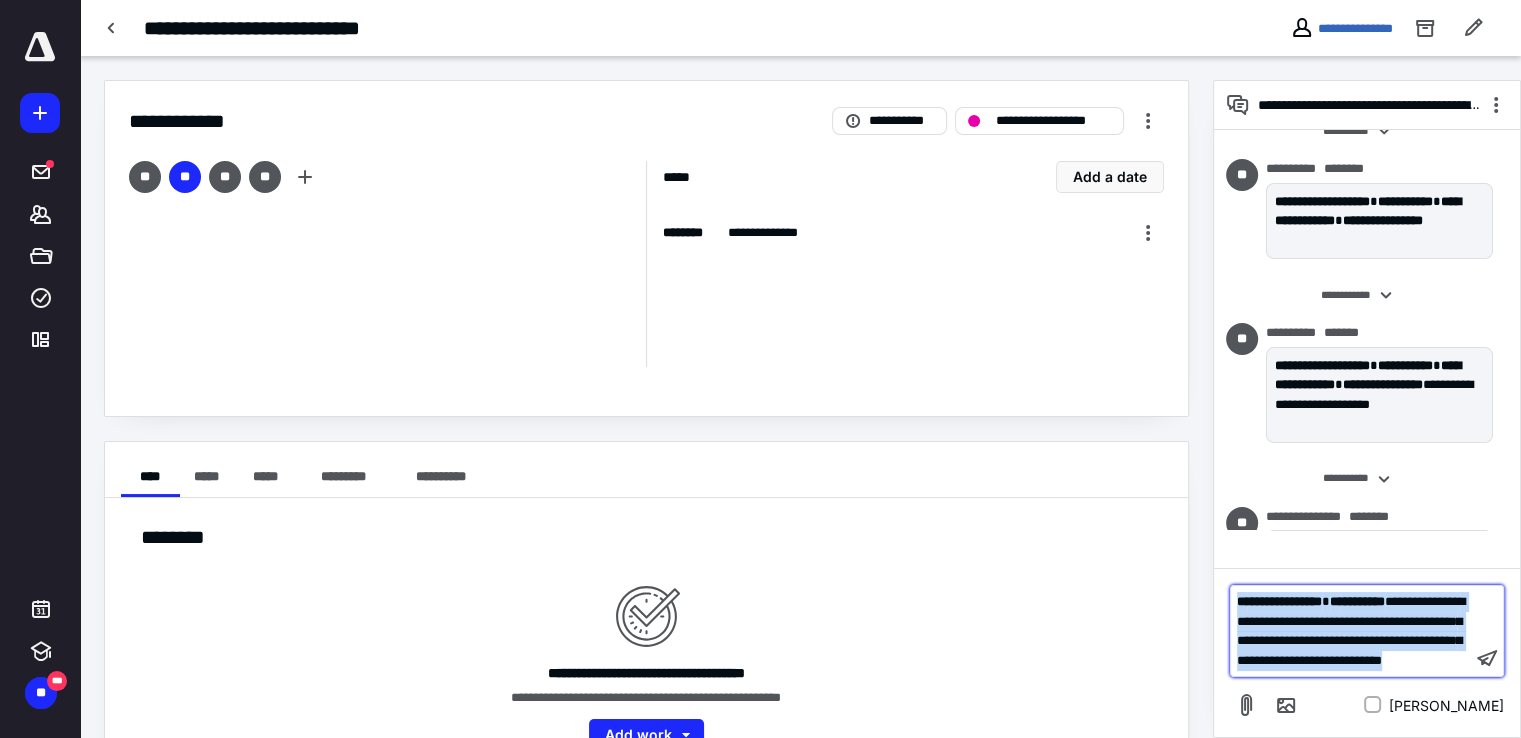 drag, startPoint x: 1346, startPoint y: 658, endPoint x: 1172, endPoint y: 549, distance: 205.3217 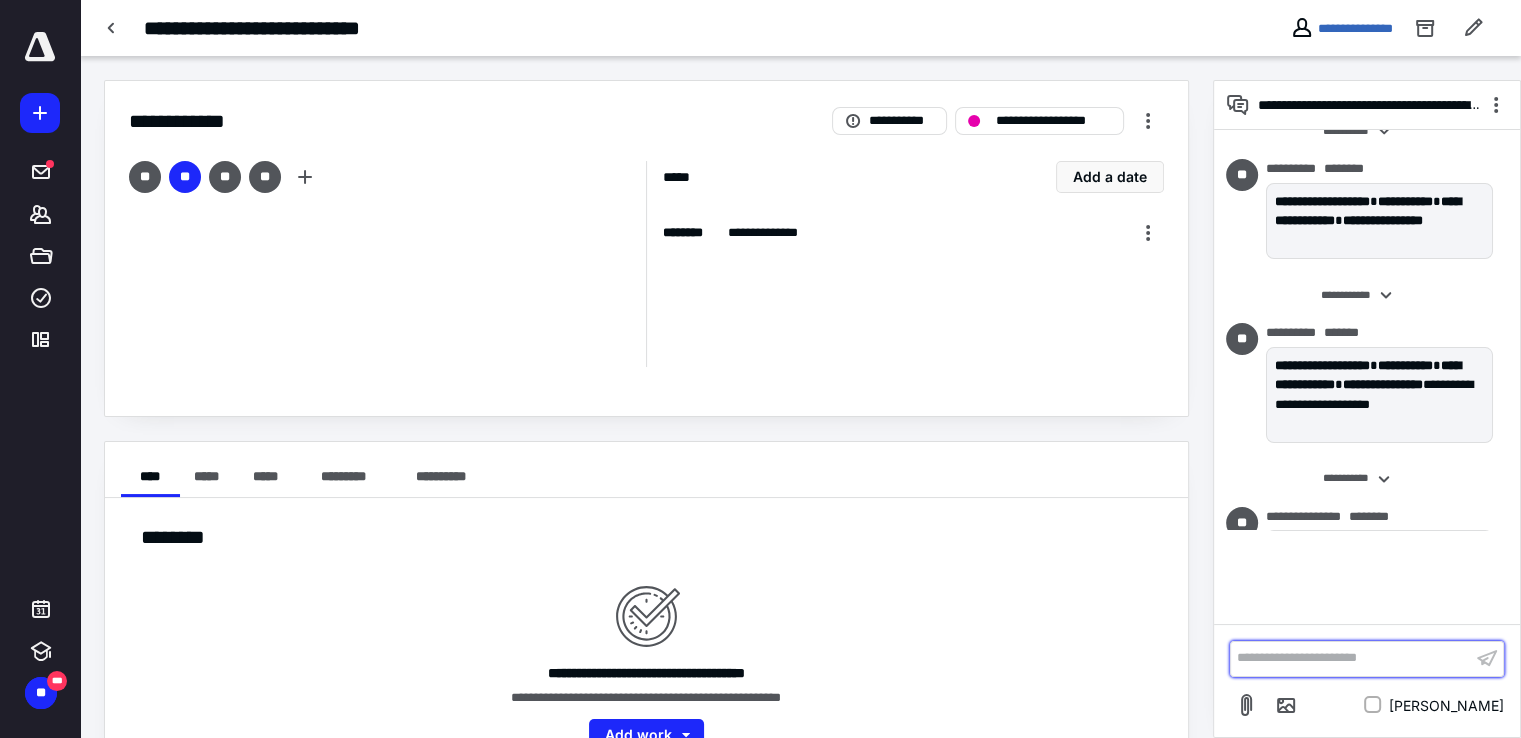 scroll, scrollTop: 248, scrollLeft: 0, axis: vertical 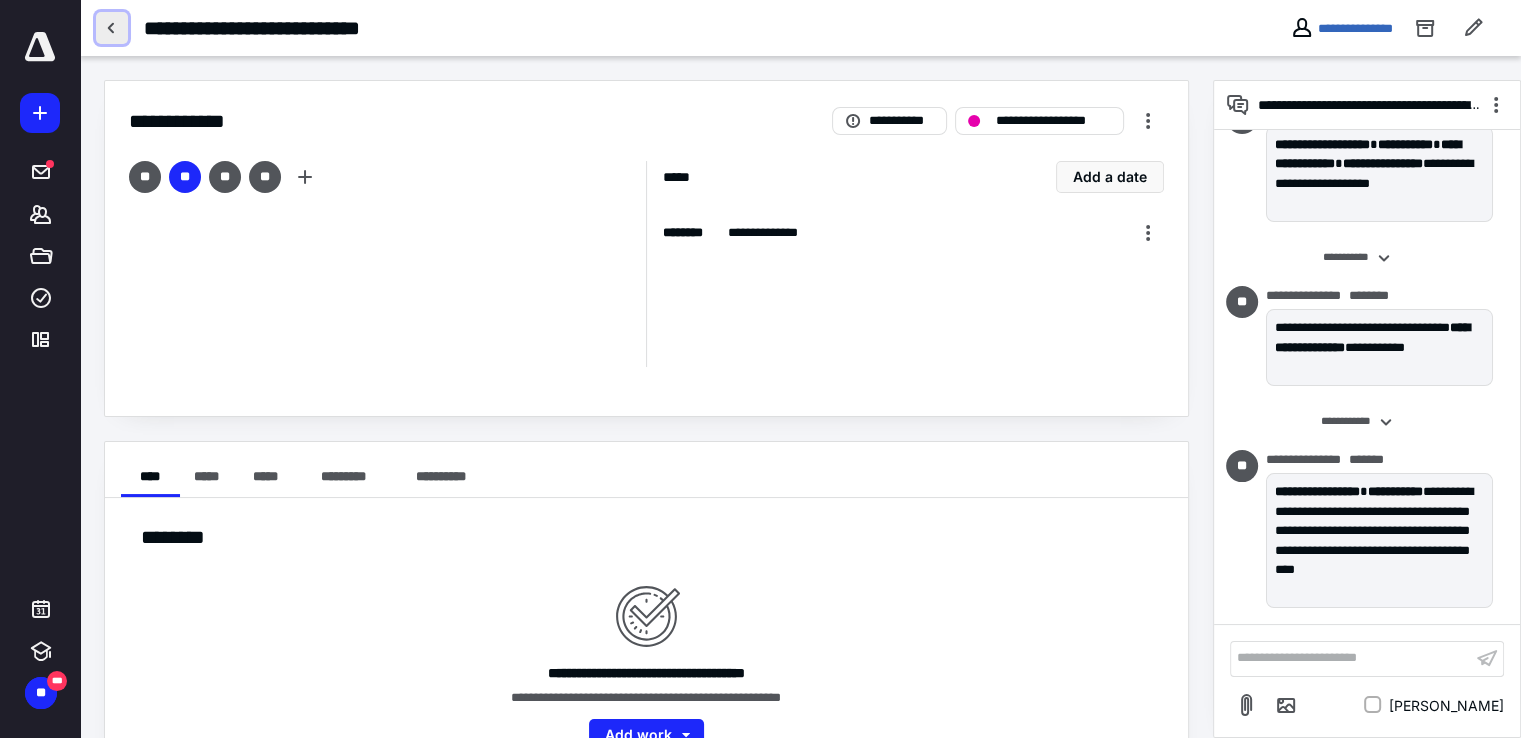click at bounding box center [112, 28] 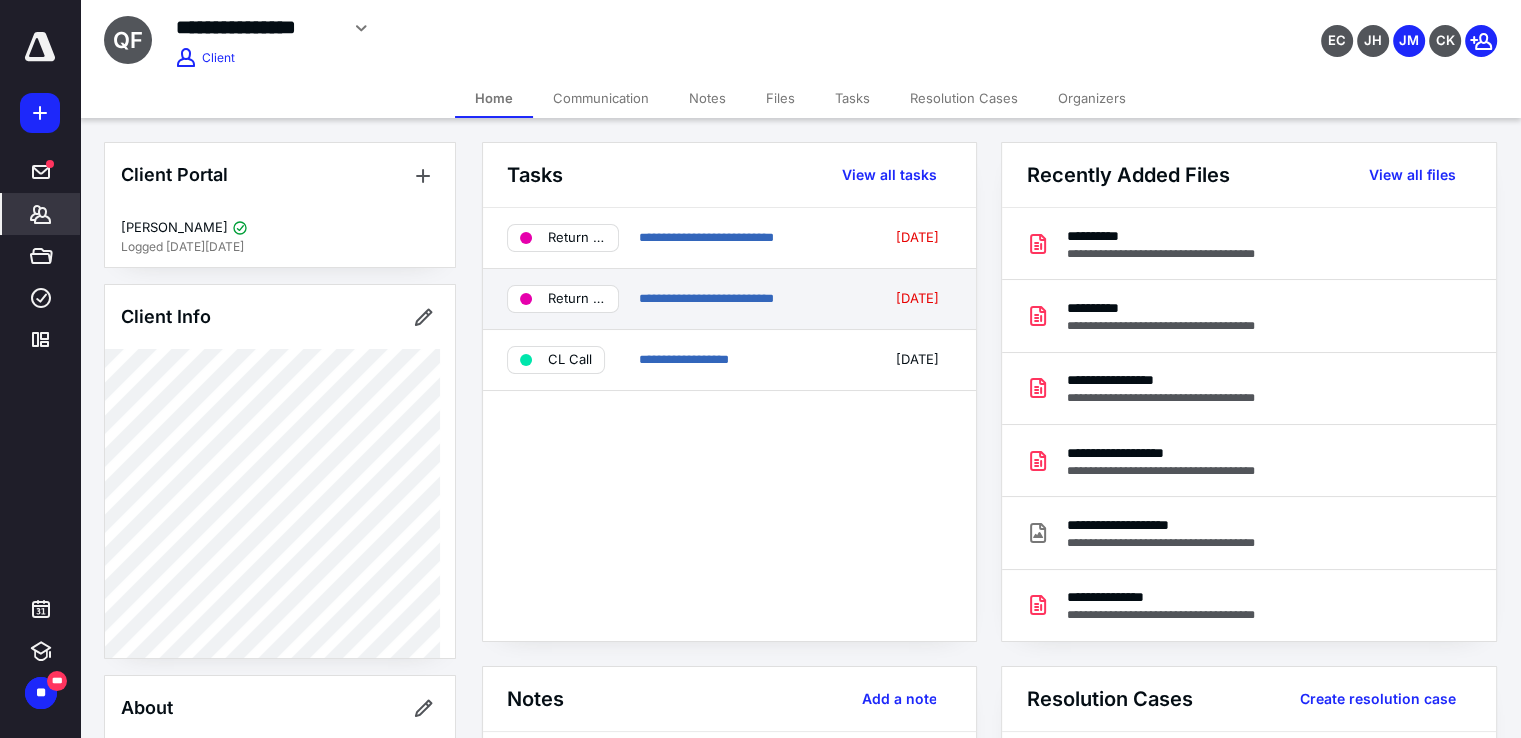 click on "**********" at bounding box center (751, 299) 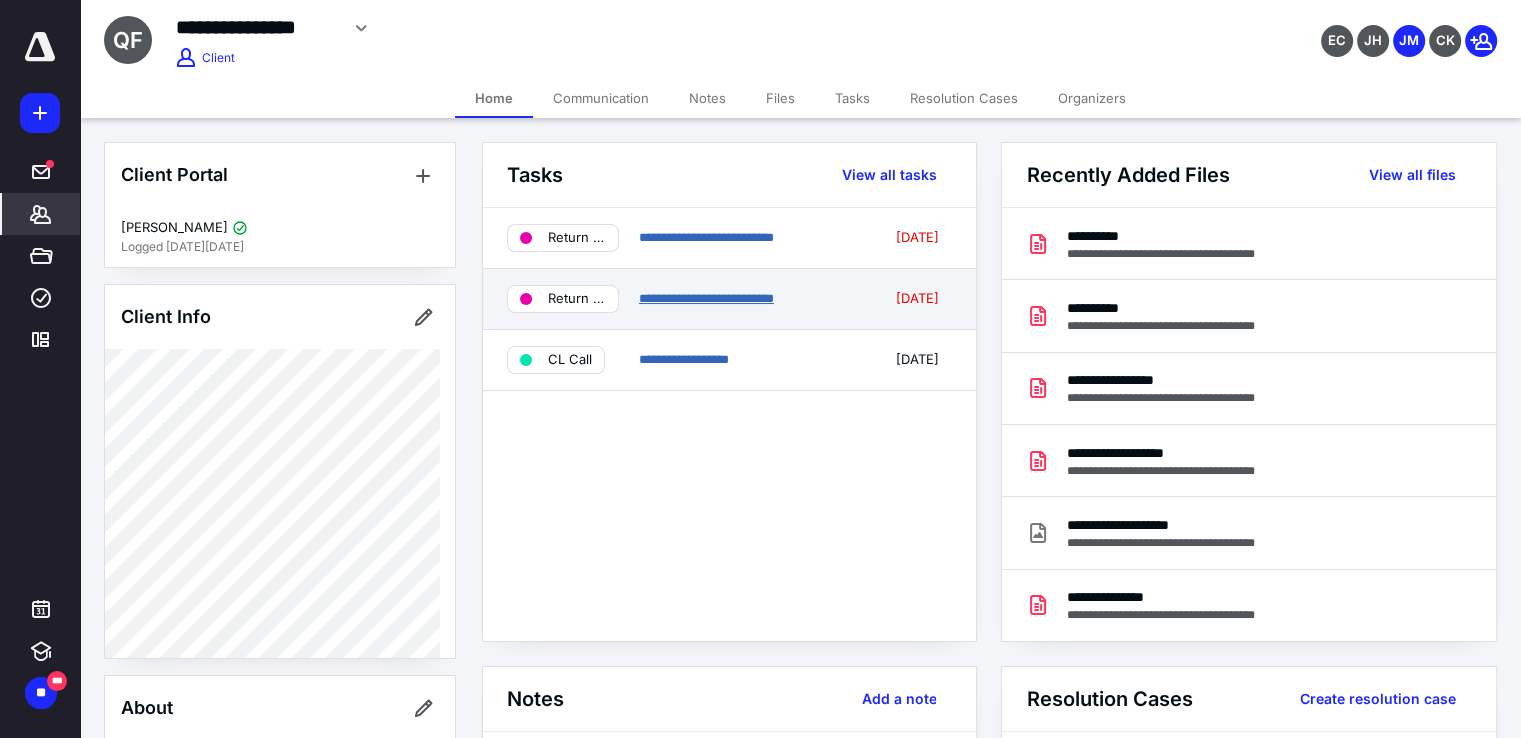 click on "**********" at bounding box center [706, 298] 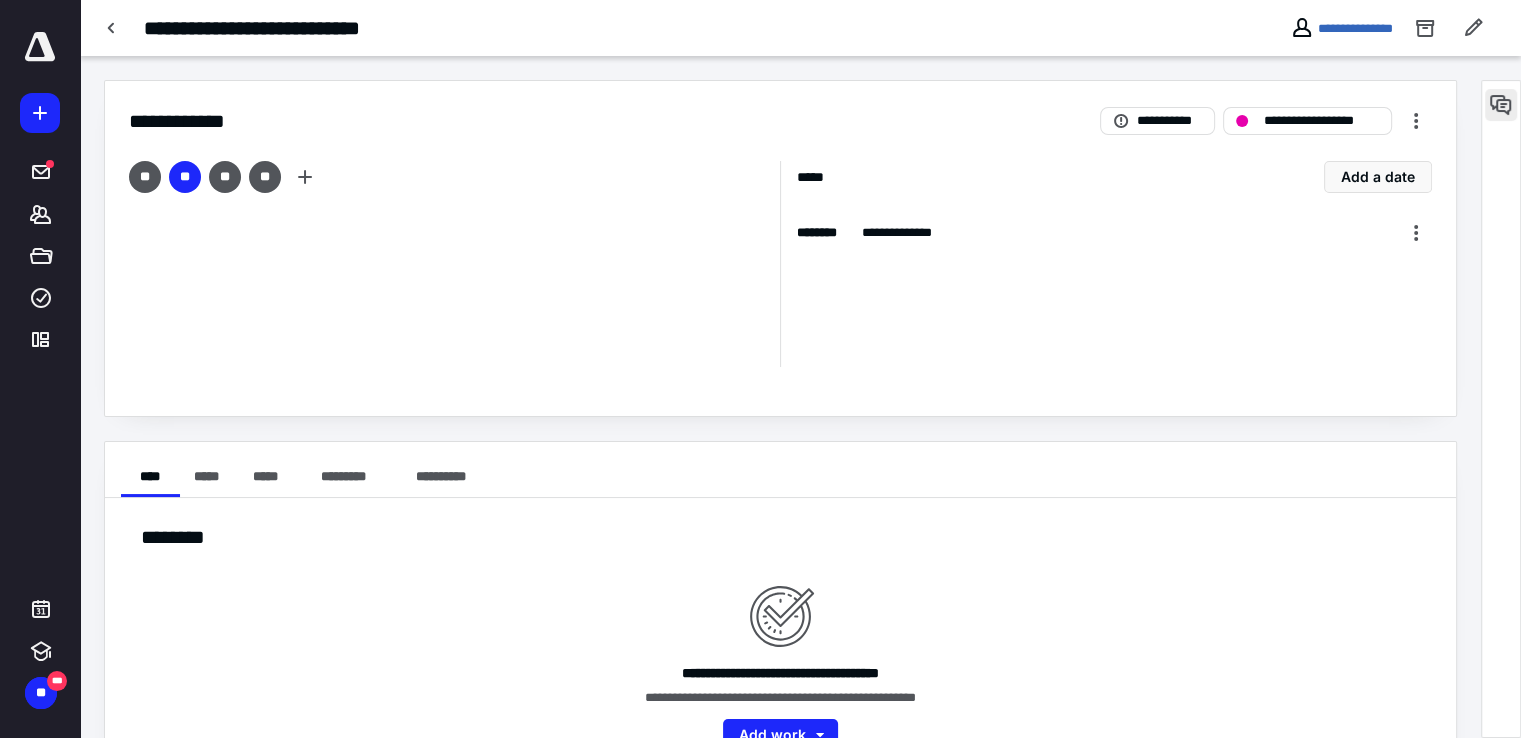 click at bounding box center (1501, 105) 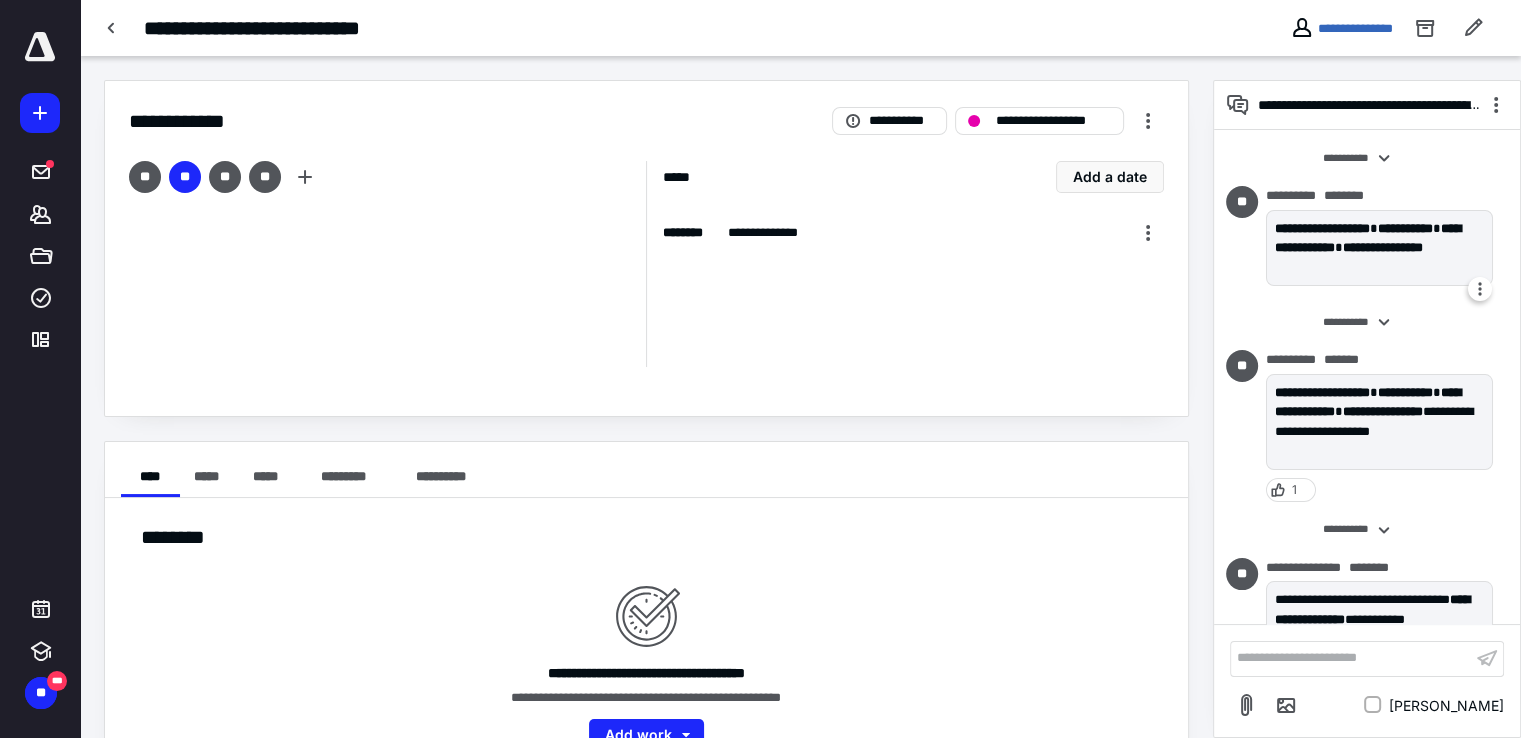 scroll, scrollTop: 51, scrollLeft: 0, axis: vertical 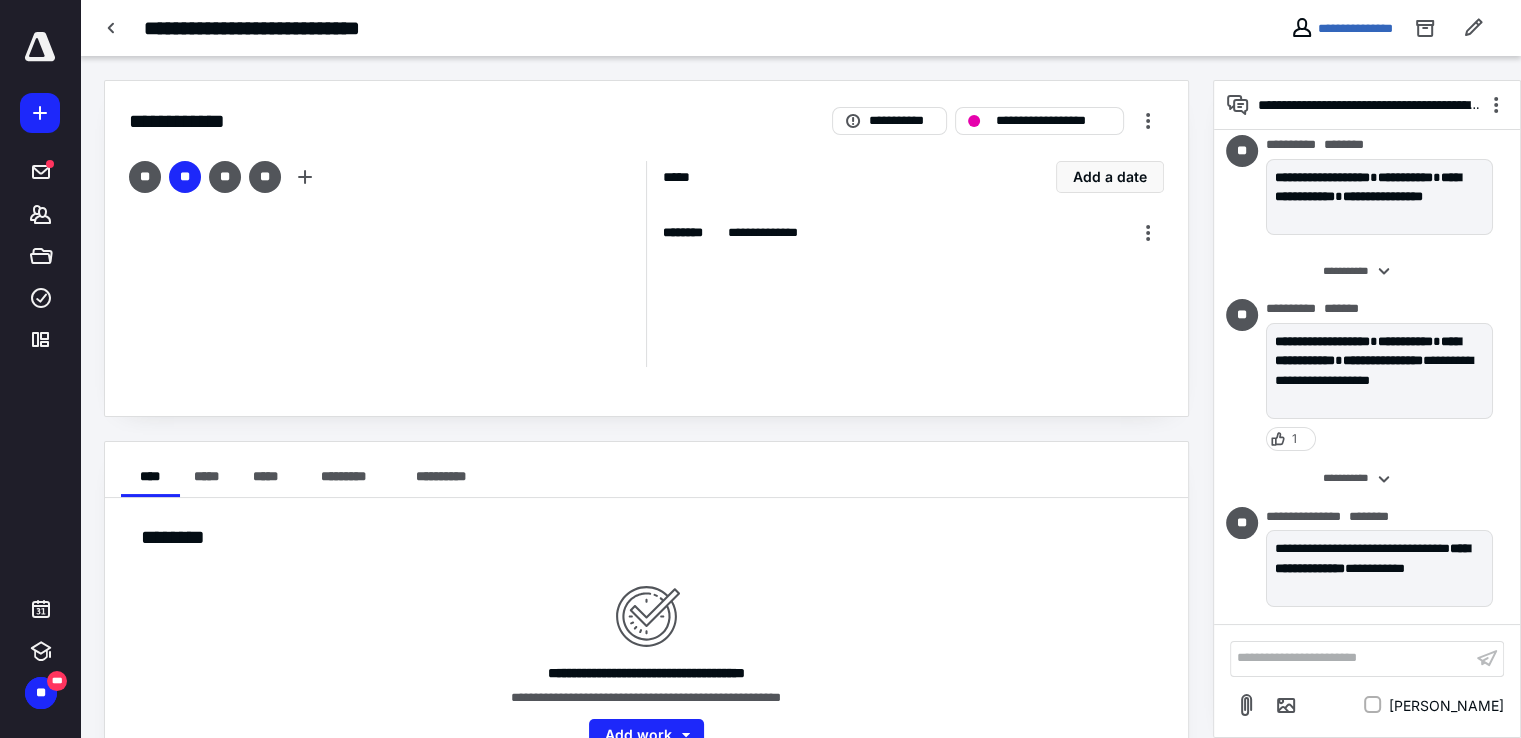 click on "**********" at bounding box center [1351, 658] 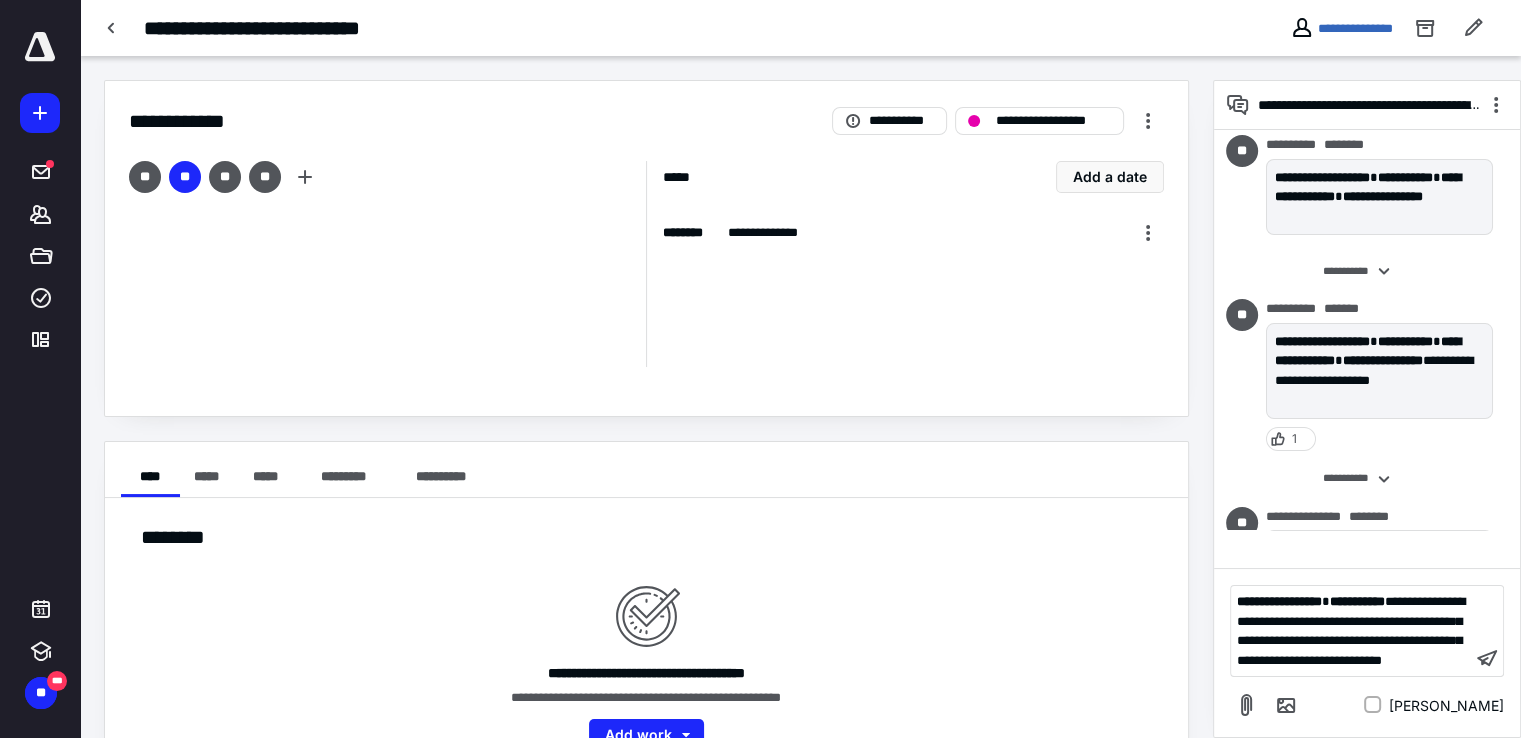 scroll, scrollTop: 272, scrollLeft: 0, axis: vertical 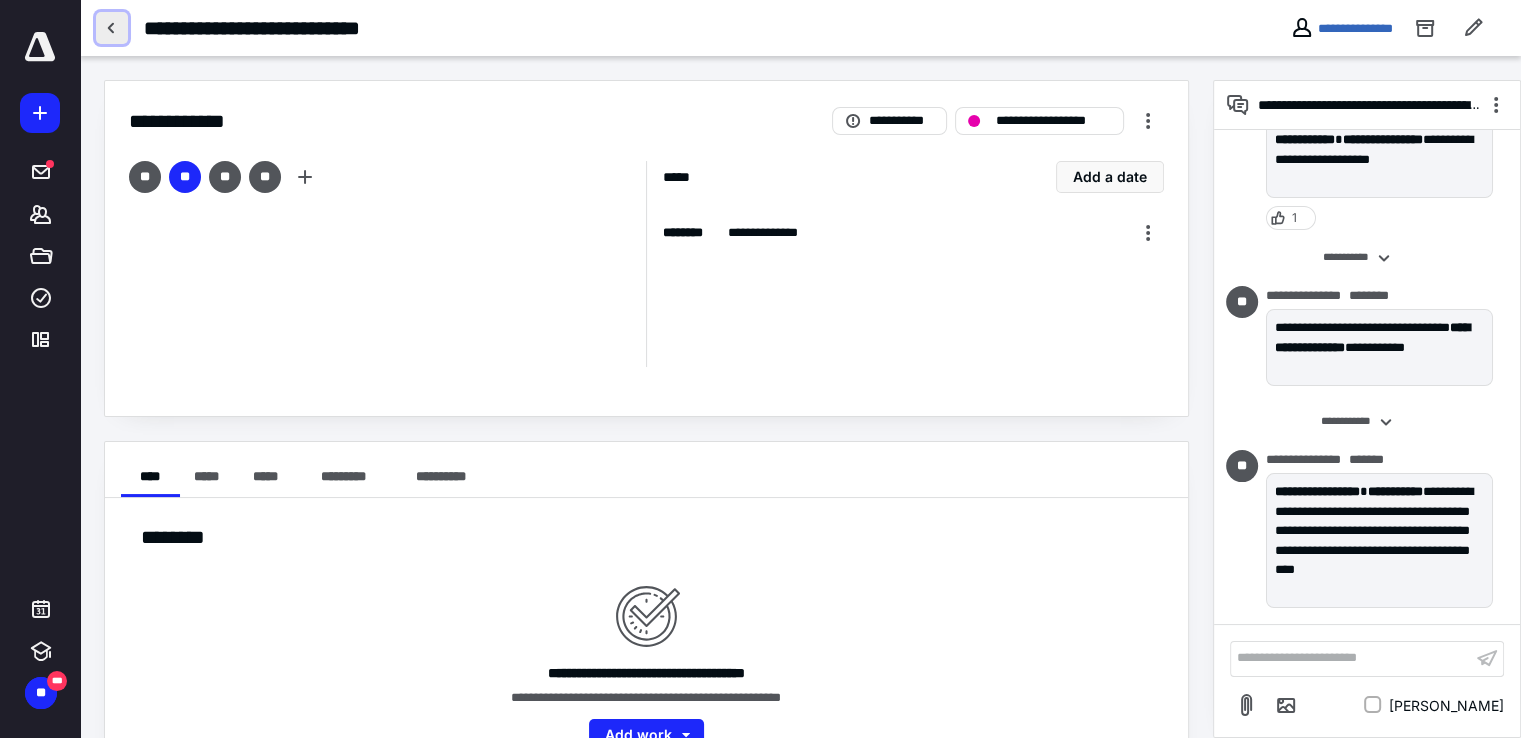 click at bounding box center (112, 28) 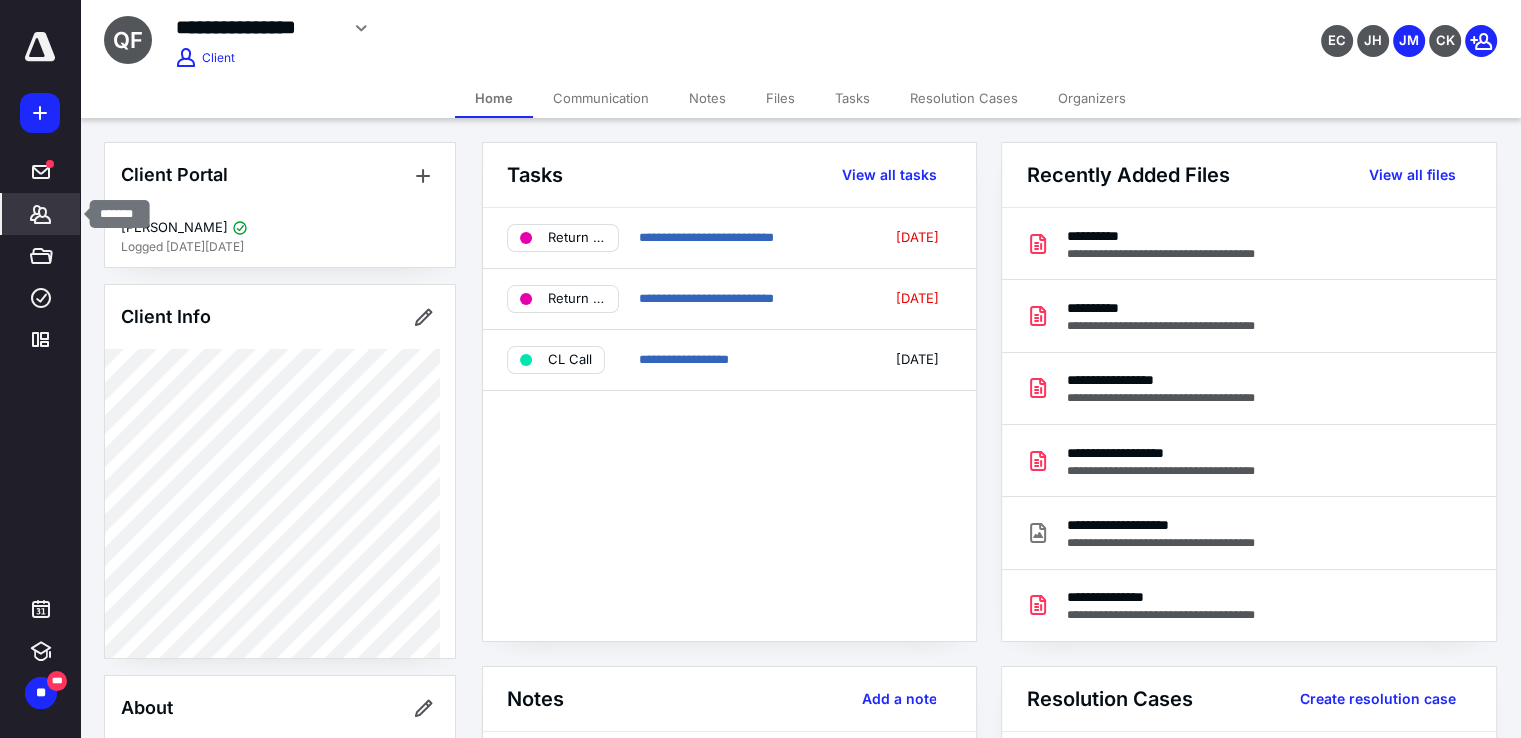 click 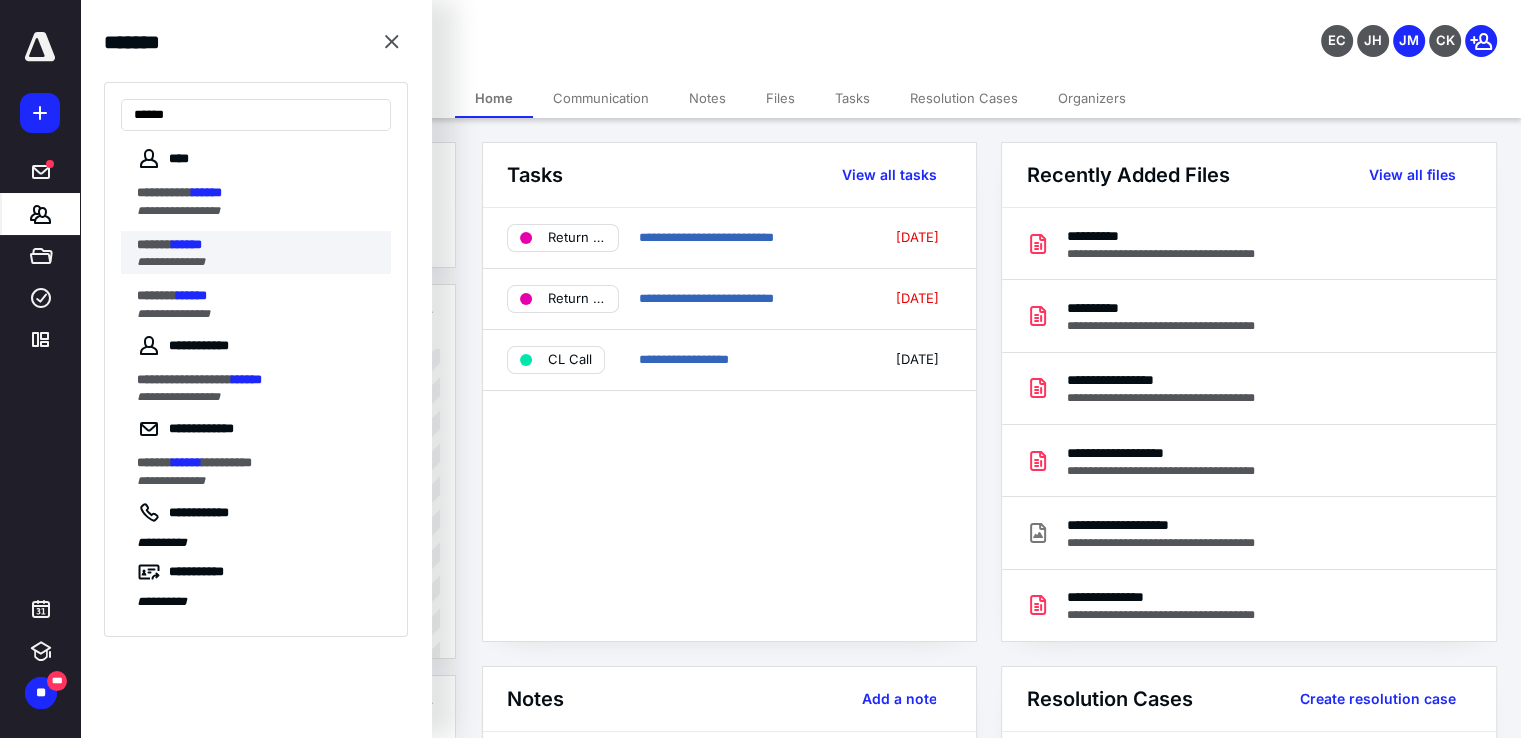 type on "******" 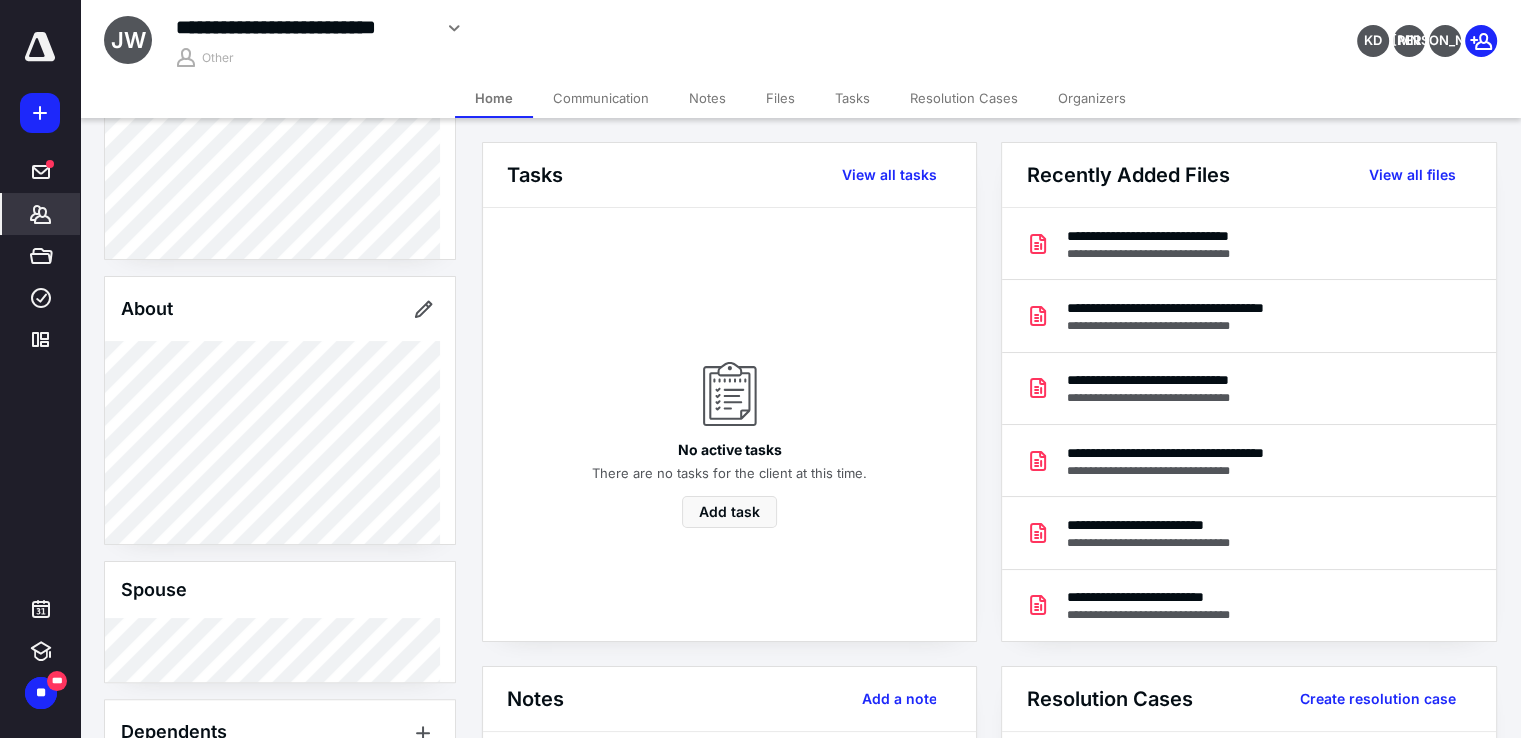 scroll, scrollTop: 752, scrollLeft: 0, axis: vertical 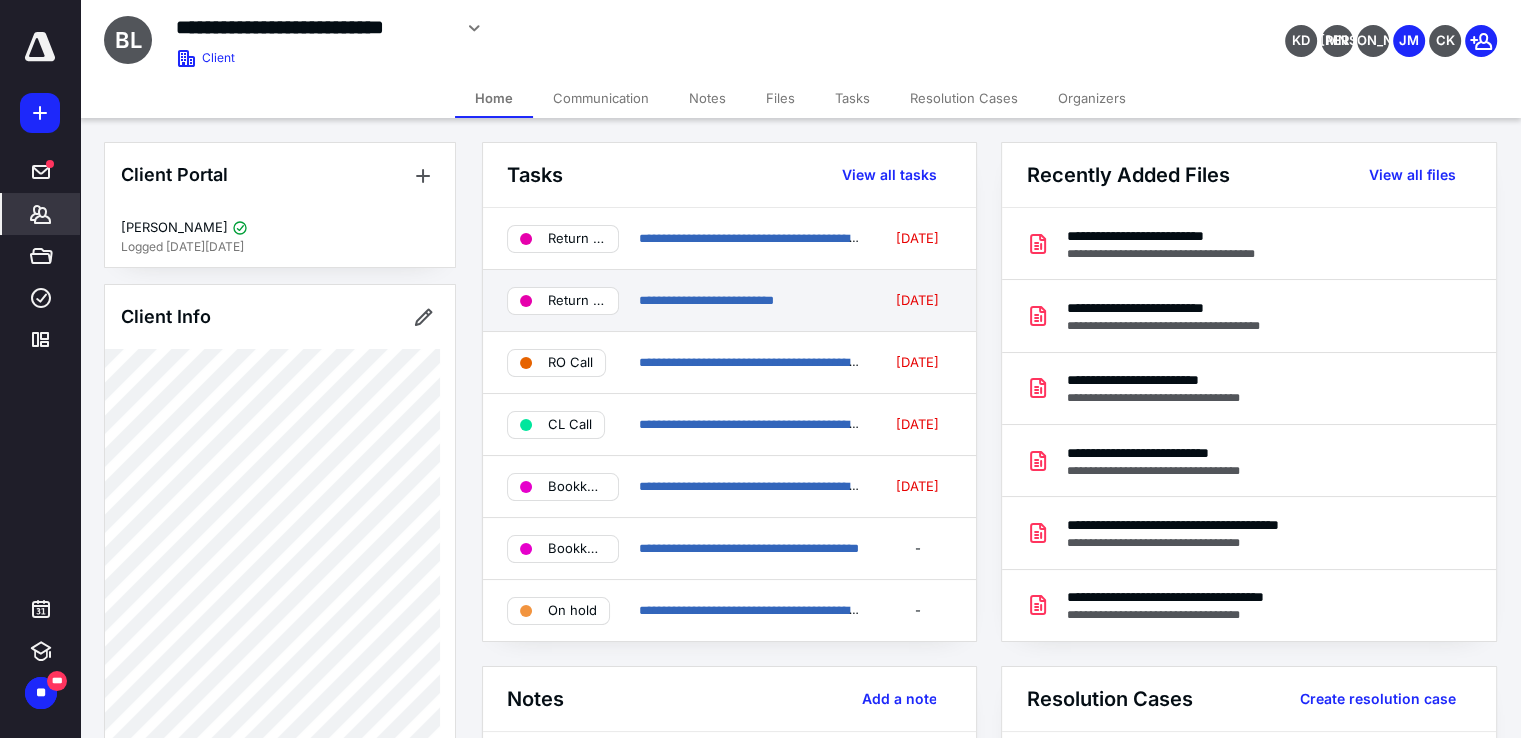 click on "**********" at bounding box center (751, 301) 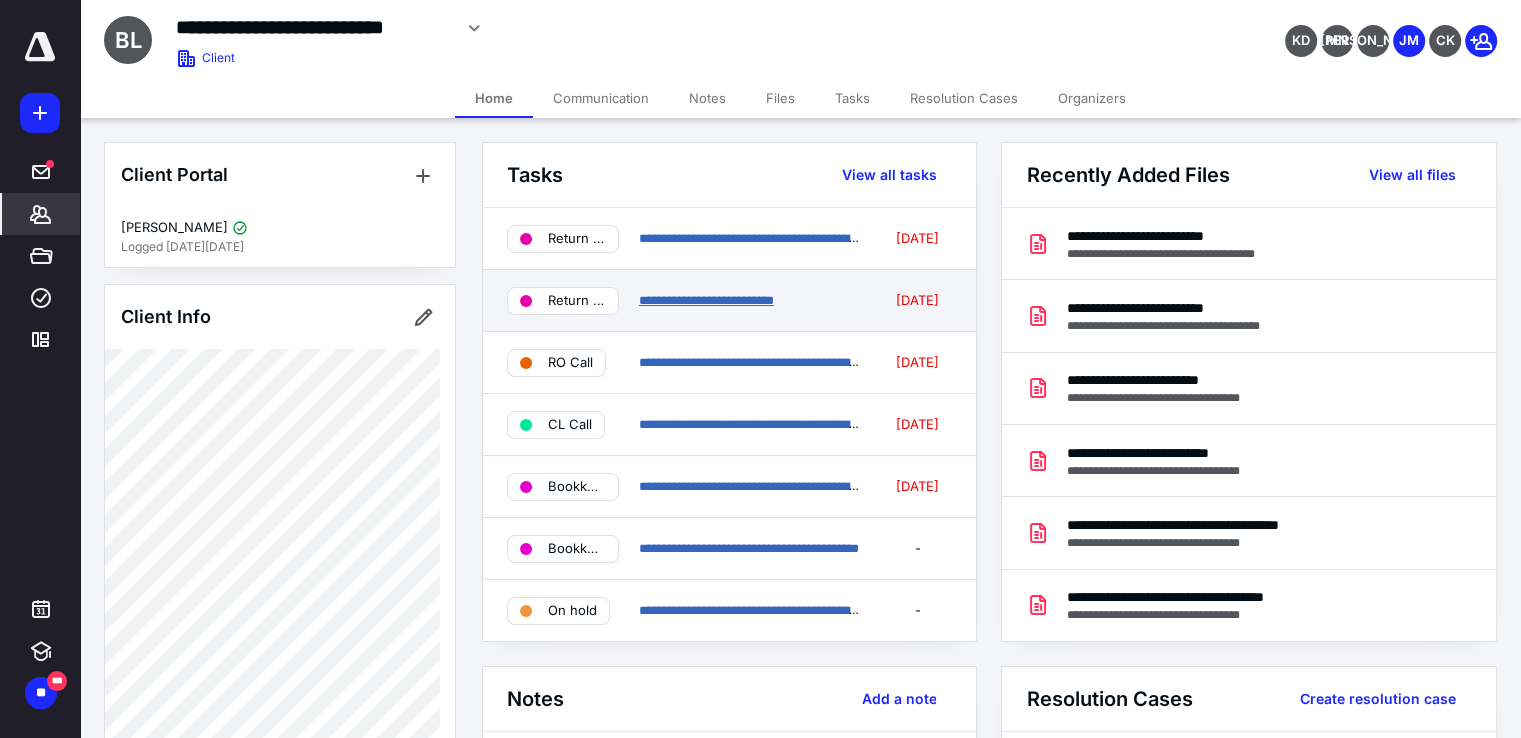 click on "**********" at bounding box center (706, 300) 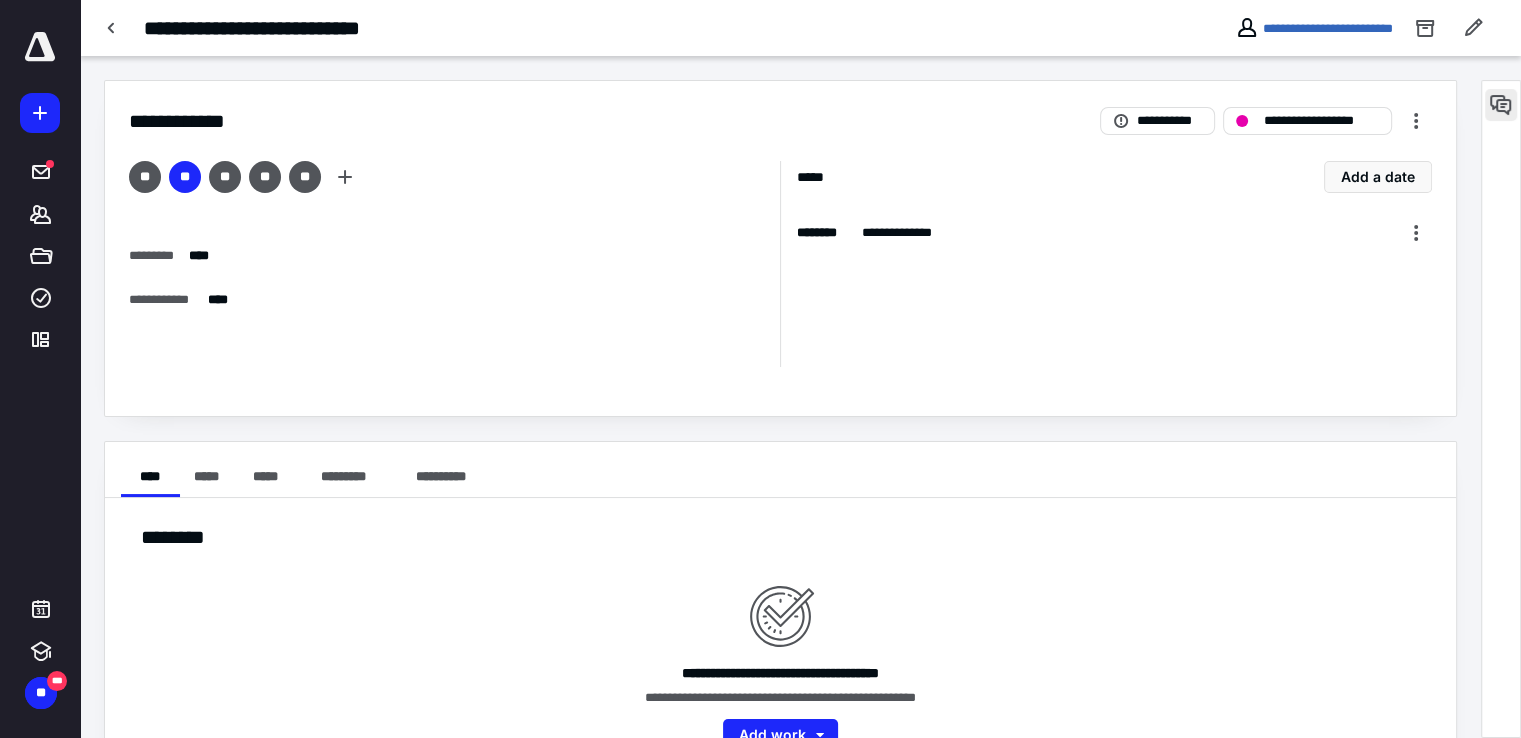 click at bounding box center (1501, 105) 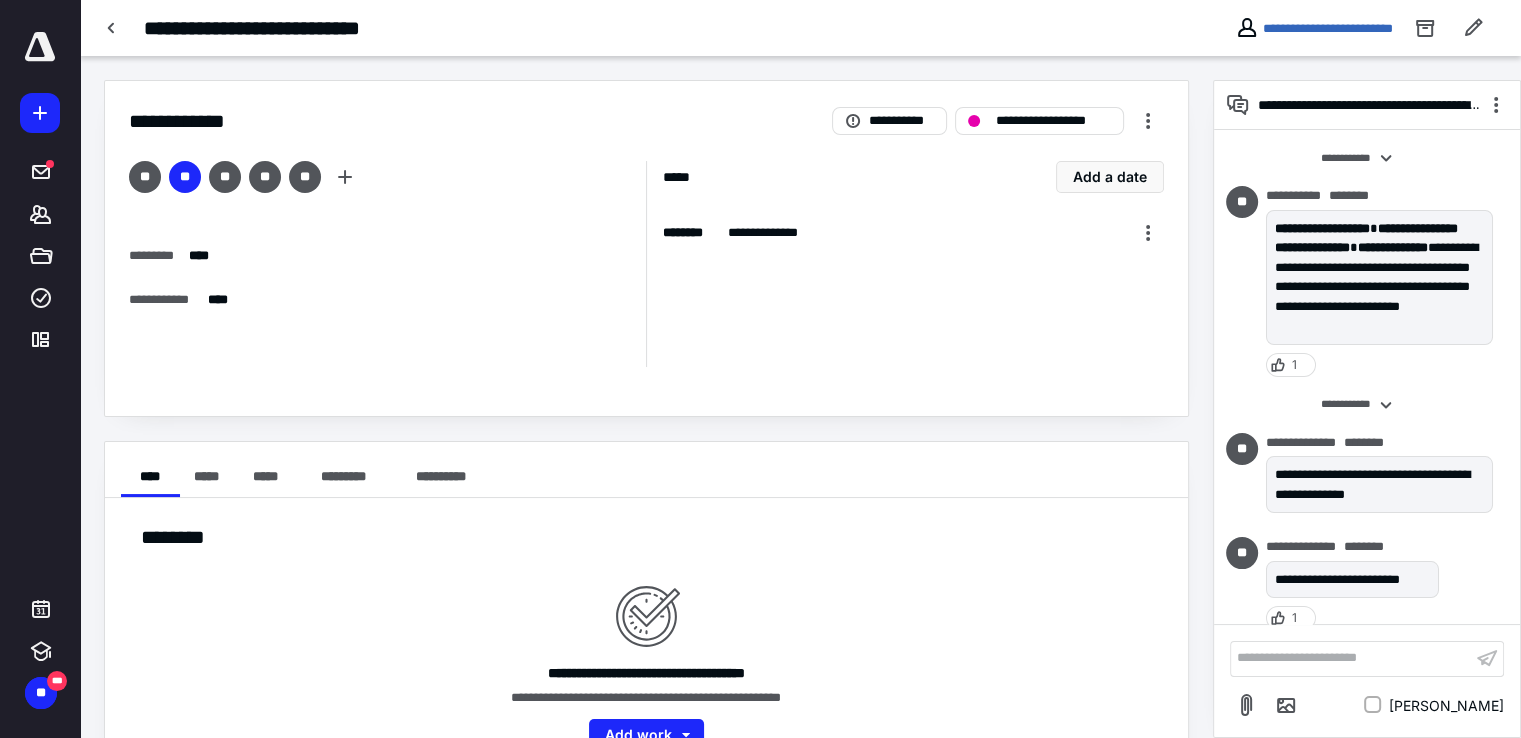 scroll, scrollTop: 900, scrollLeft: 0, axis: vertical 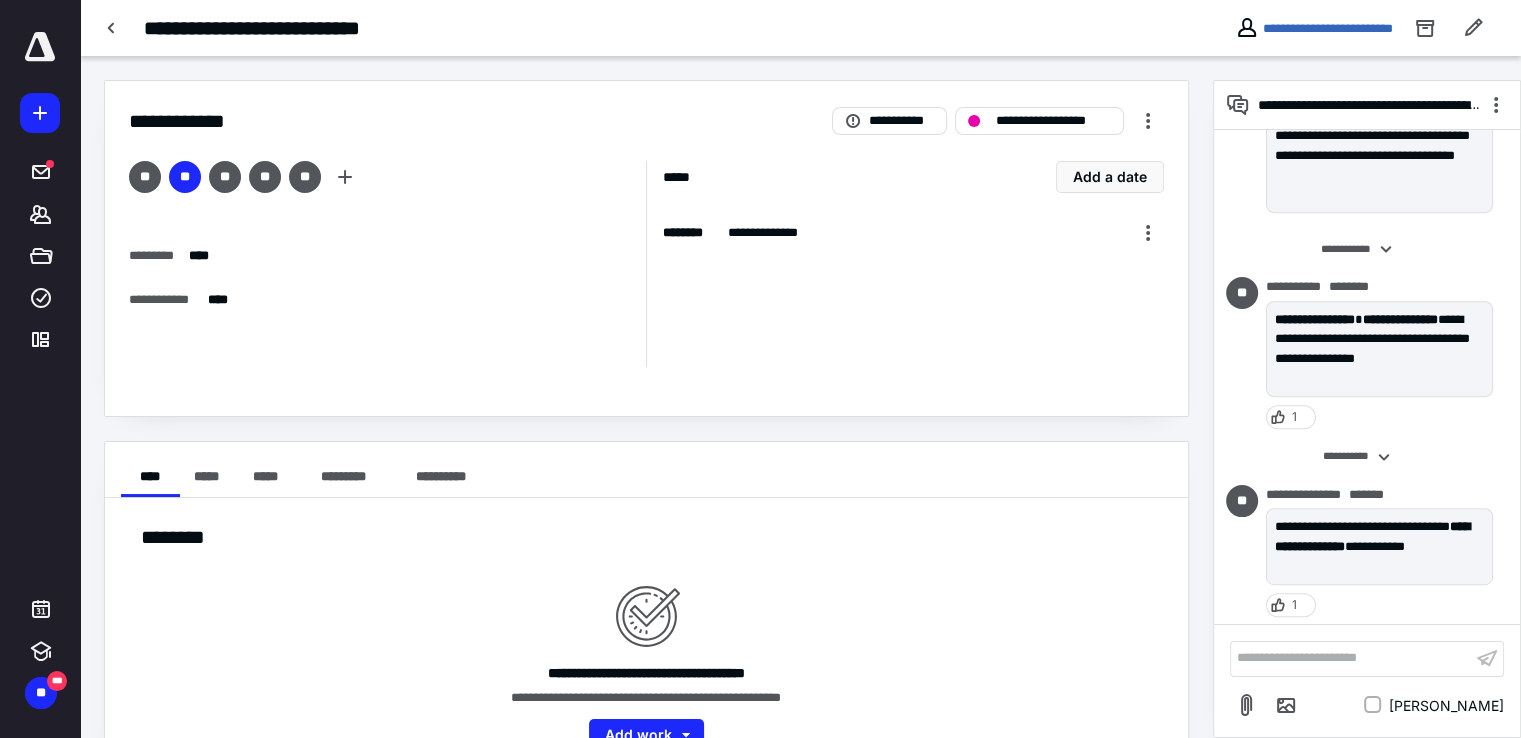 click on "**********" at bounding box center (1351, 658) 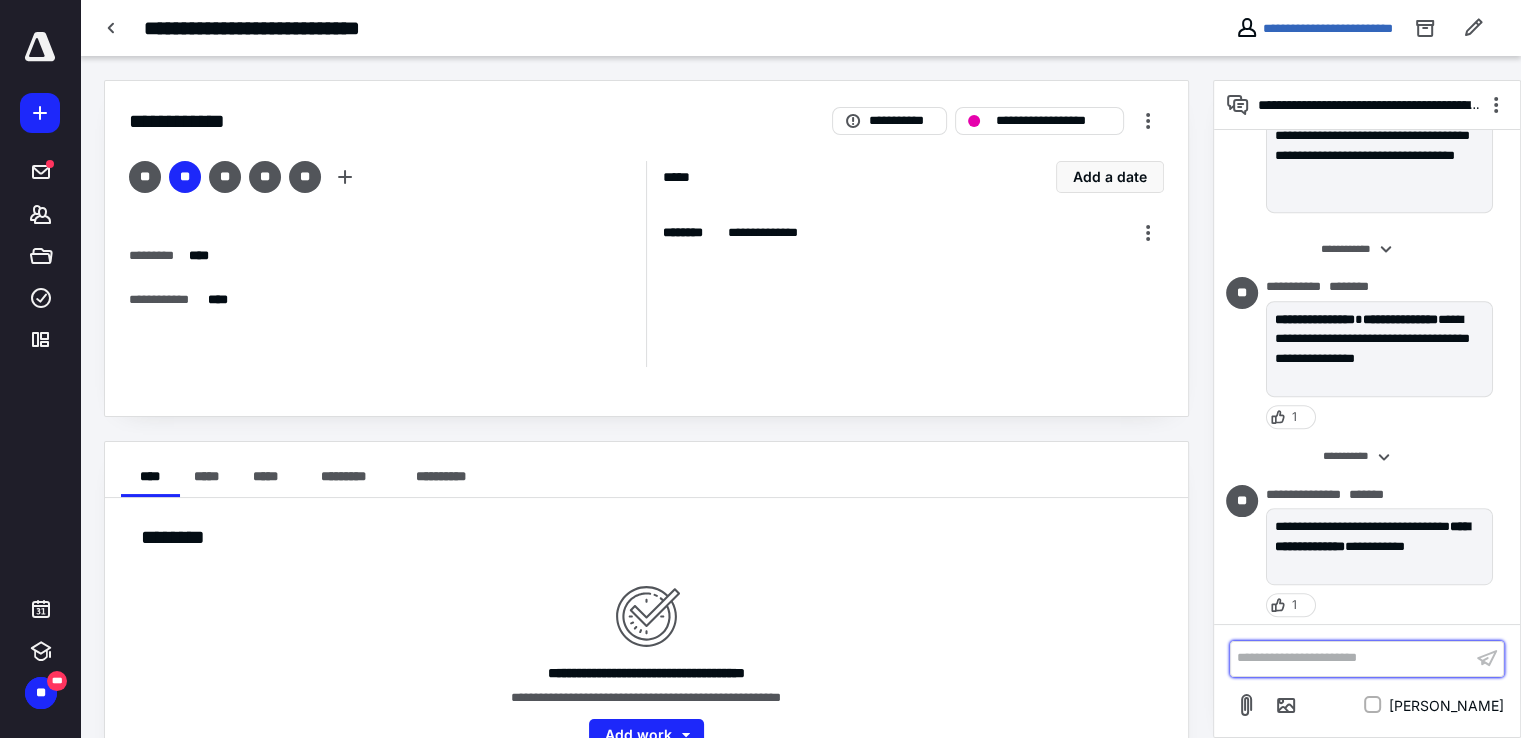 click on "**********" at bounding box center [1351, 658] 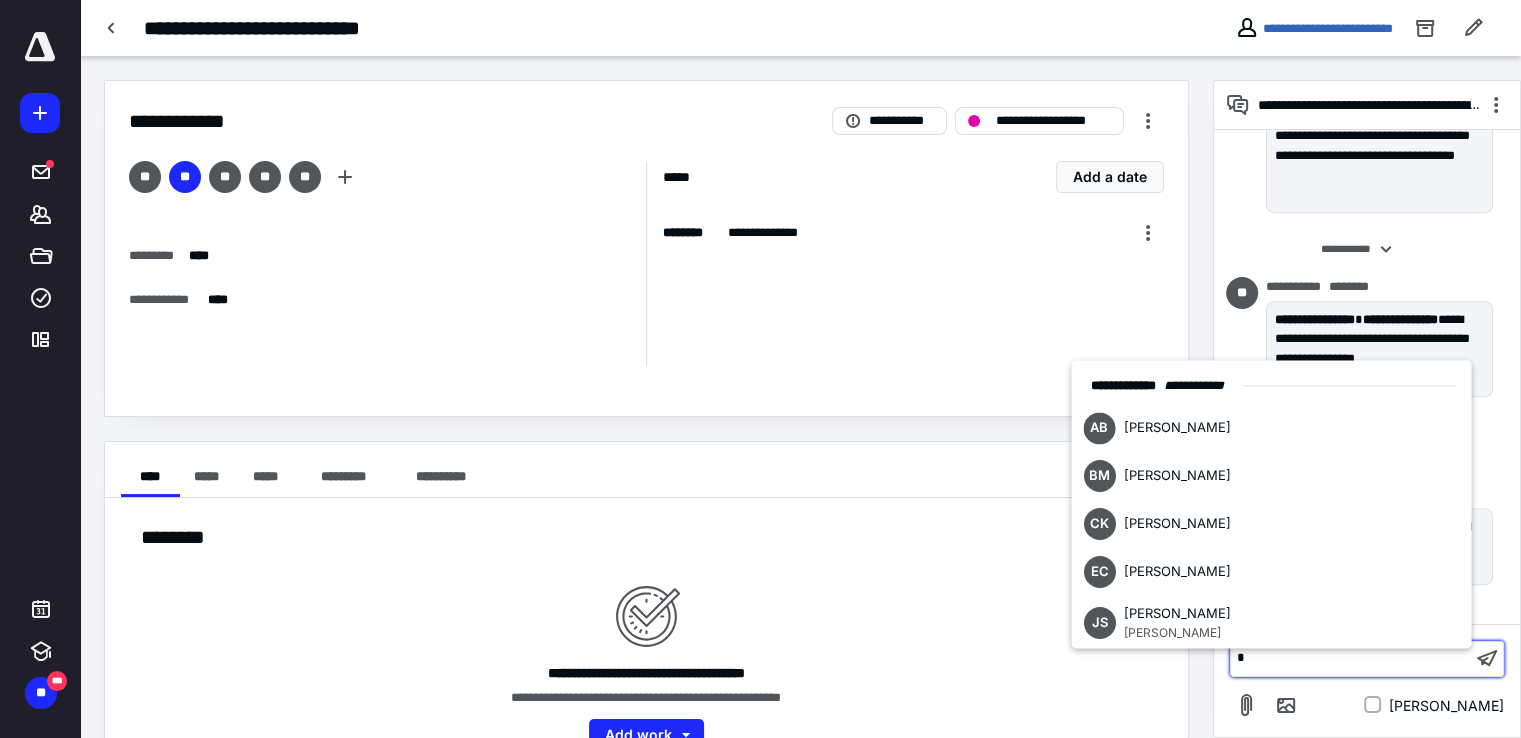 type 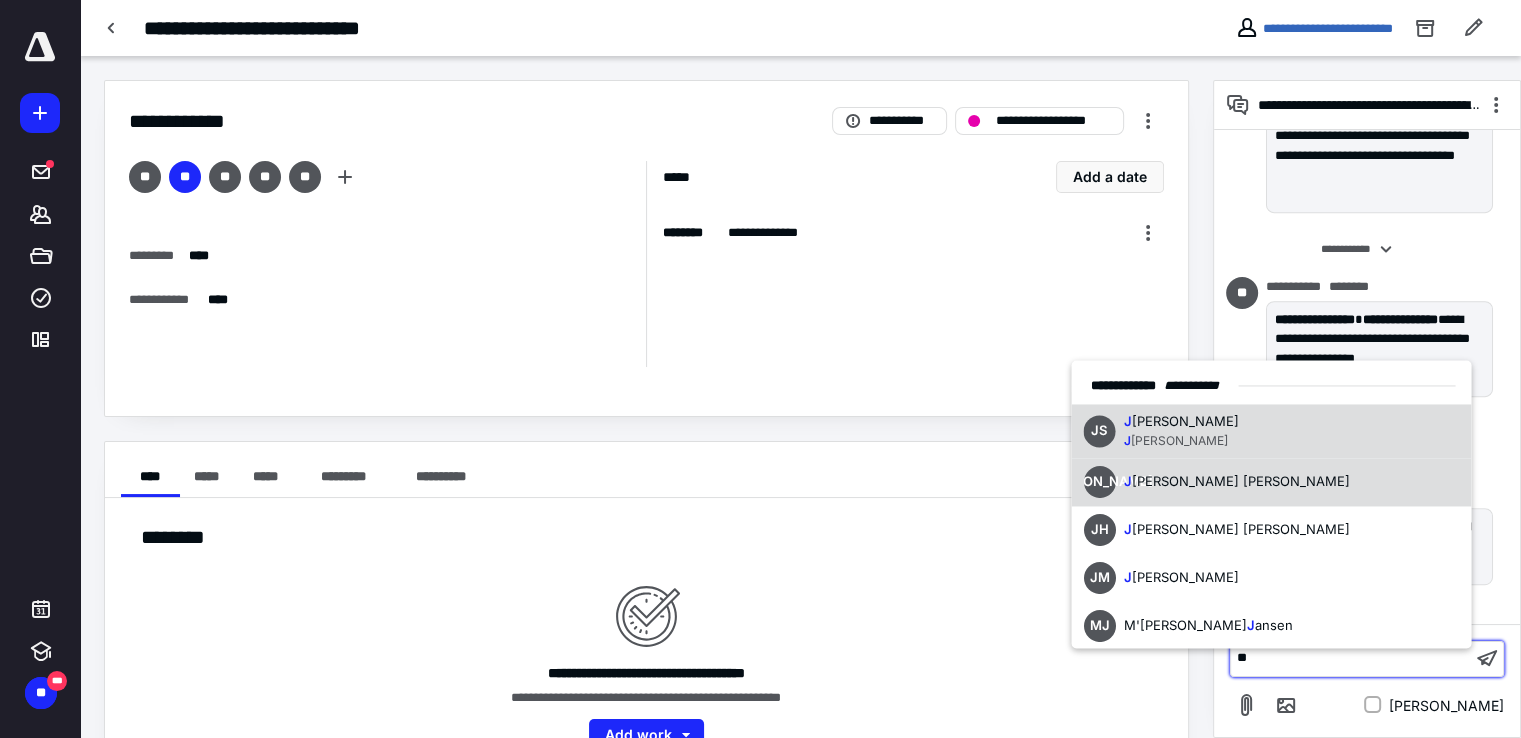 click on "JA J ames Adams" at bounding box center (1216, 482) 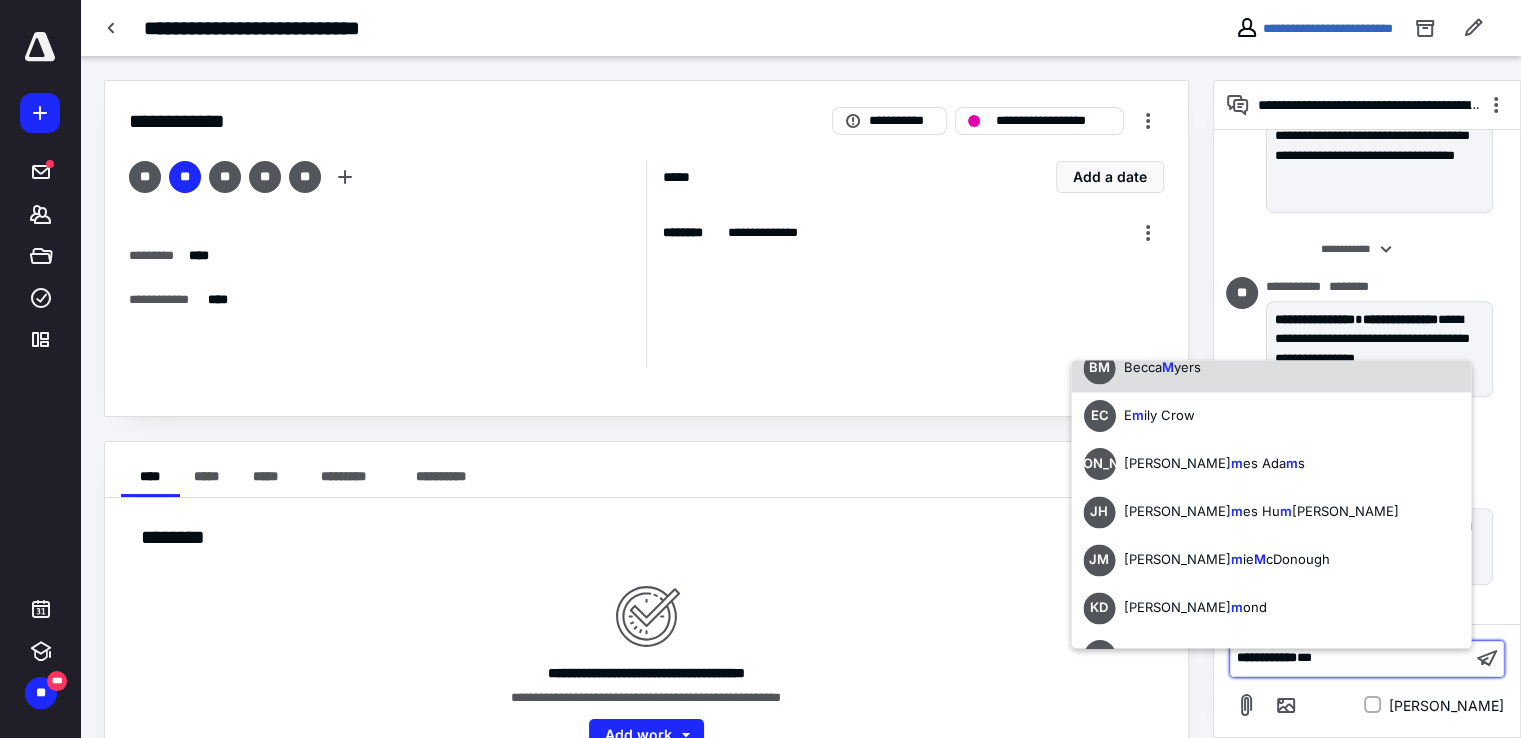scroll, scrollTop: 200, scrollLeft: 0, axis: vertical 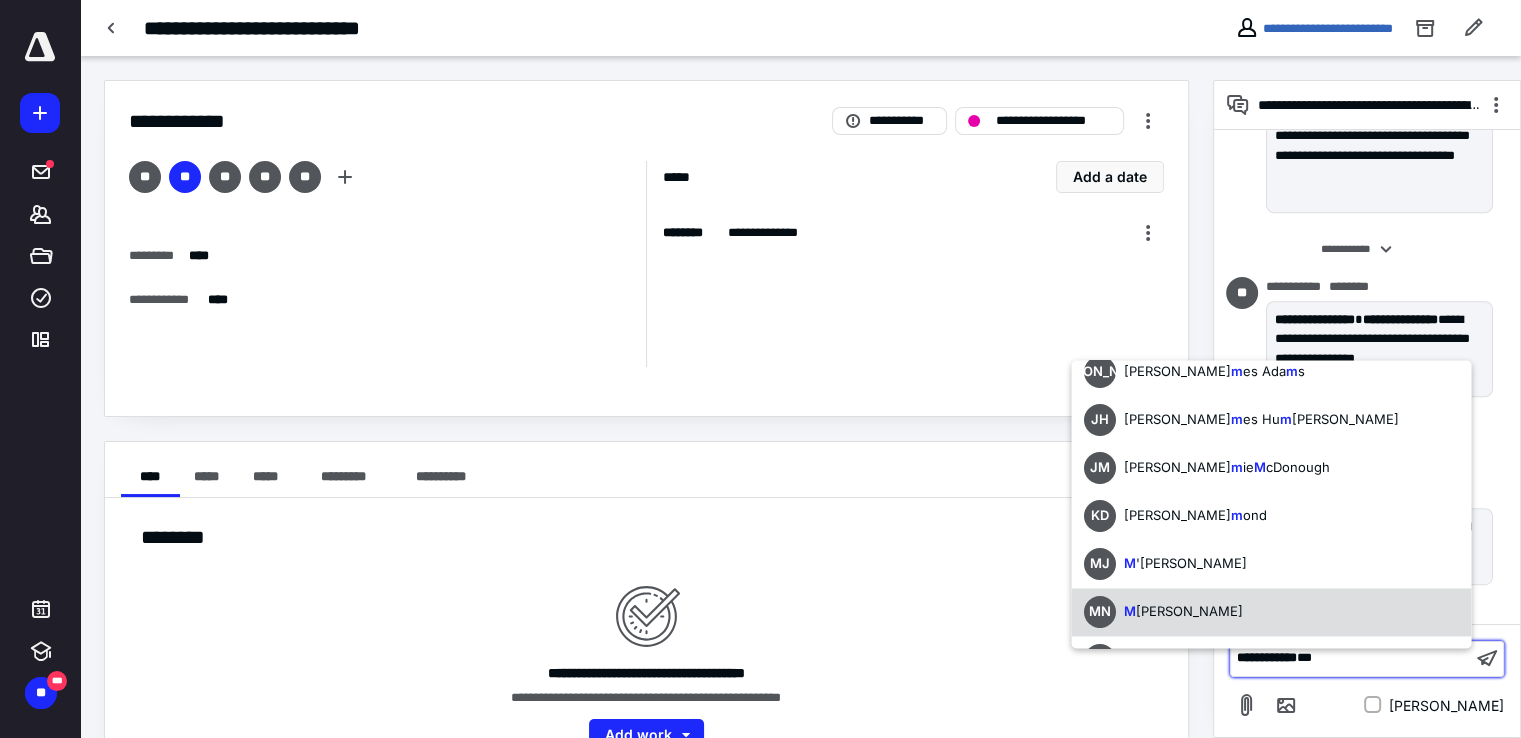 click on "elissa Noonan" at bounding box center (1188, 612) 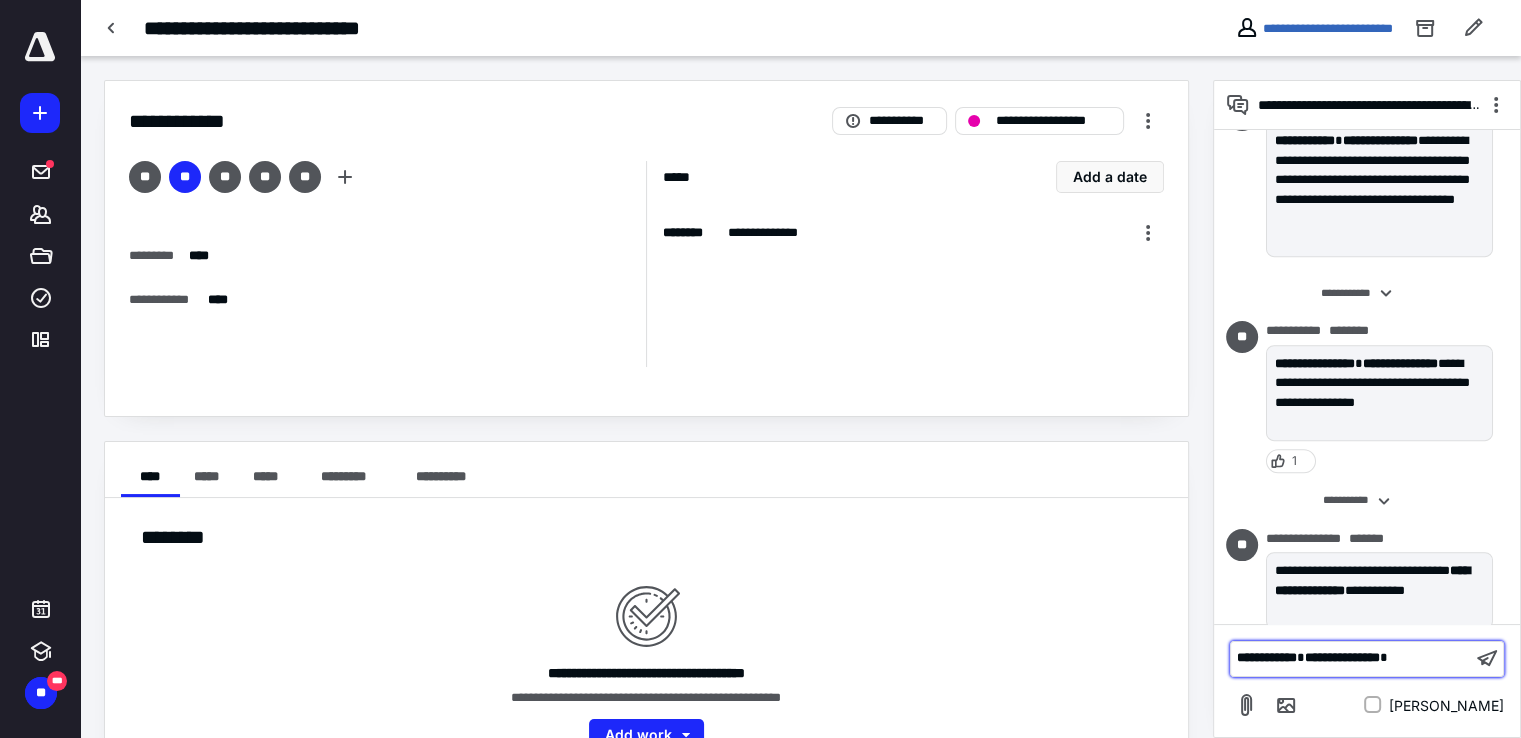 scroll, scrollTop: 900, scrollLeft: 0, axis: vertical 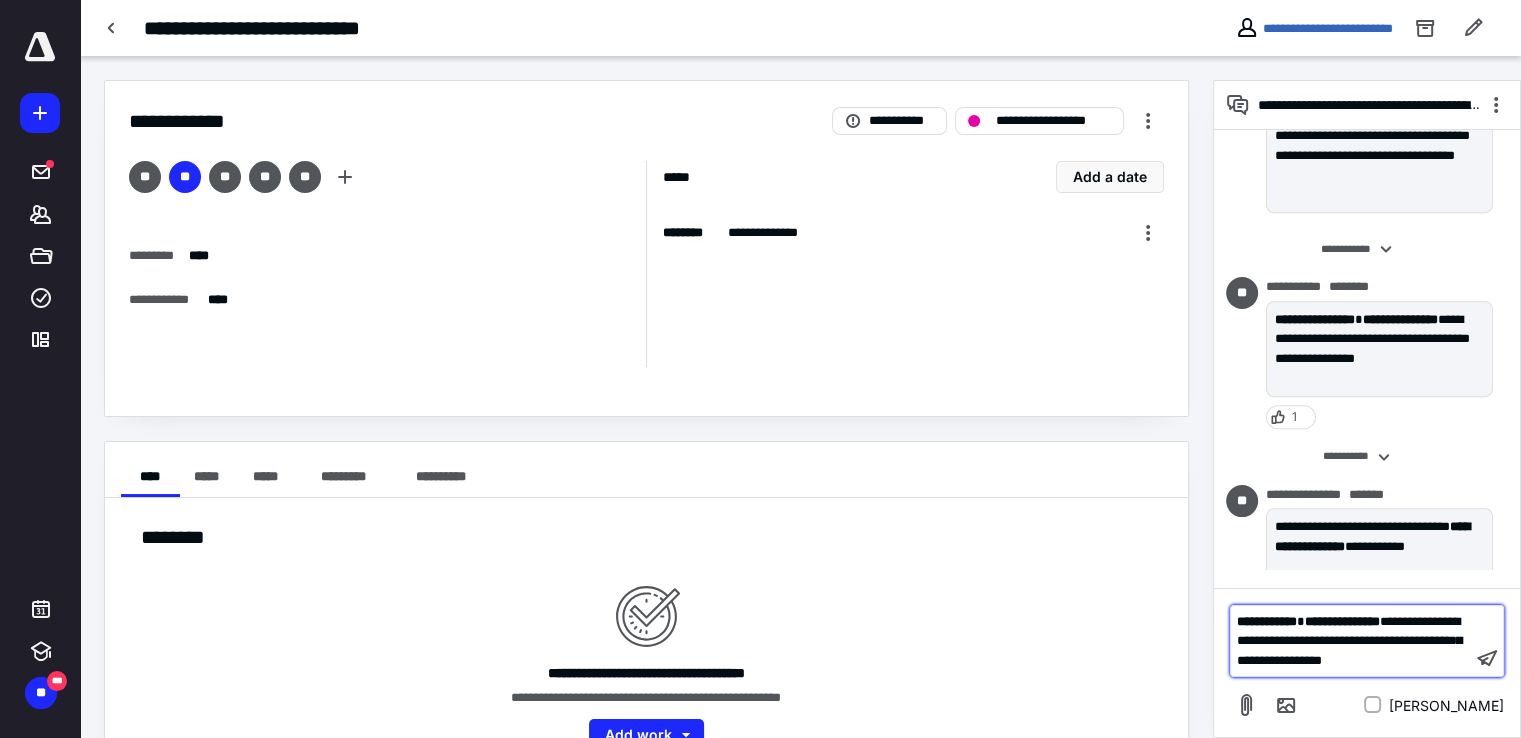 click on "**********" at bounding box center [1351, 641] 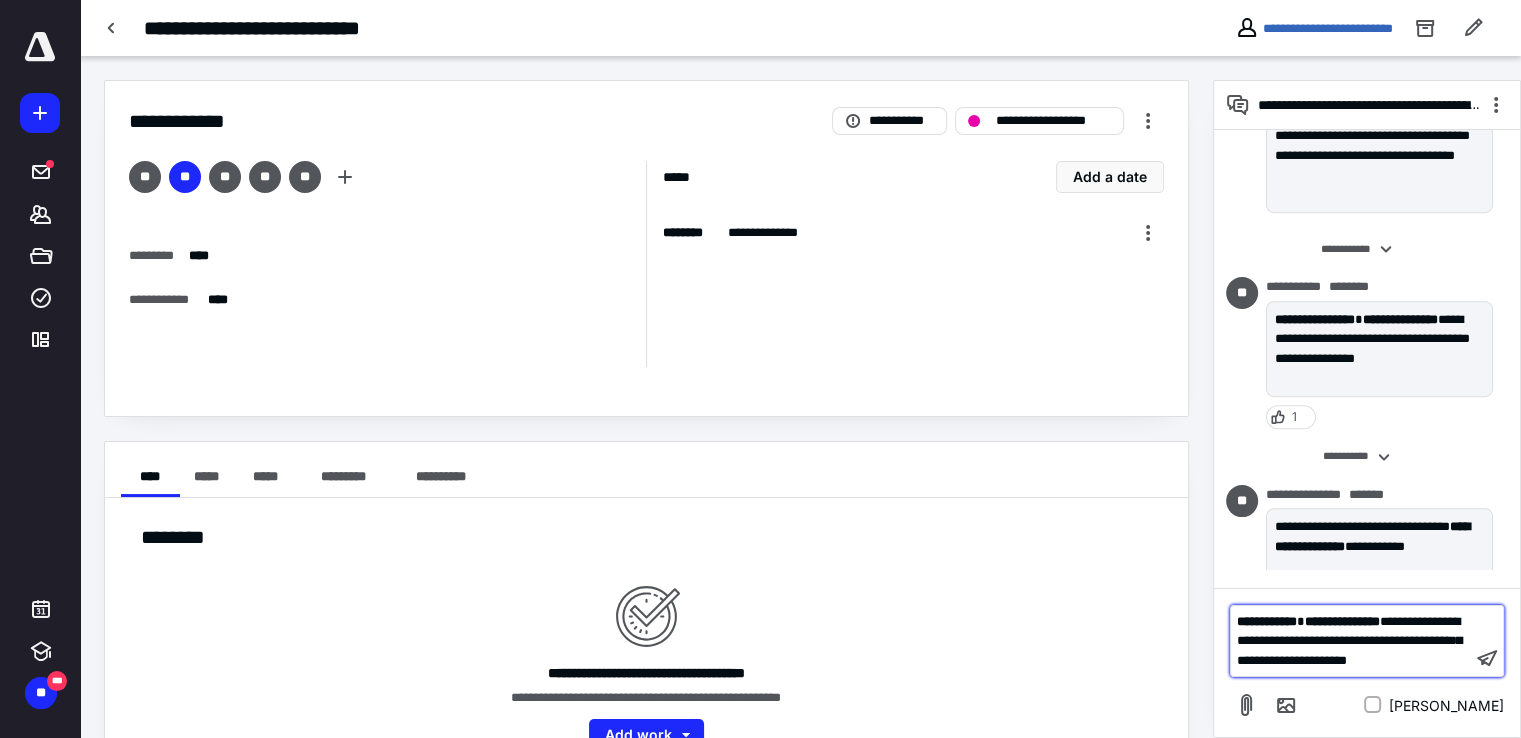 click on "**********" at bounding box center [1349, 641] 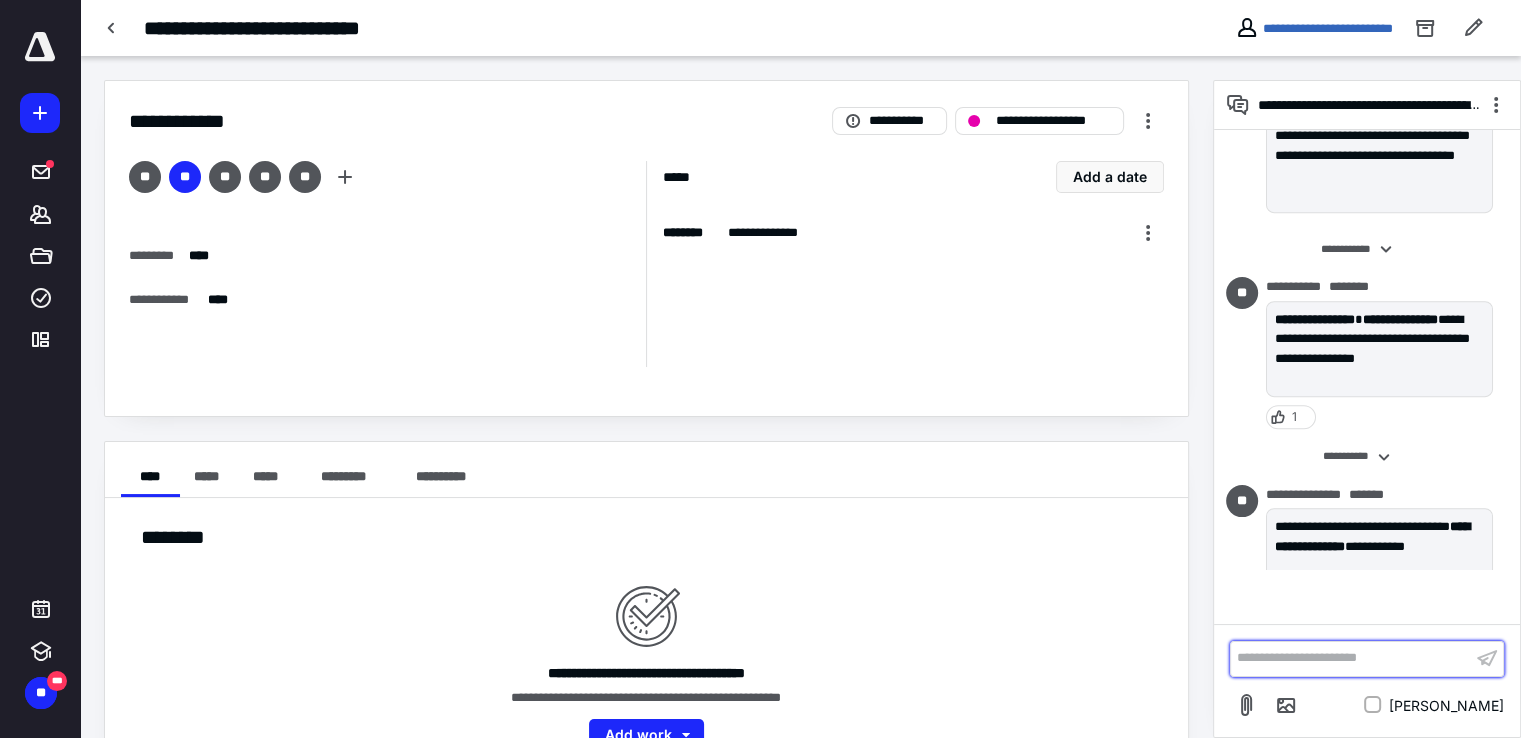 scroll, scrollTop: 1083, scrollLeft: 0, axis: vertical 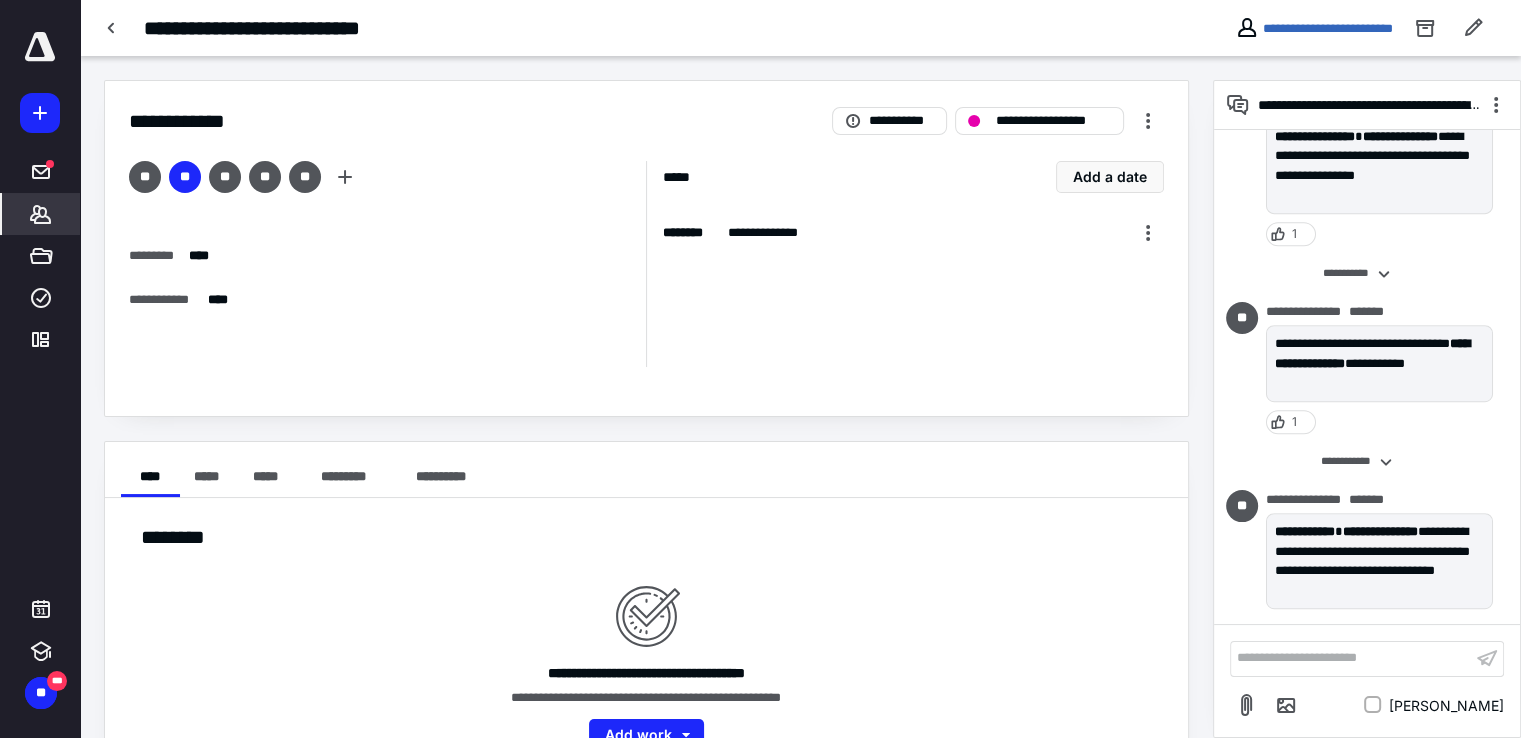 click 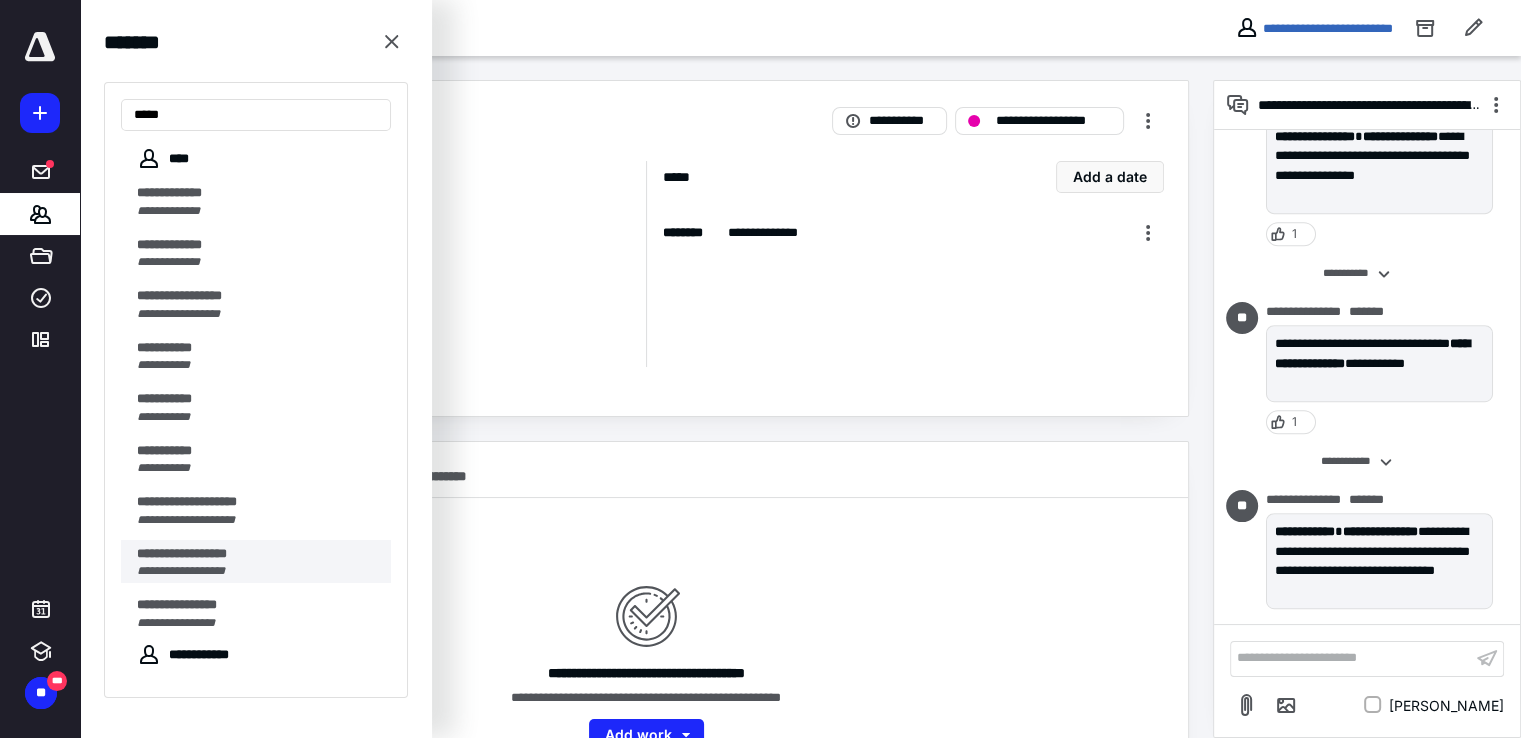 type on "****" 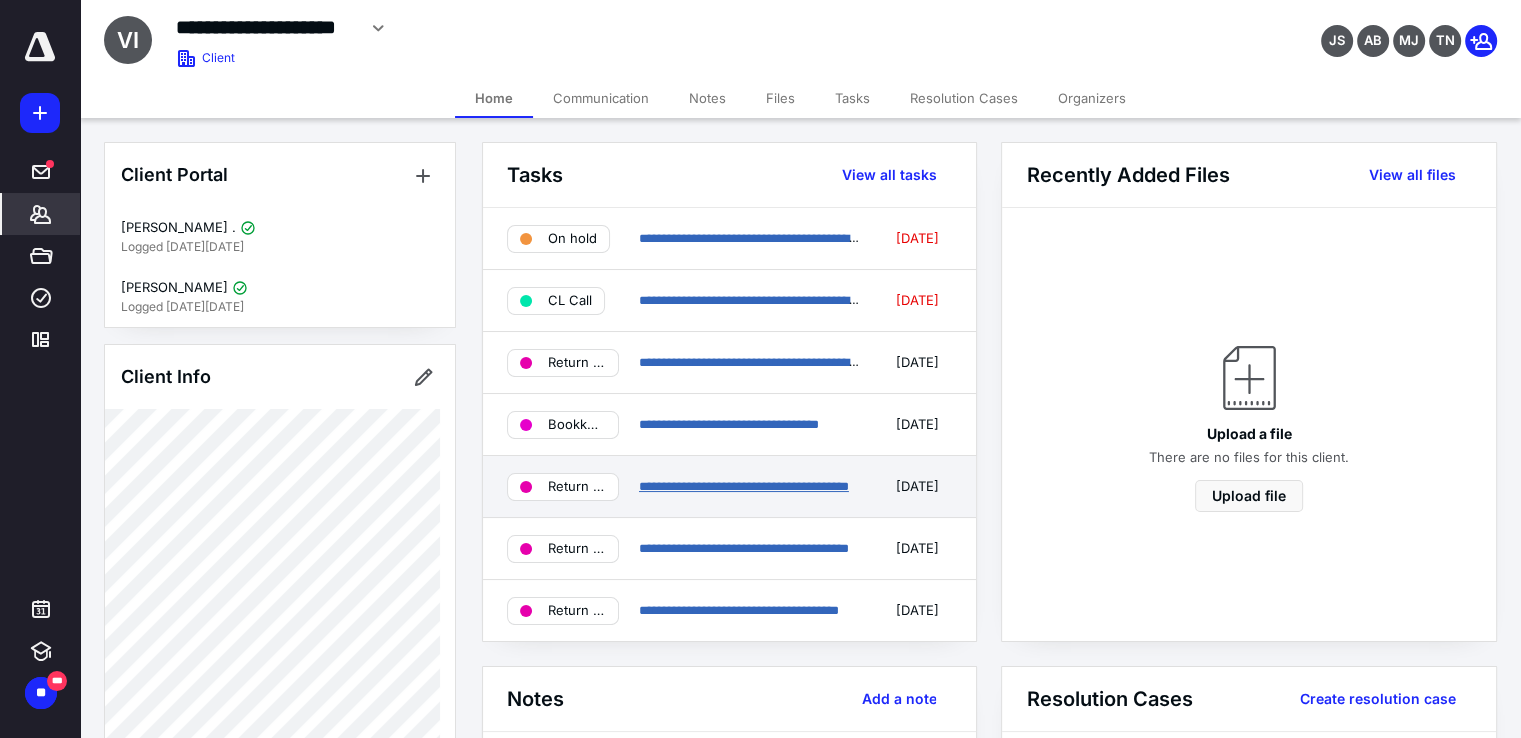 click on "**********" at bounding box center [744, 486] 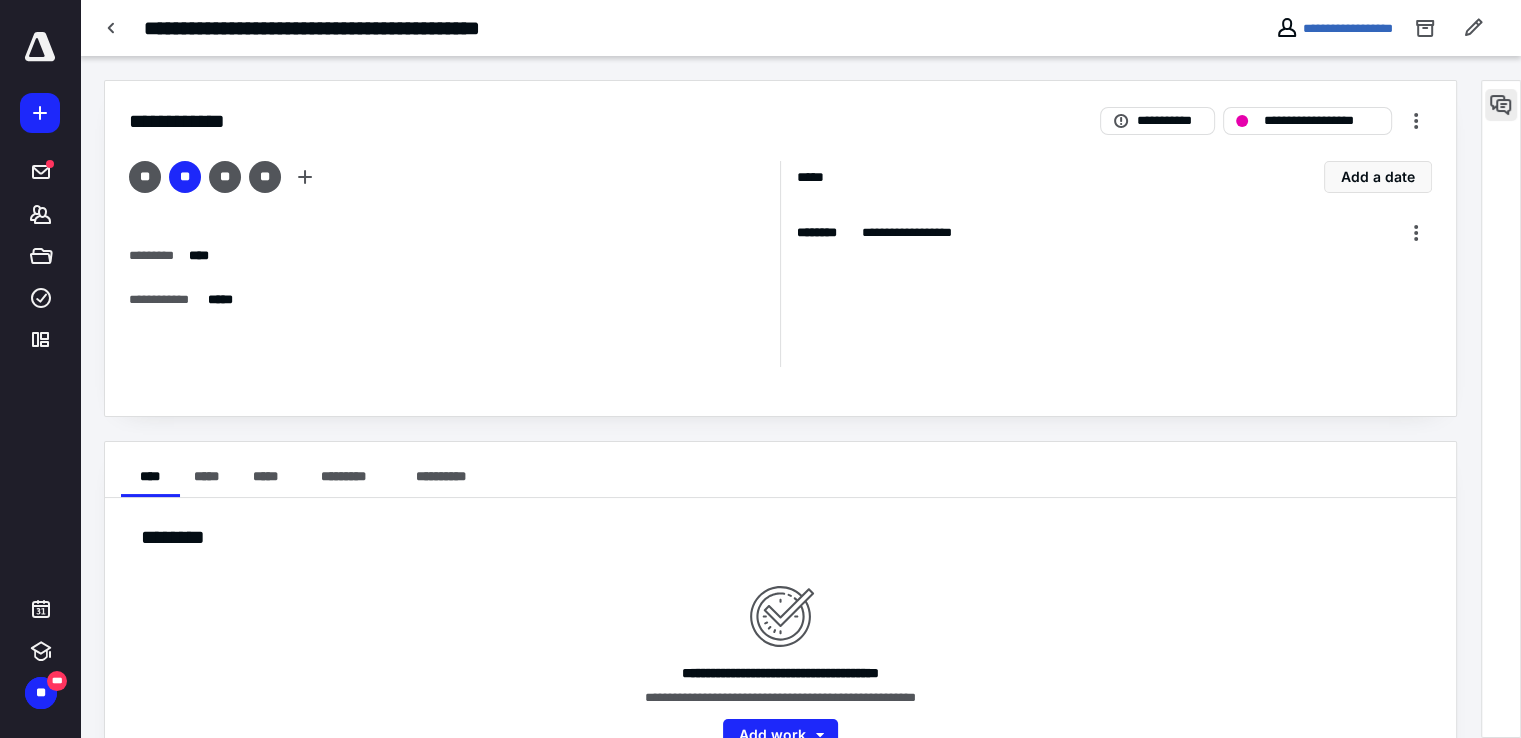 click at bounding box center [1501, 105] 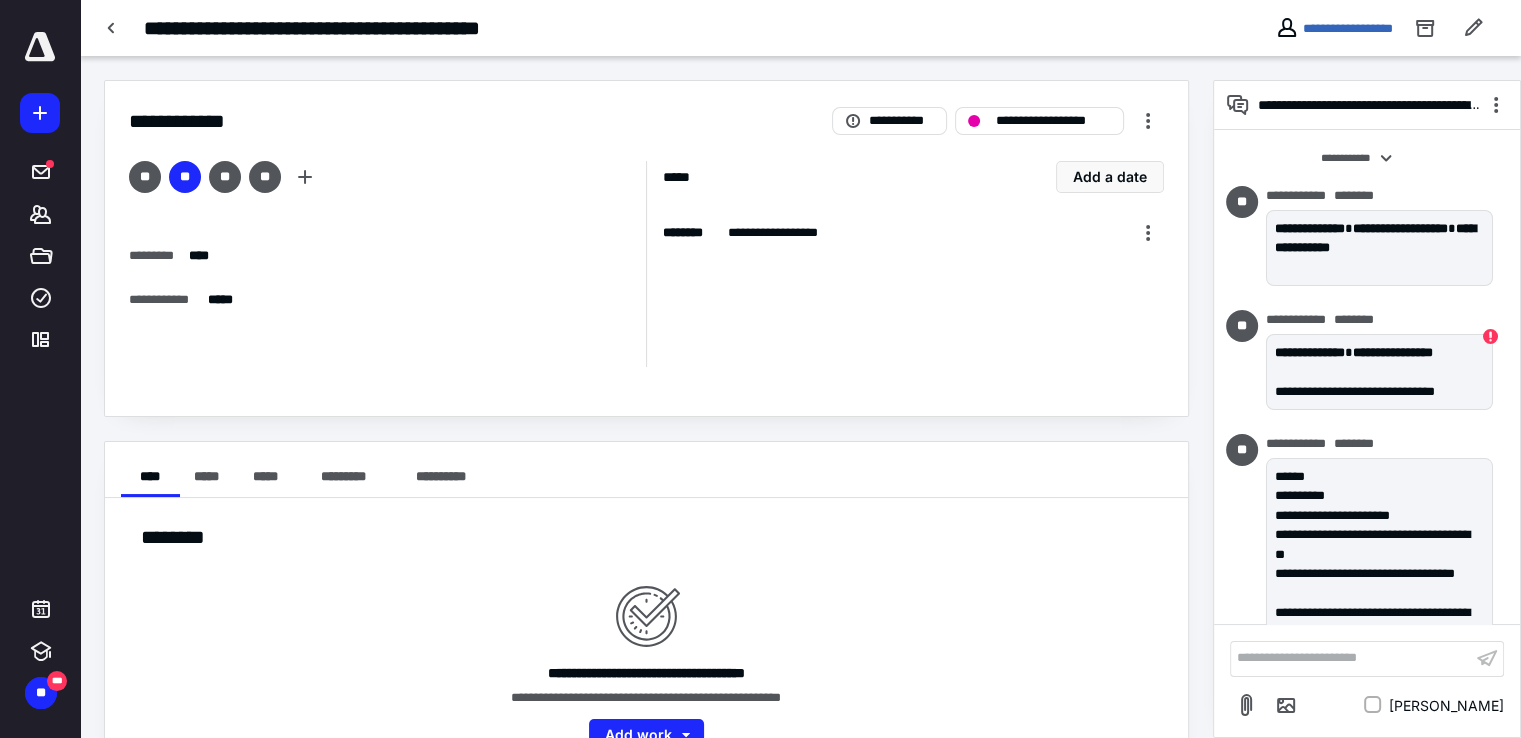 scroll, scrollTop: 2815, scrollLeft: 0, axis: vertical 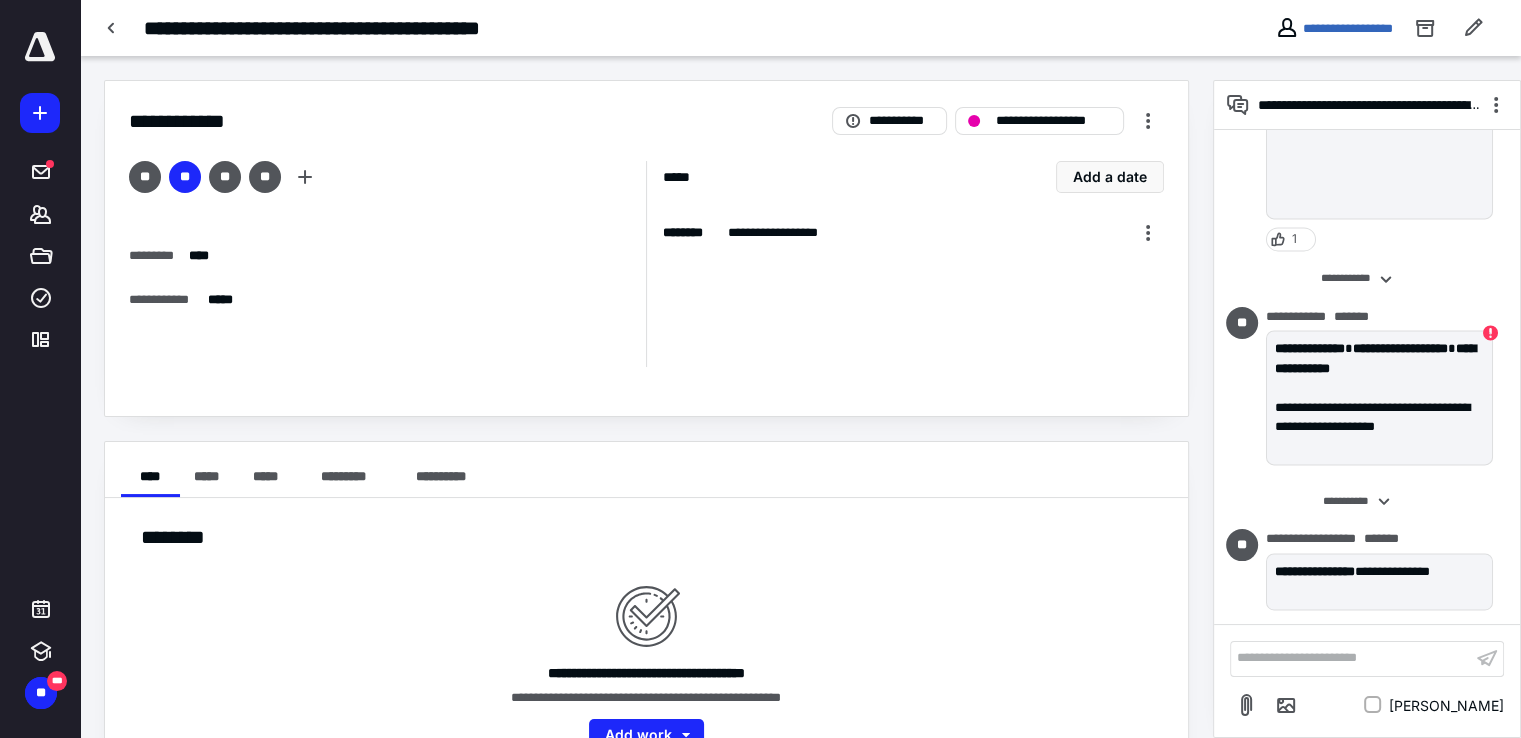 click on "**********" at bounding box center [1351, 658] 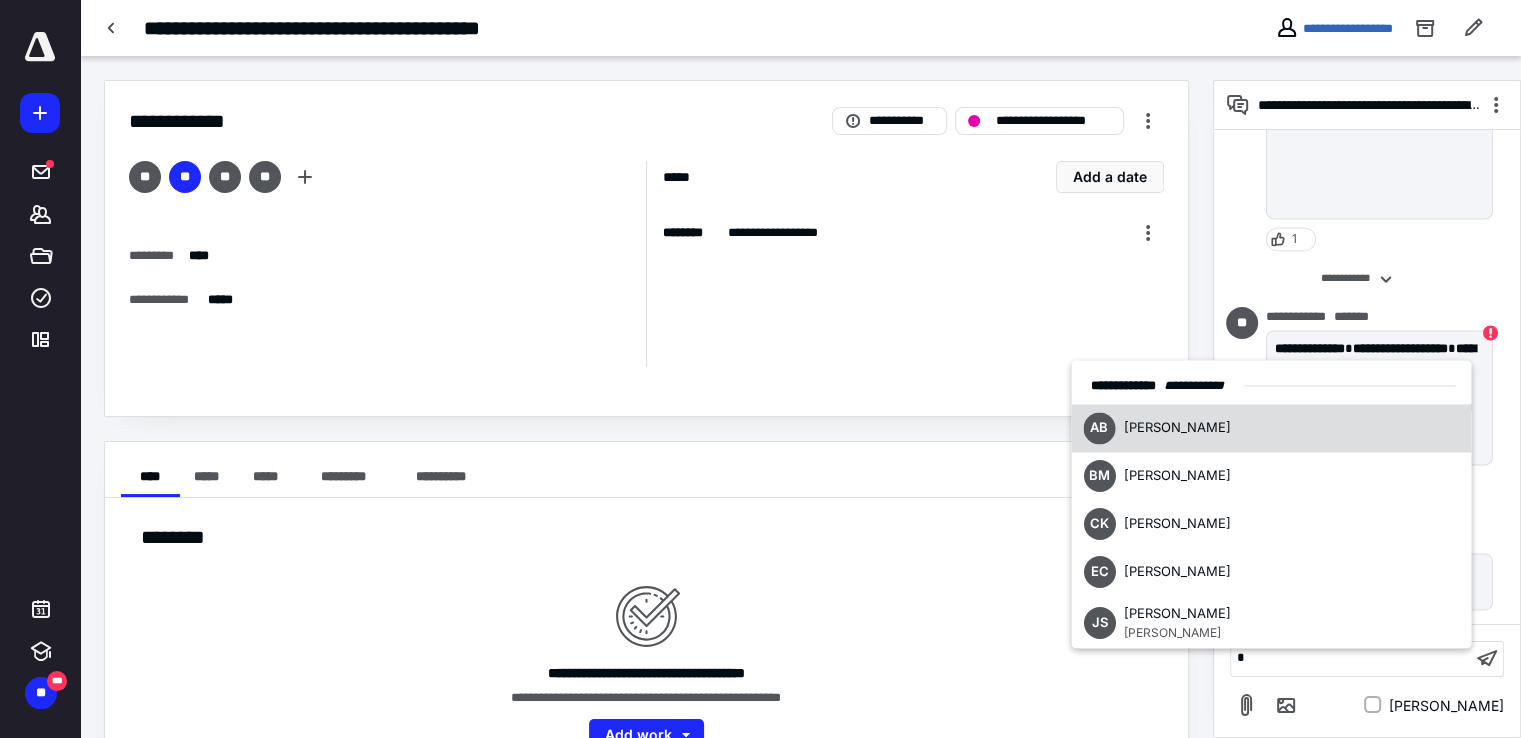type 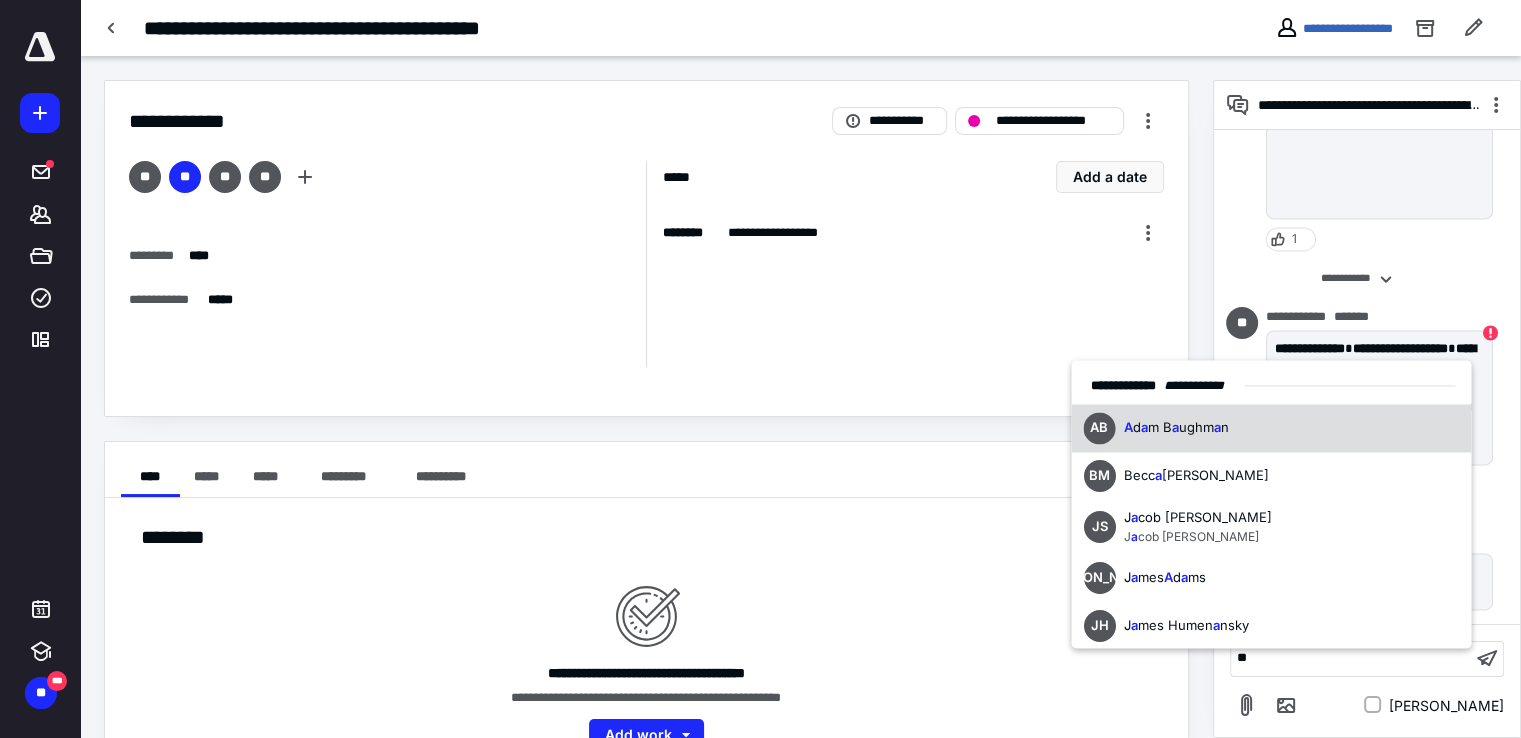 click on "a" at bounding box center (1143, 428) 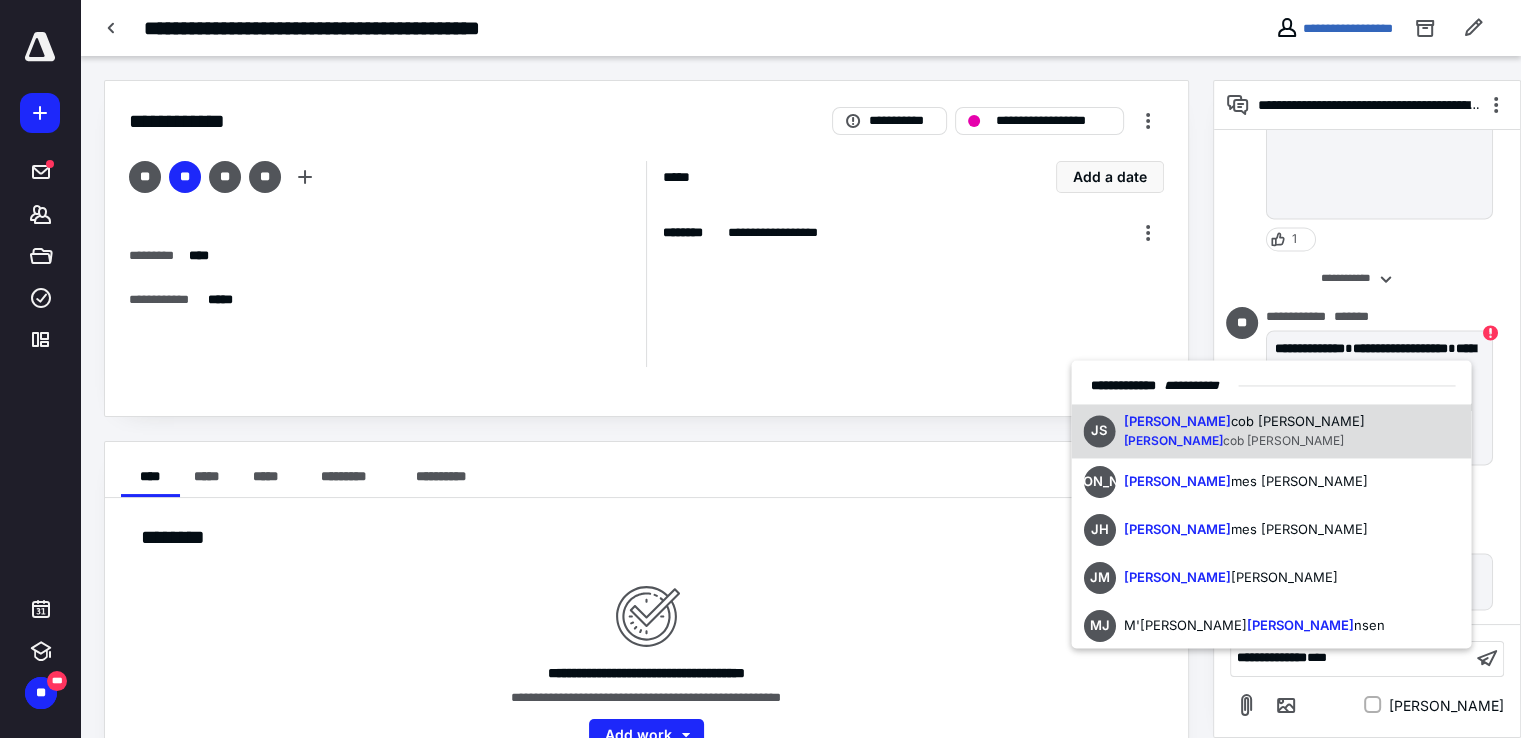 click on "cob Siegel" at bounding box center (1282, 440) 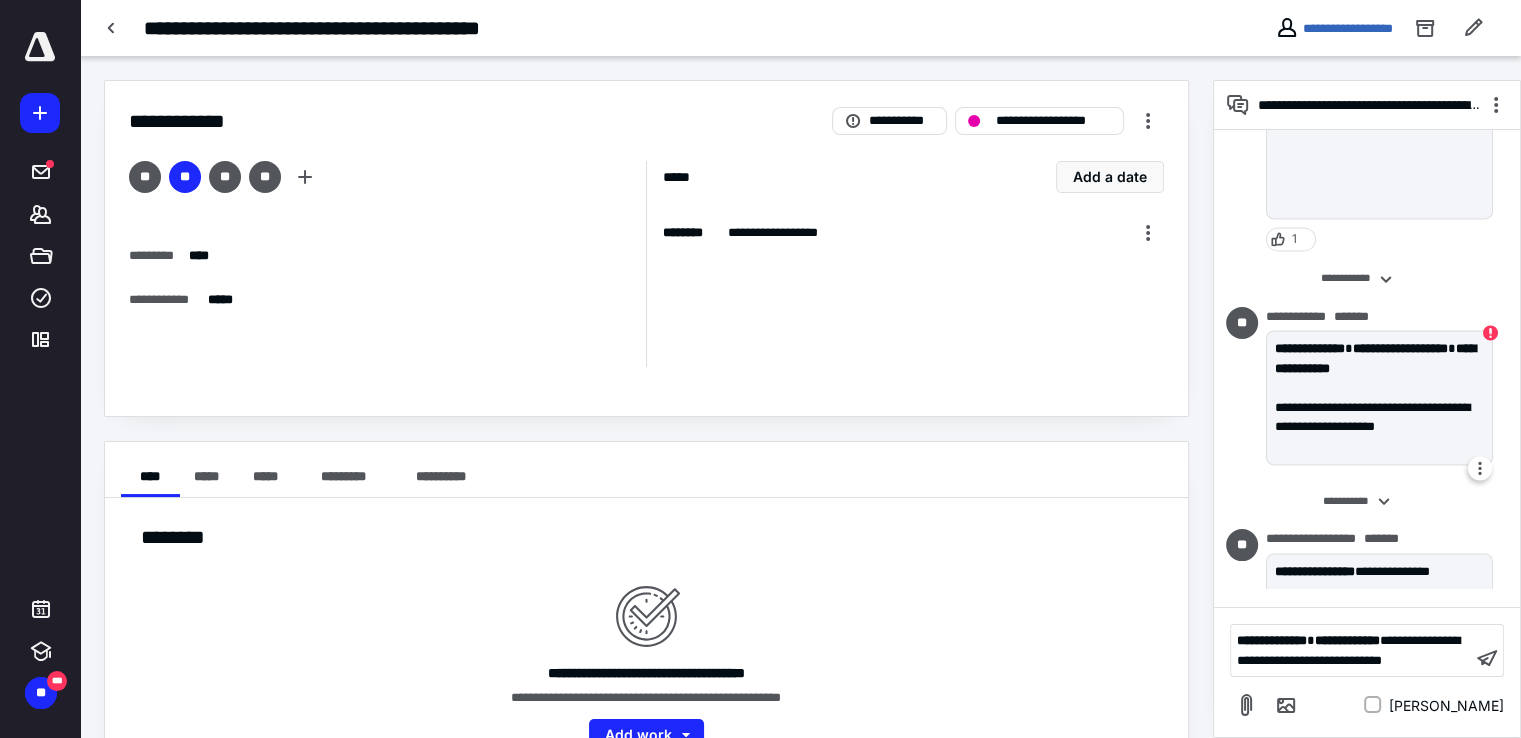 scroll, scrollTop: 2979, scrollLeft: 0, axis: vertical 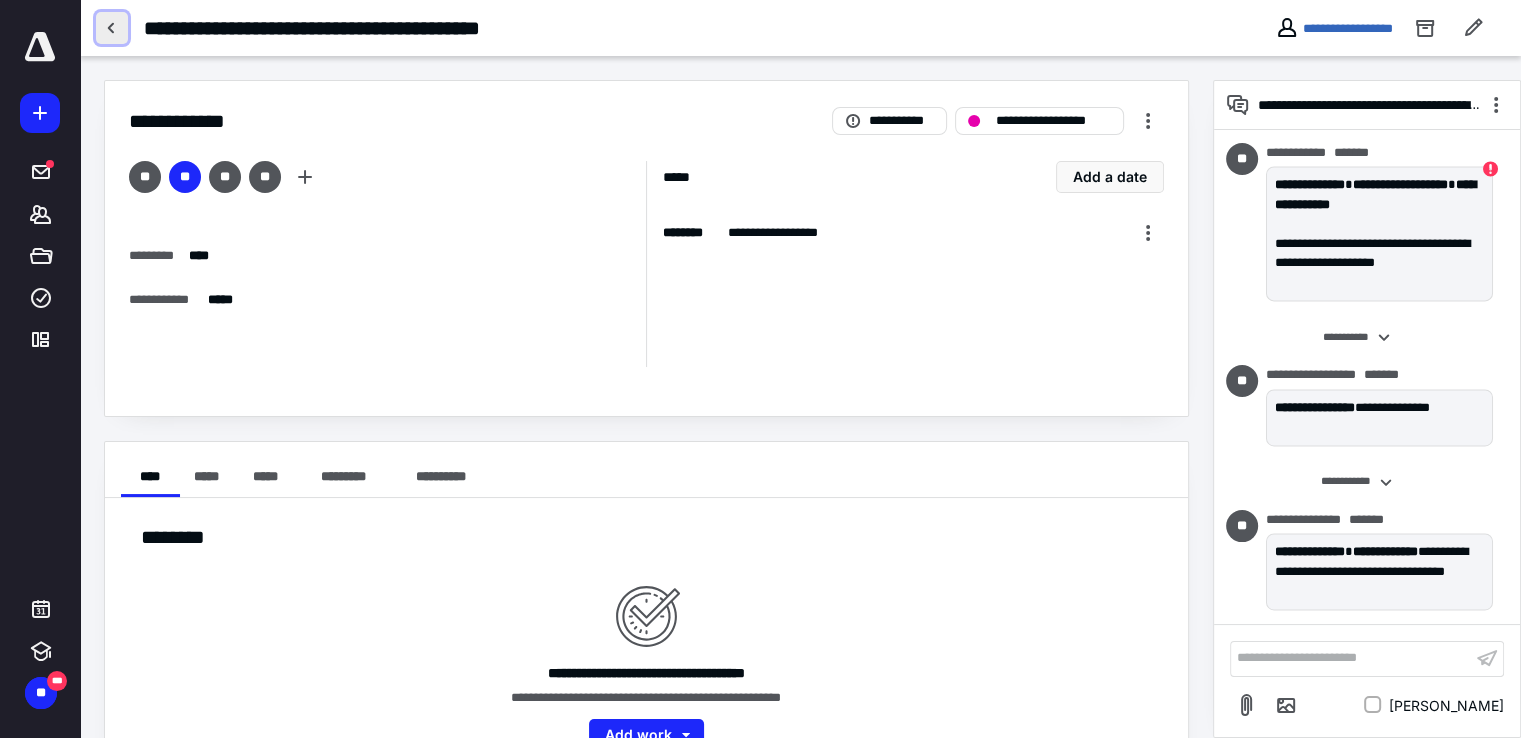 click at bounding box center [112, 28] 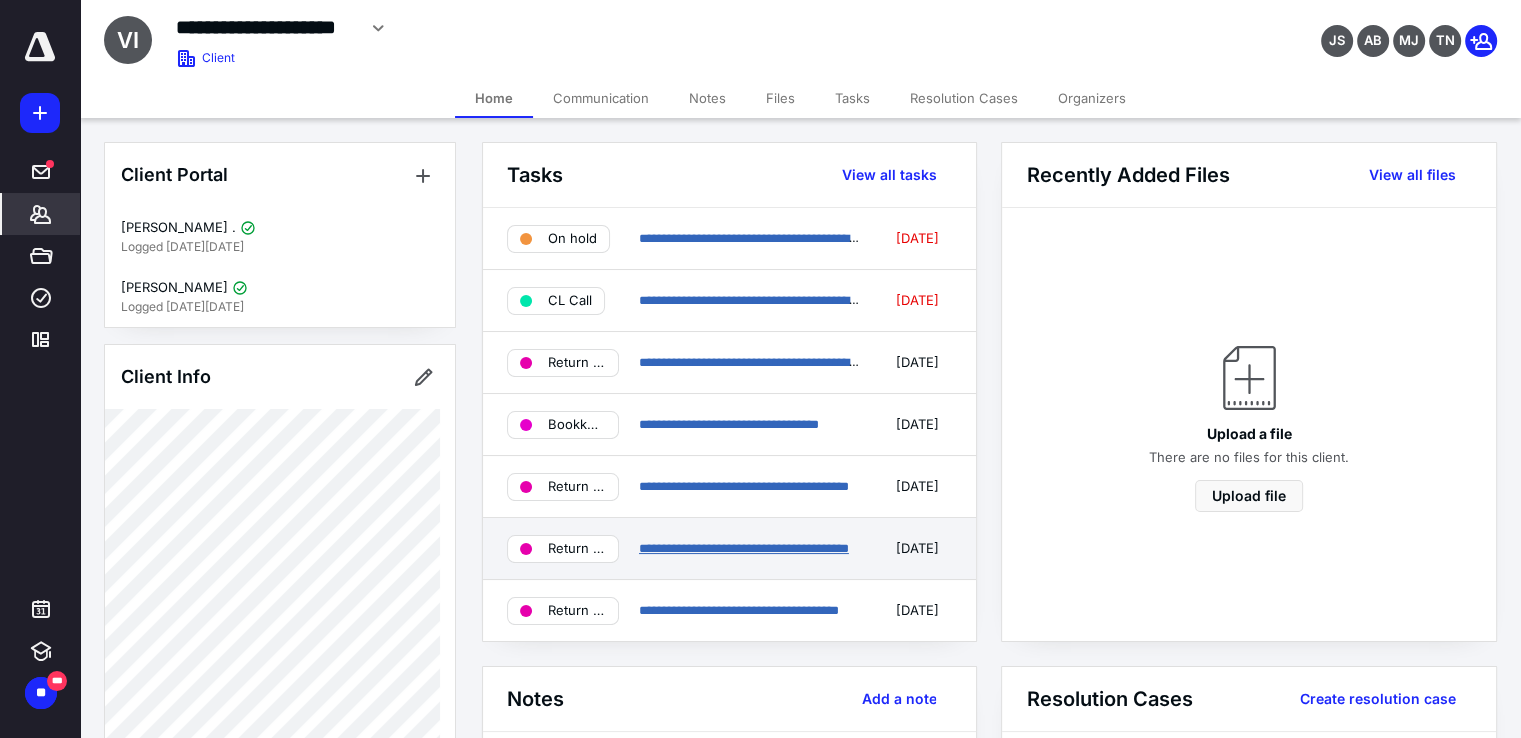 click on "**********" at bounding box center [744, 548] 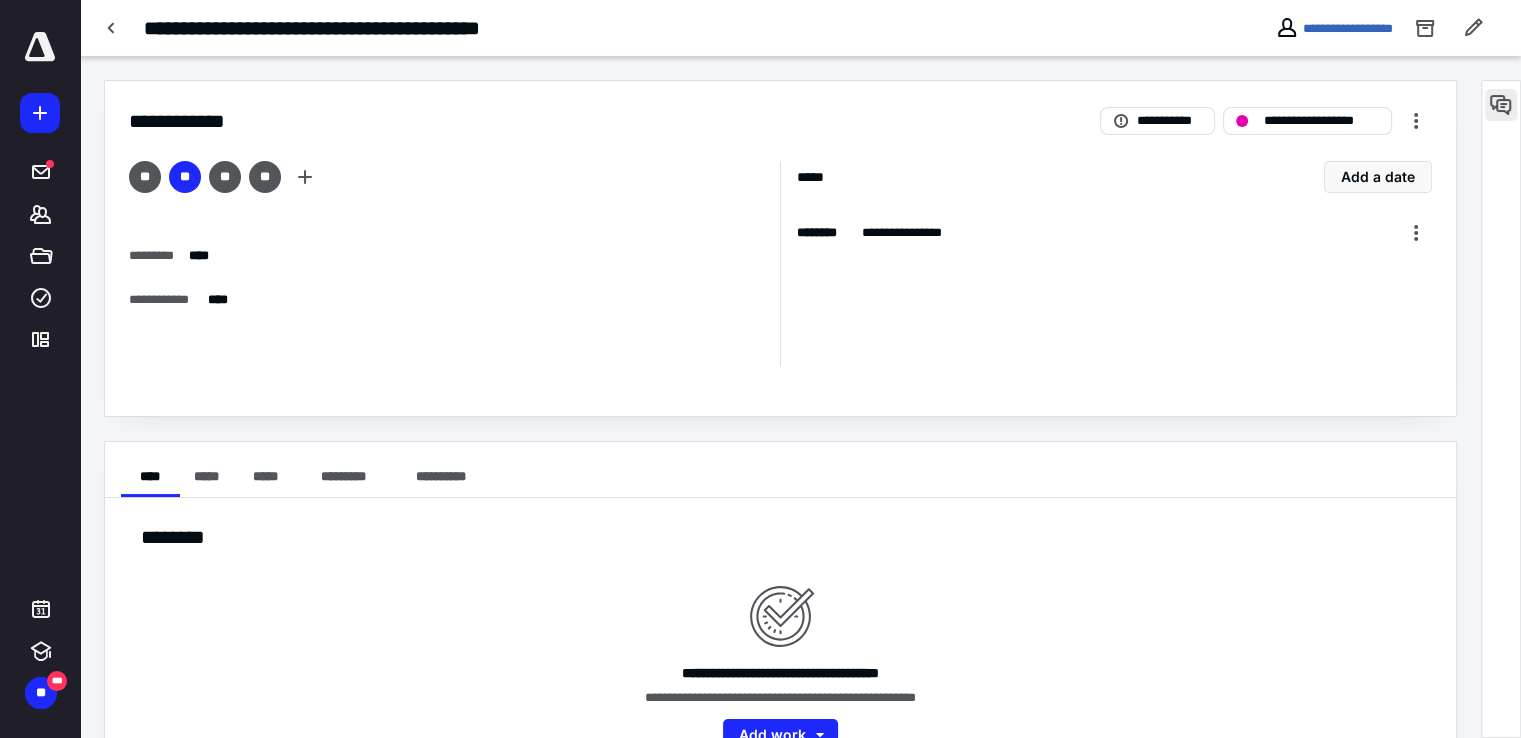 click at bounding box center (1501, 105) 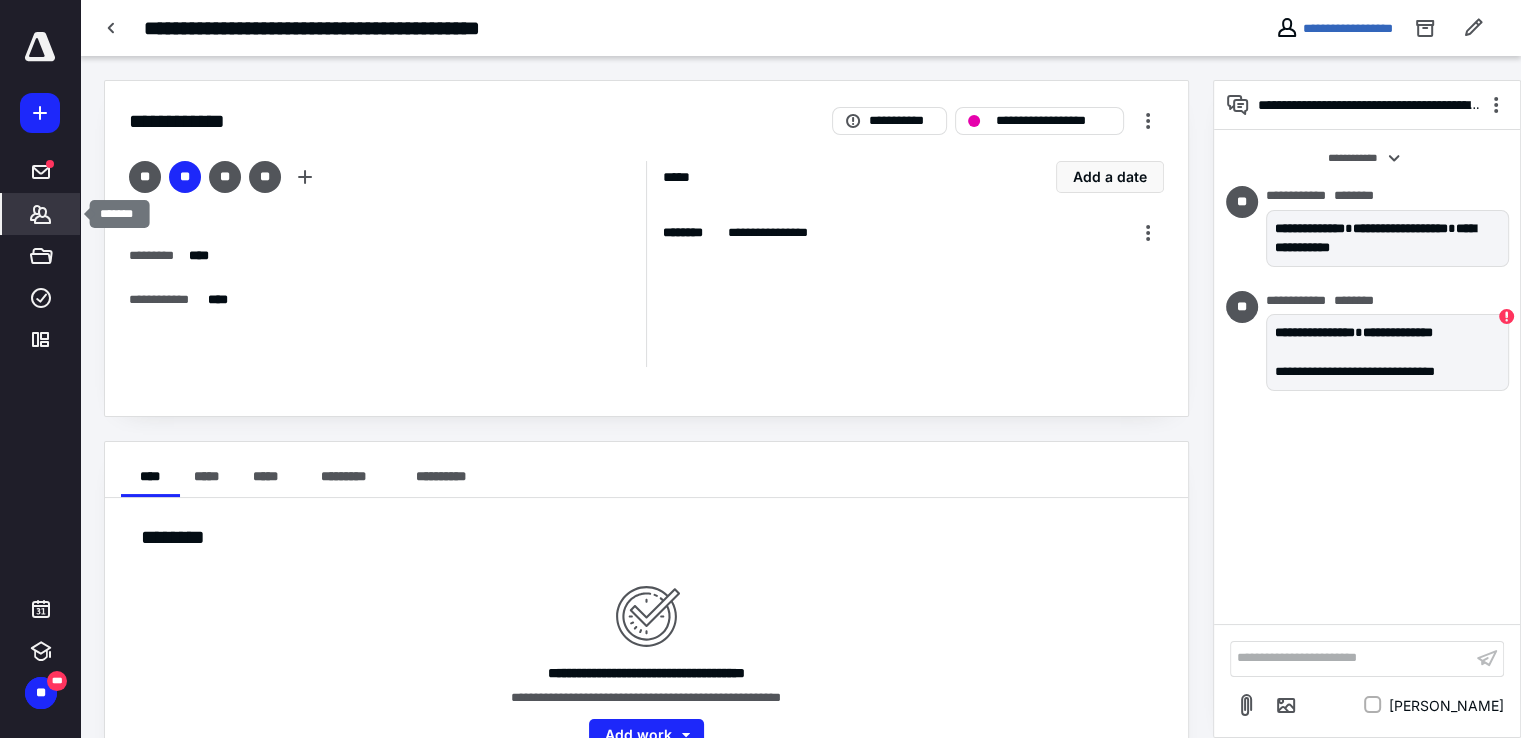 click 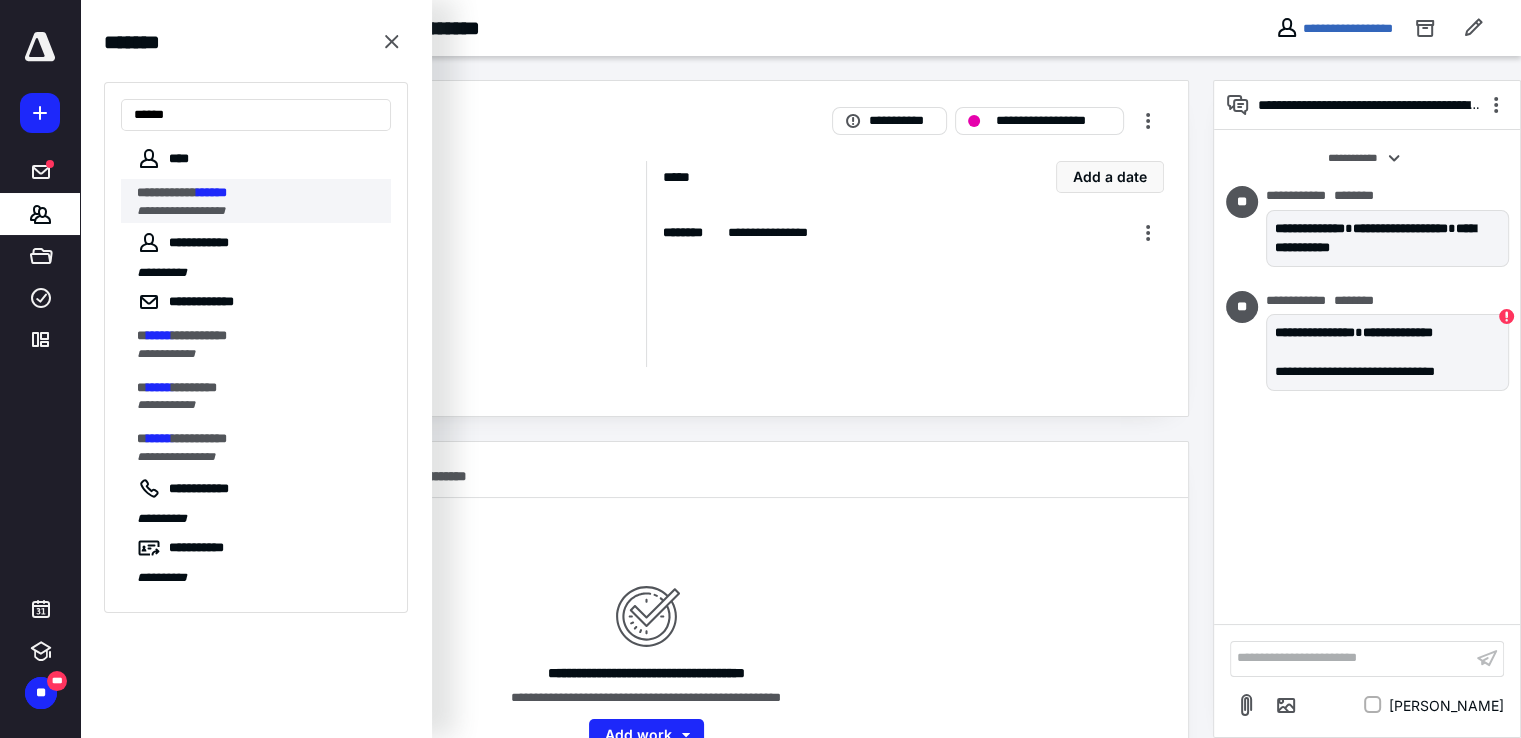type on "******" 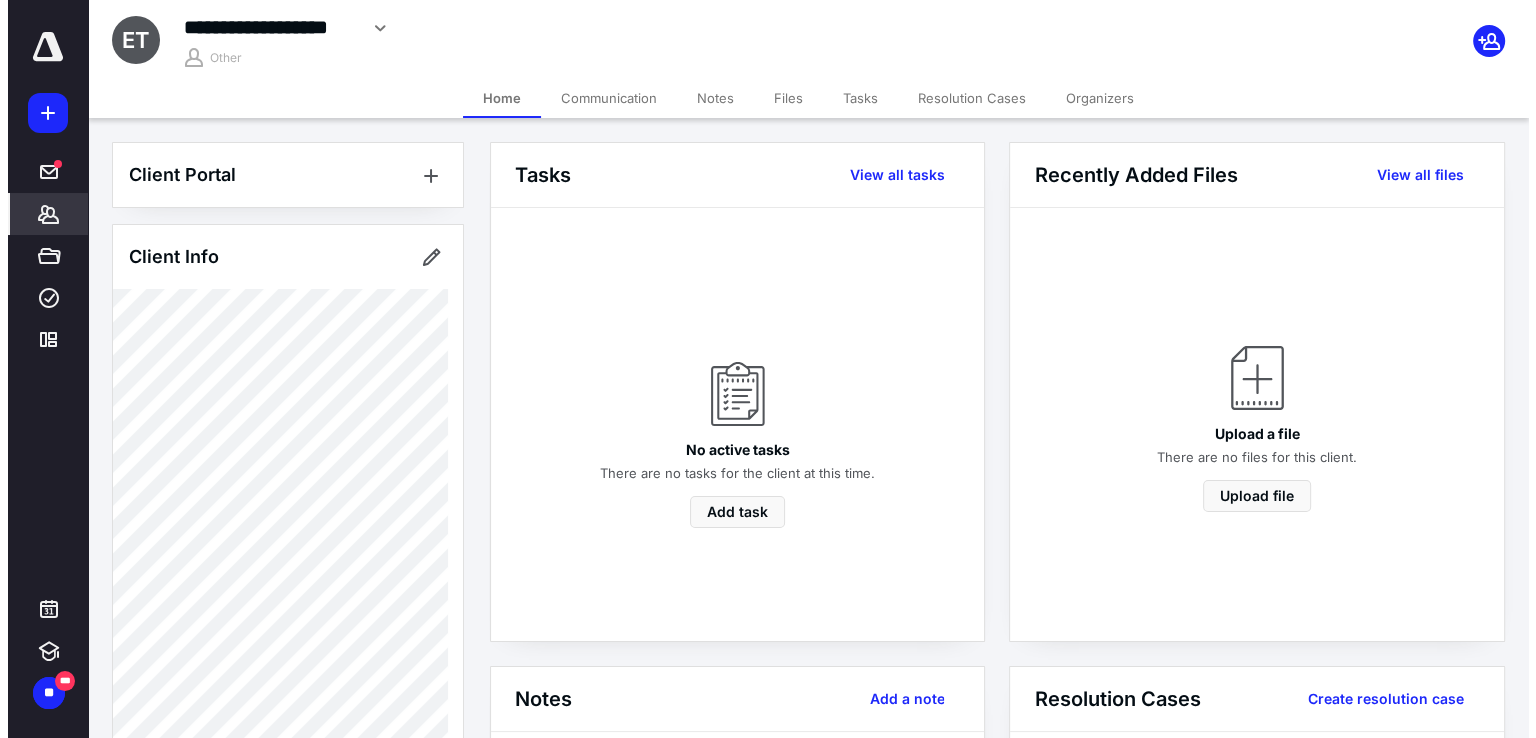 scroll, scrollTop: 700, scrollLeft: 0, axis: vertical 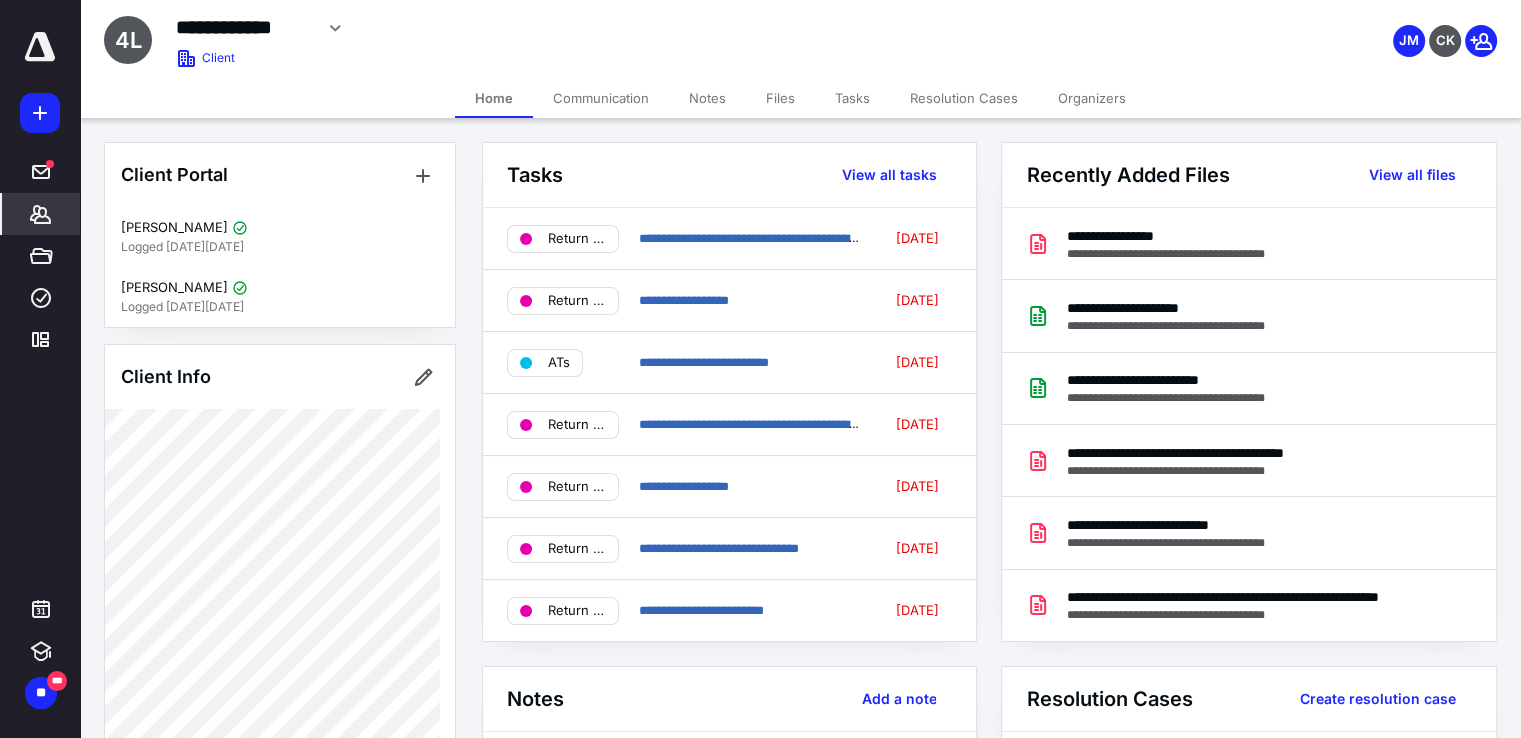 click on "Communication" at bounding box center [601, 98] 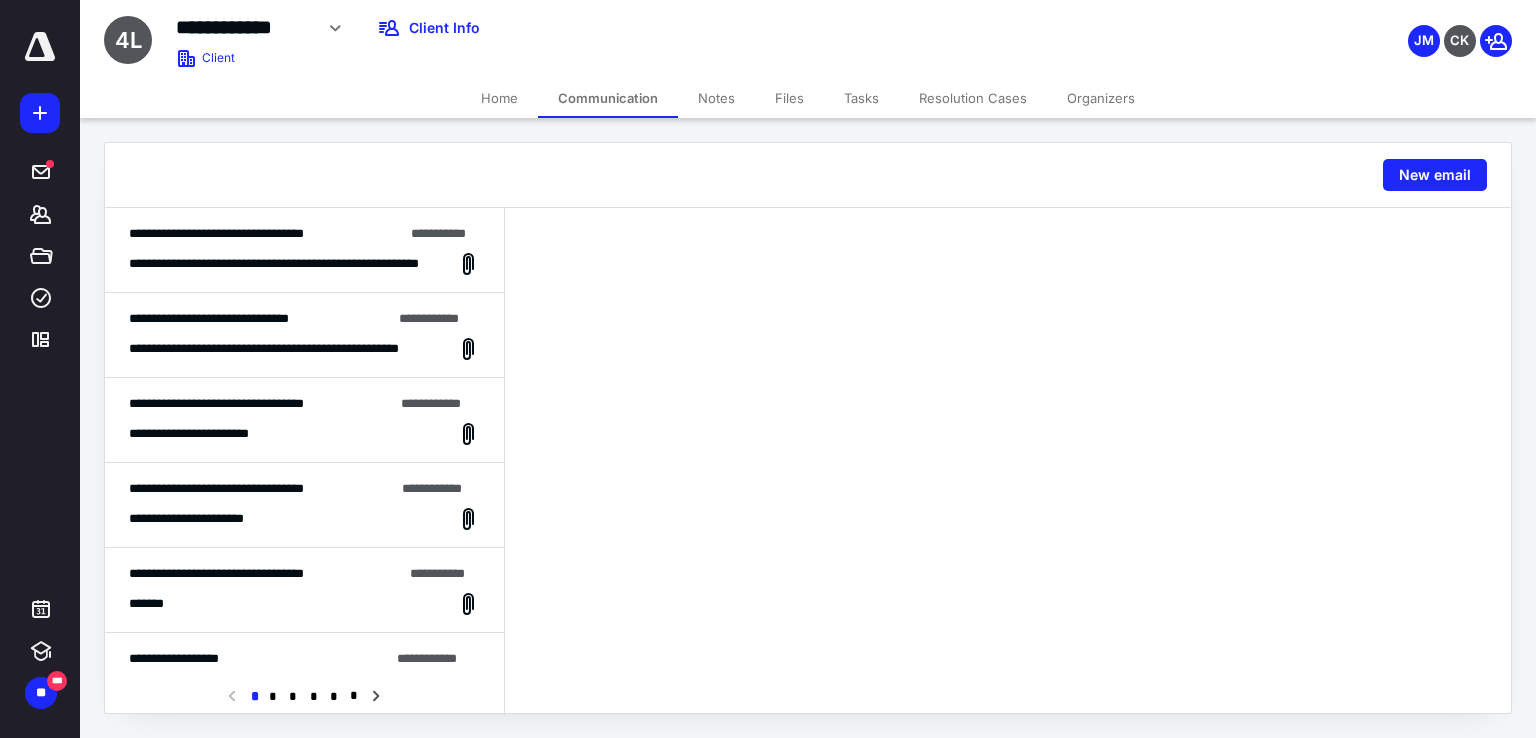 click on "**********" at bounding box center [281, 349] 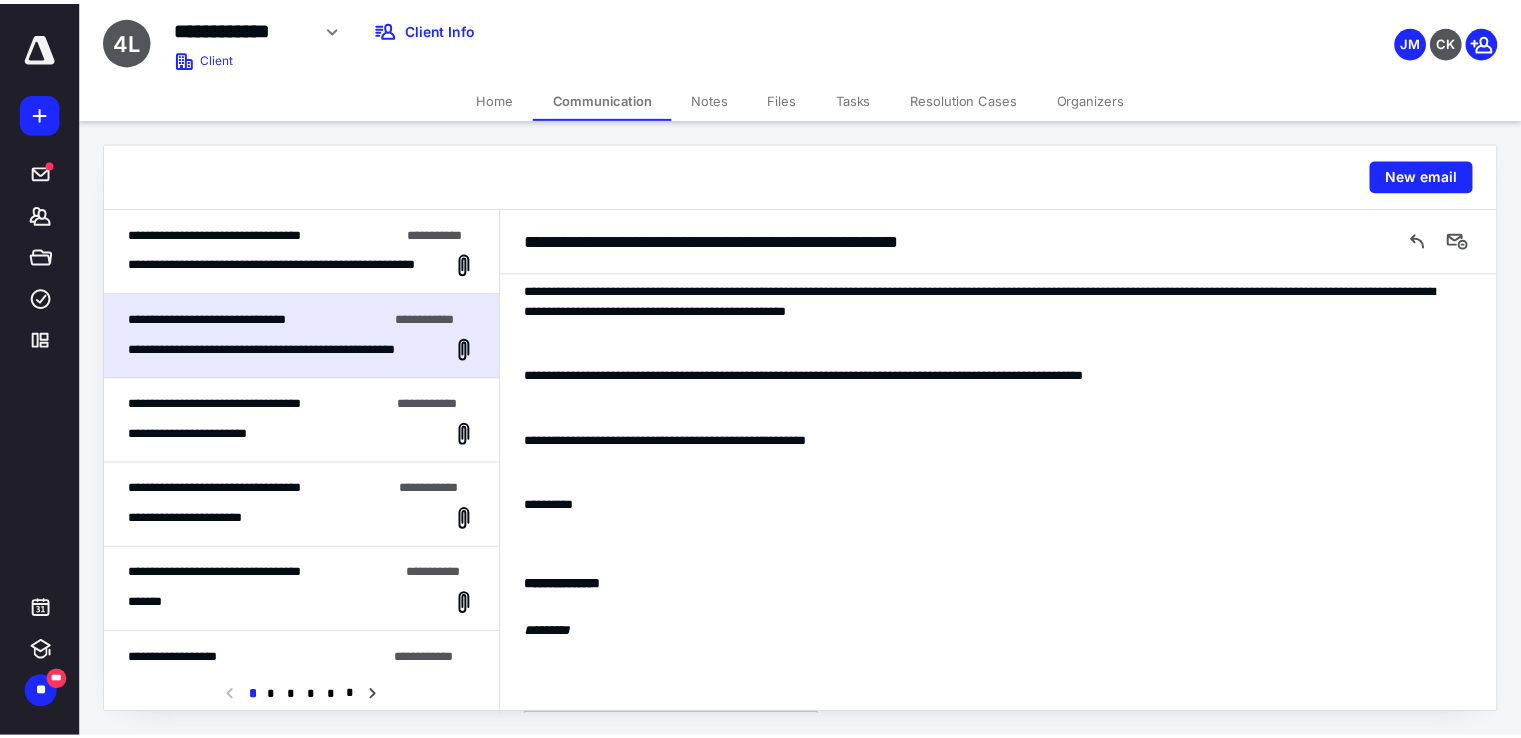 scroll, scrollTop: 50, scrollLeft: 0, axis: vertical 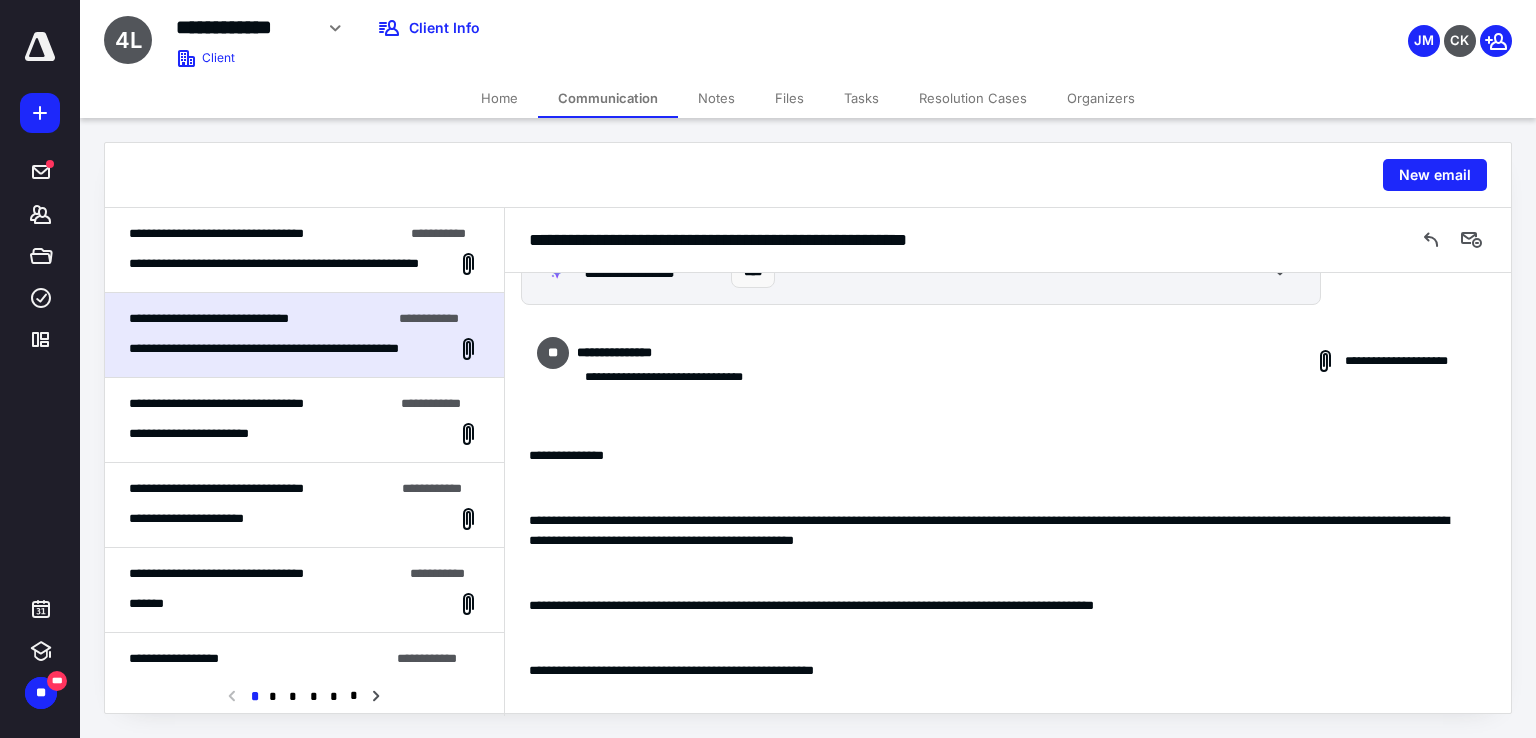 click on "Home" at bounding box center (499, 98) 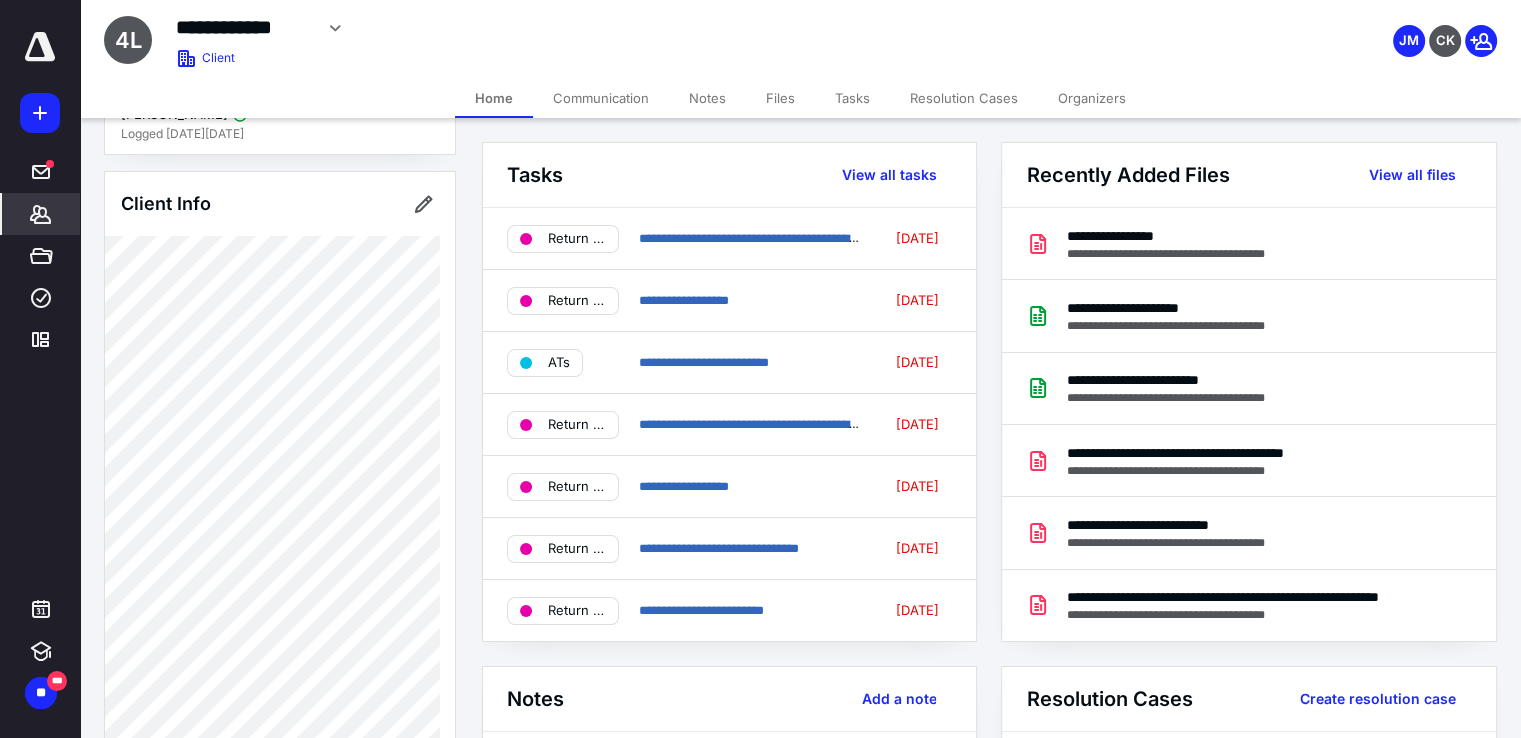 scroll, scrollTop: 0, scrollLeft: 0, axis: both 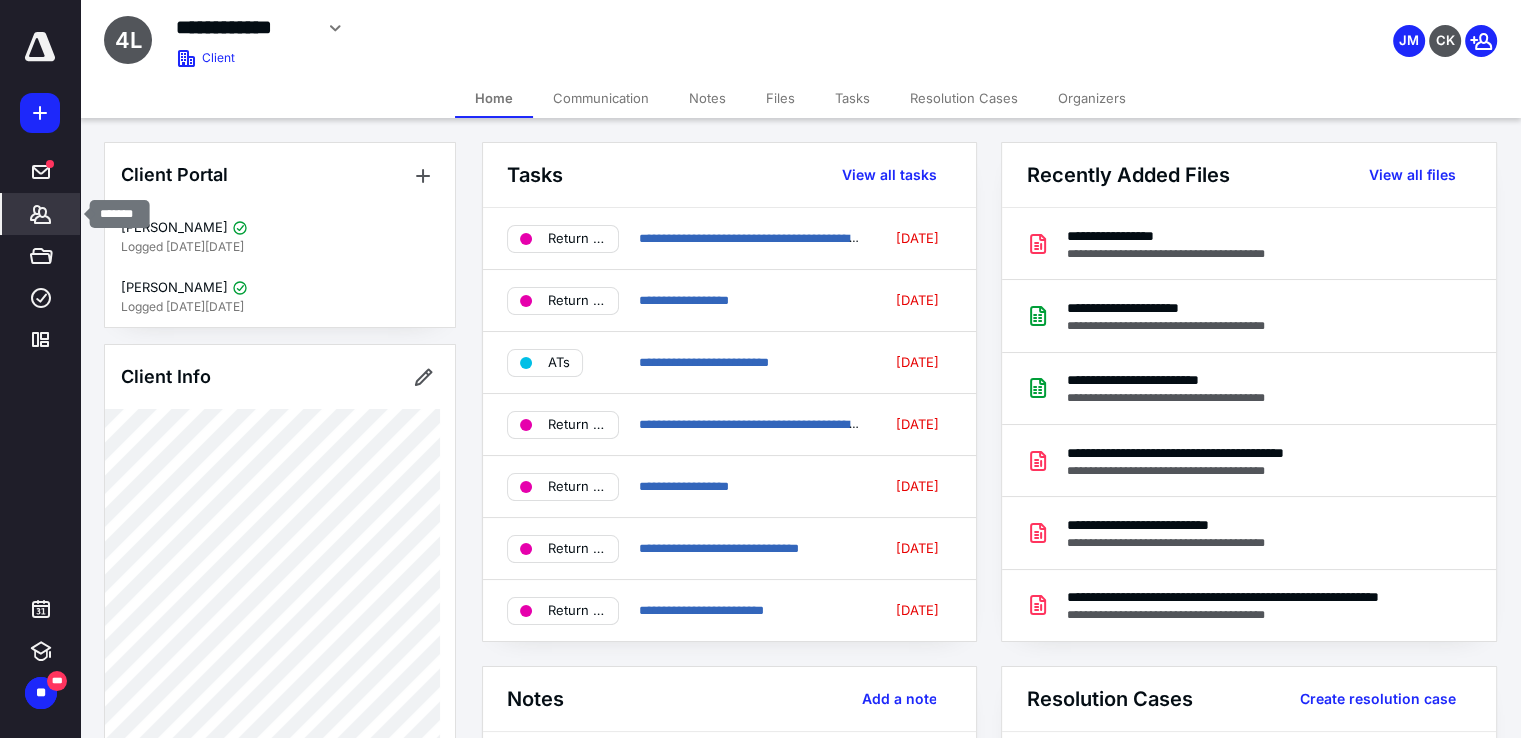 click 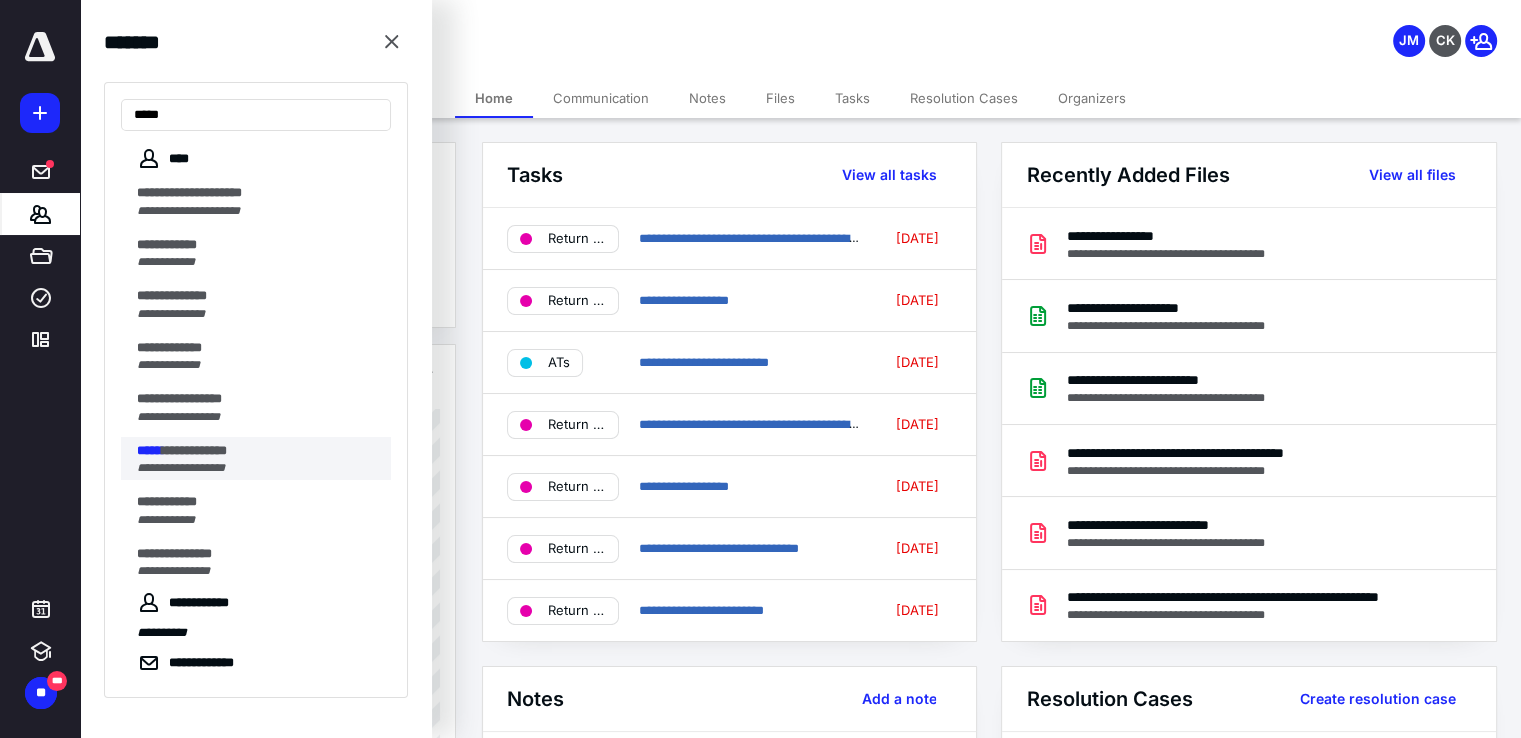 type on "*****" 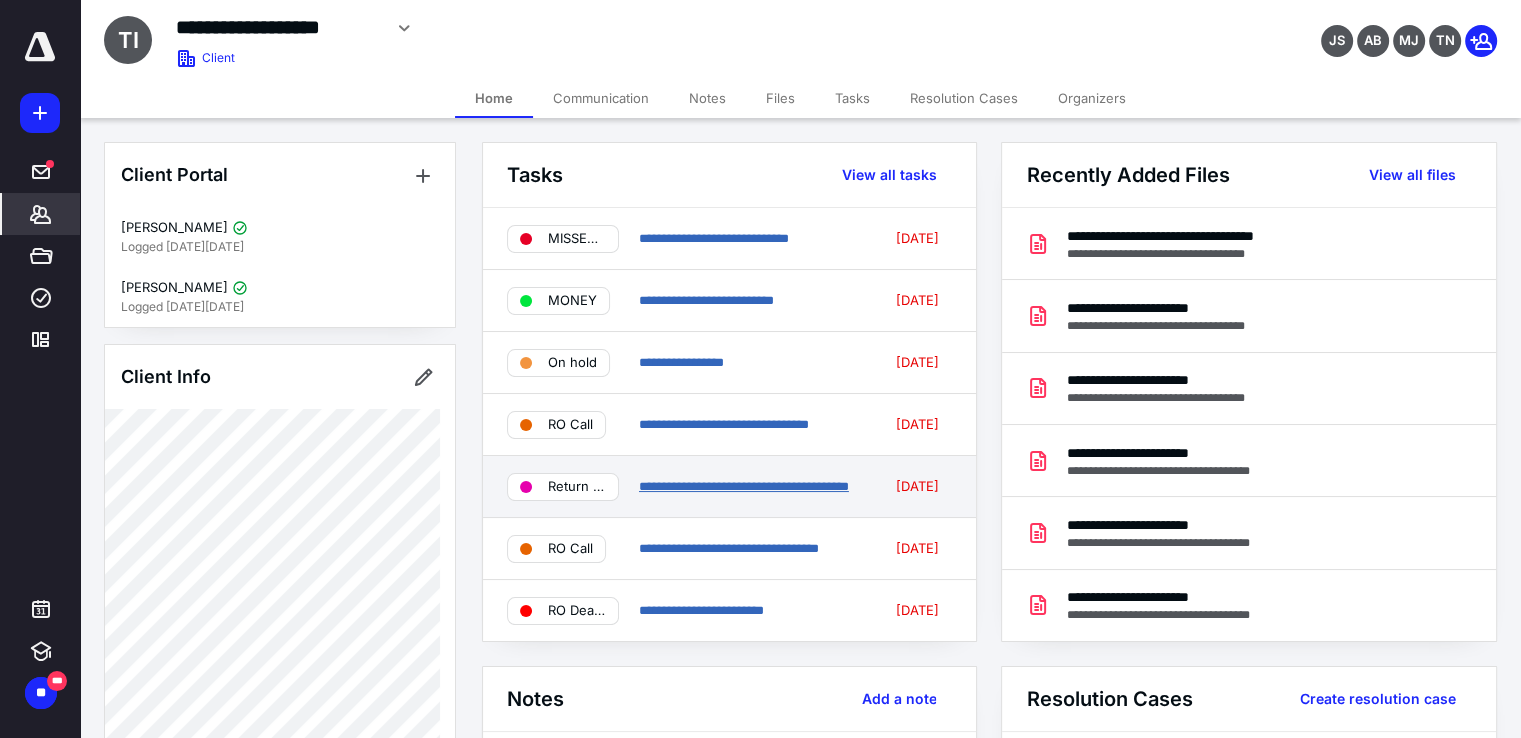 click on "**********" at bounding box center (744, 486) 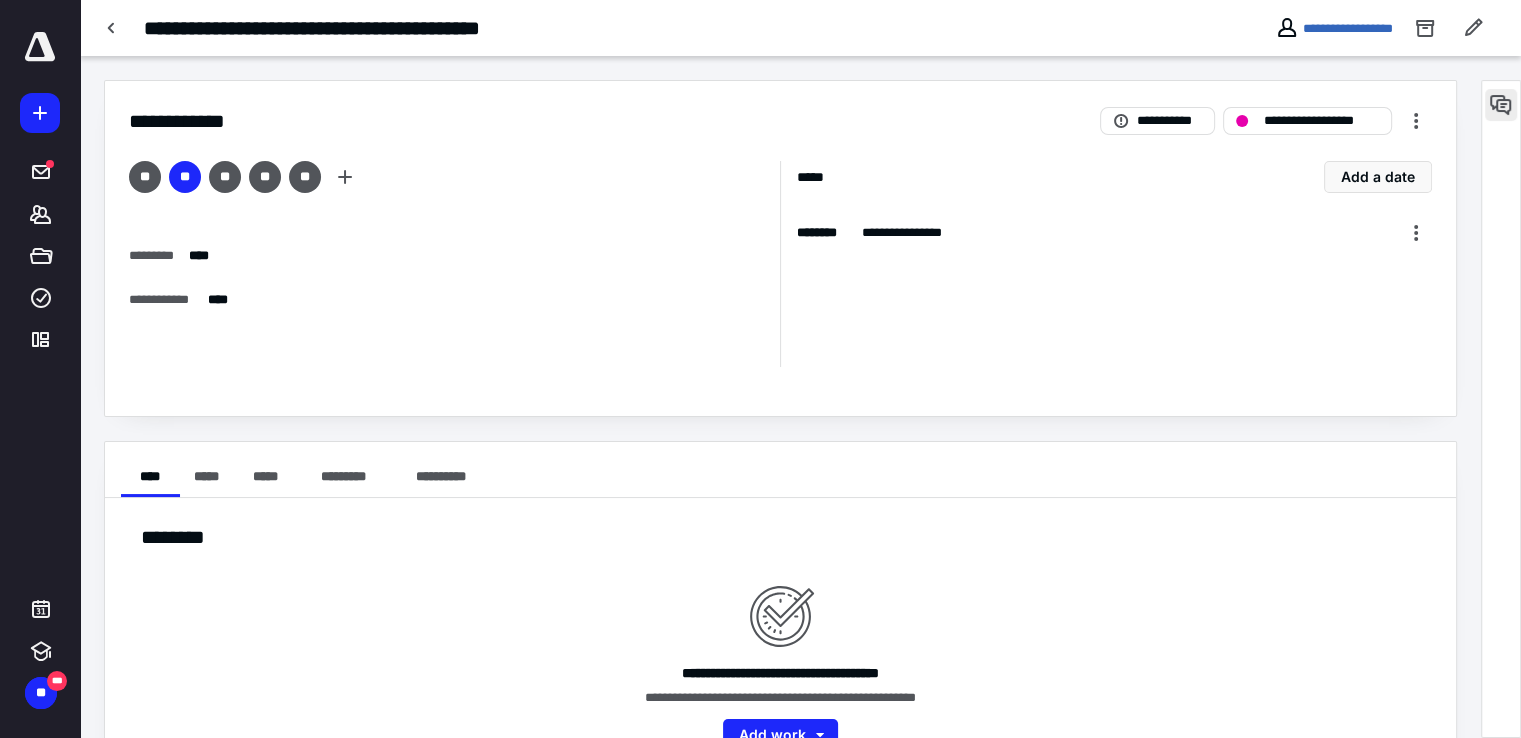 click at bounding box center [1501, 105] 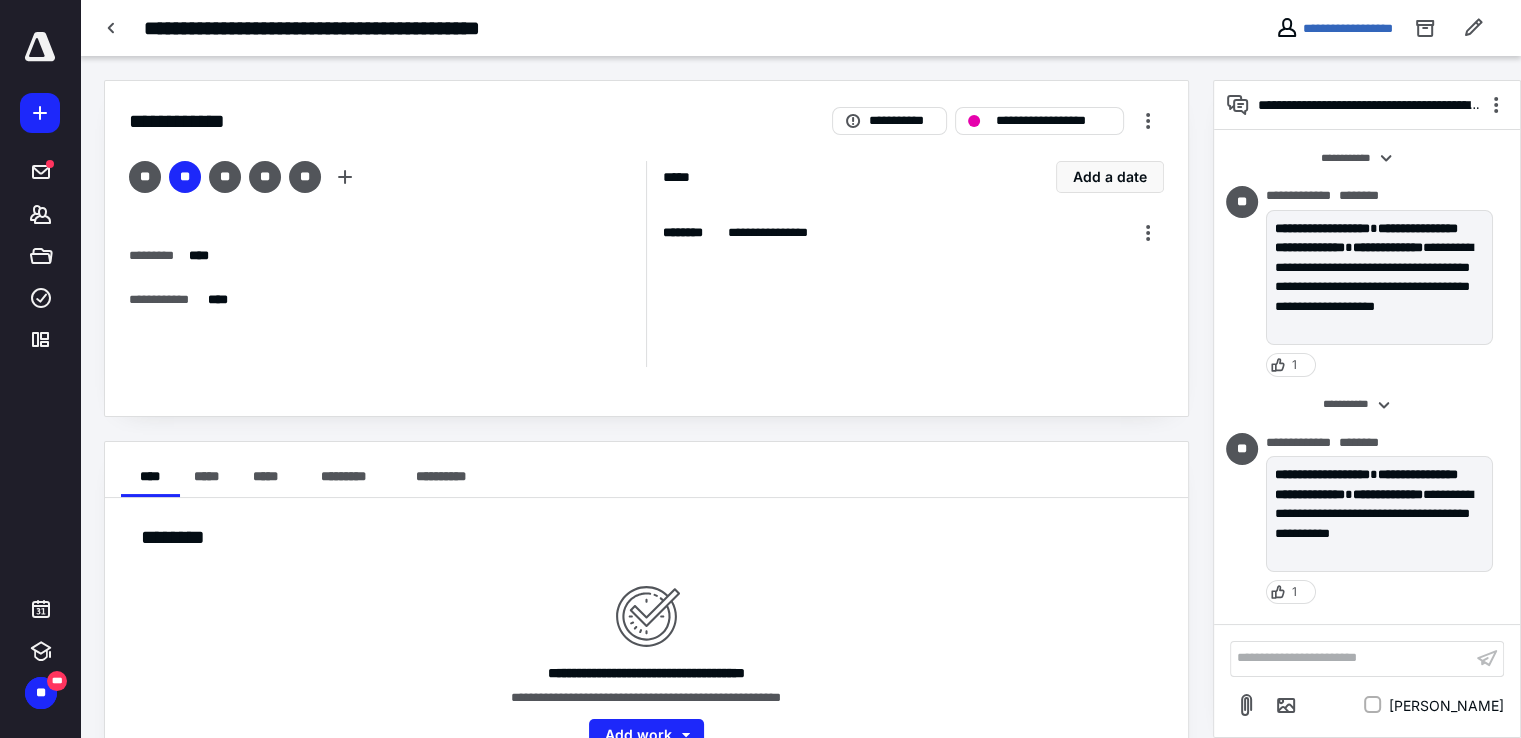 scroll, scrollTop: 157, scrollLeft: 0, axis: vertical 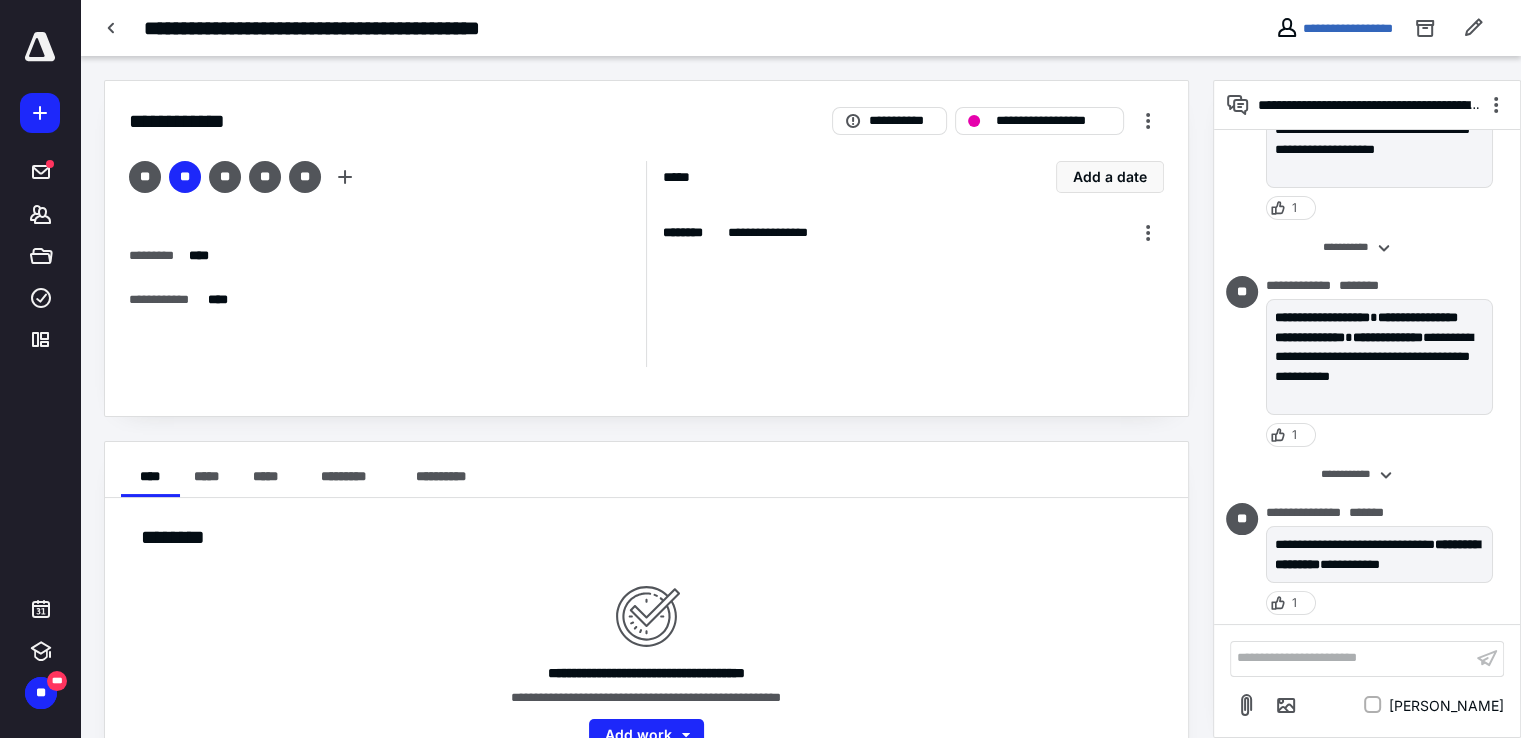 click on "**********" at bounding box center (1351, 658) 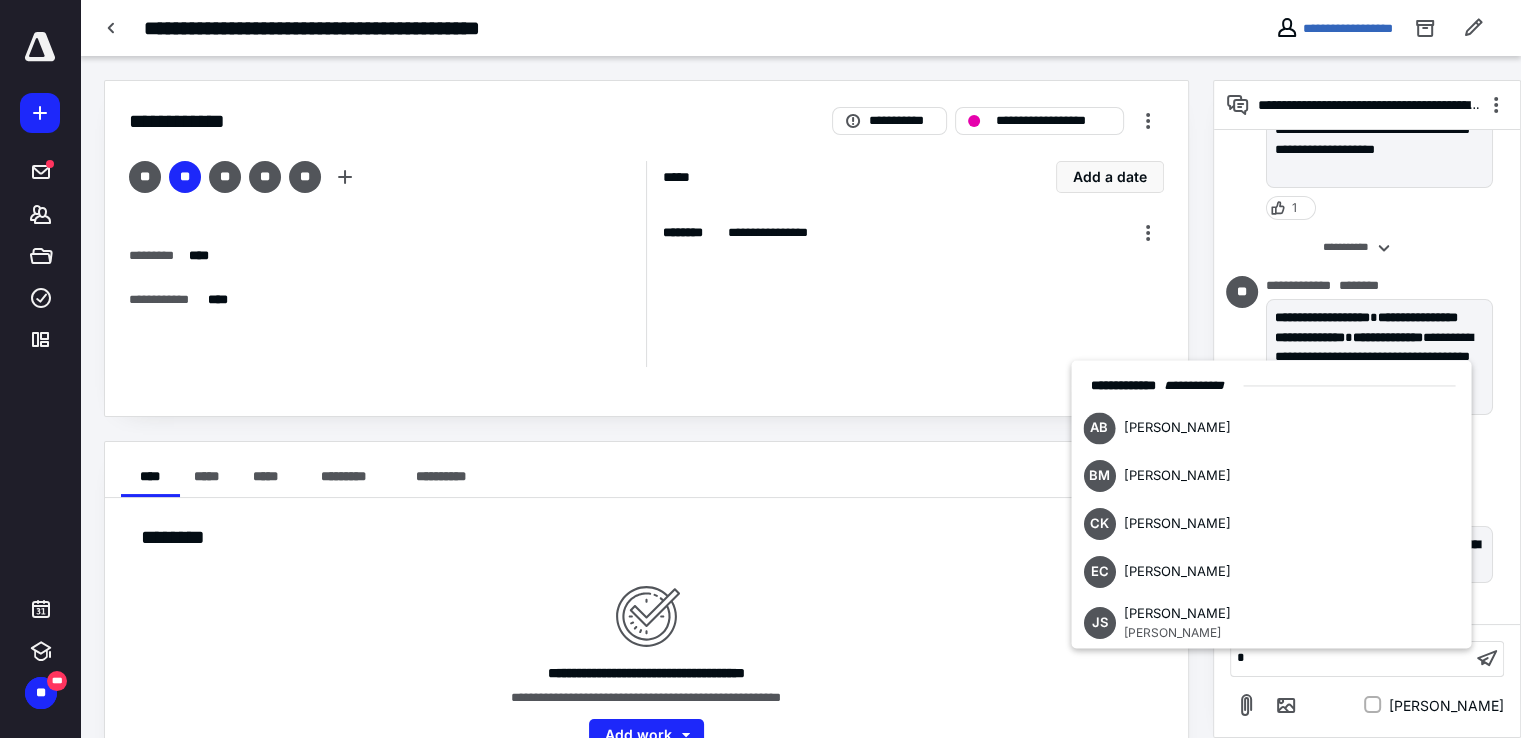 type 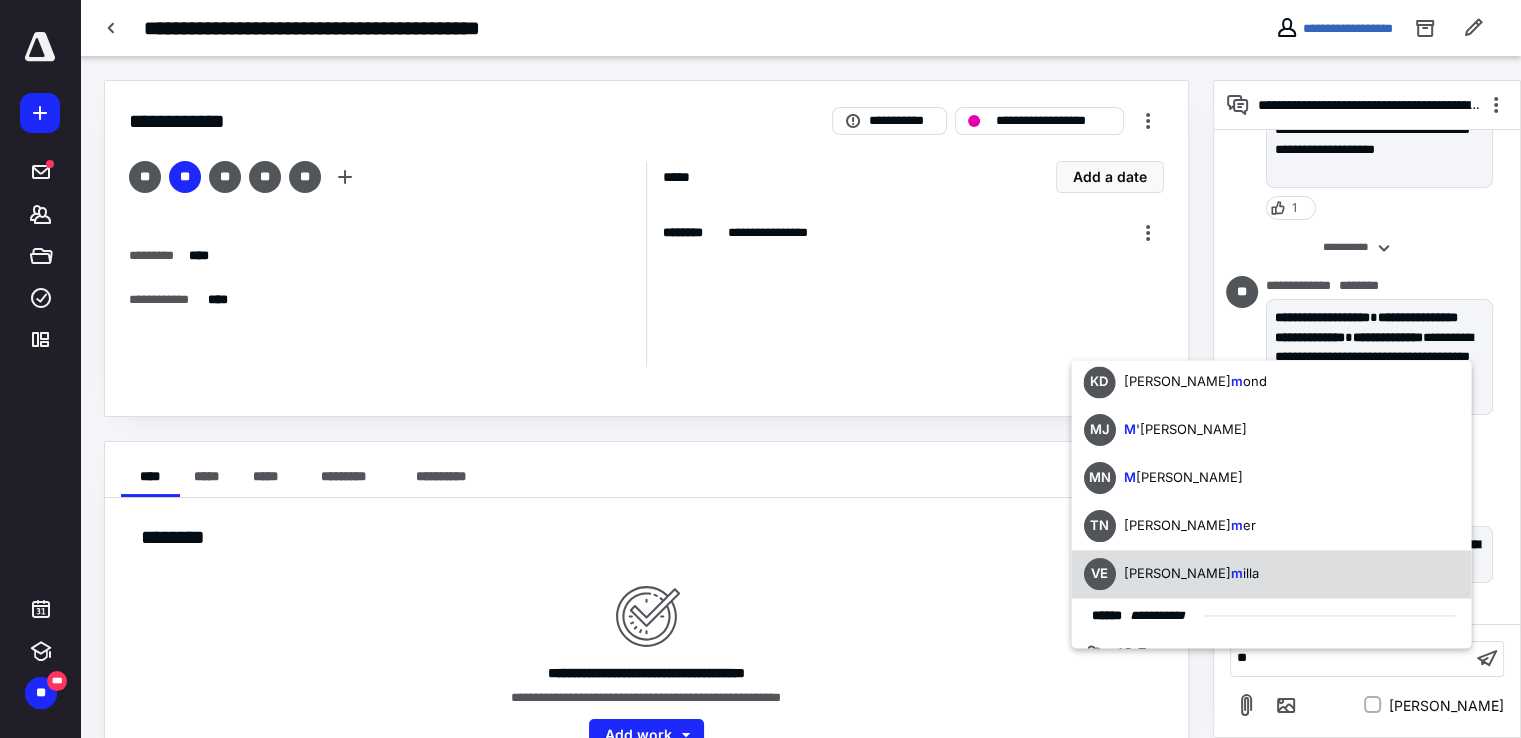 scroll, scrollTop: 300, scrollLeft: 0, axis: vertical 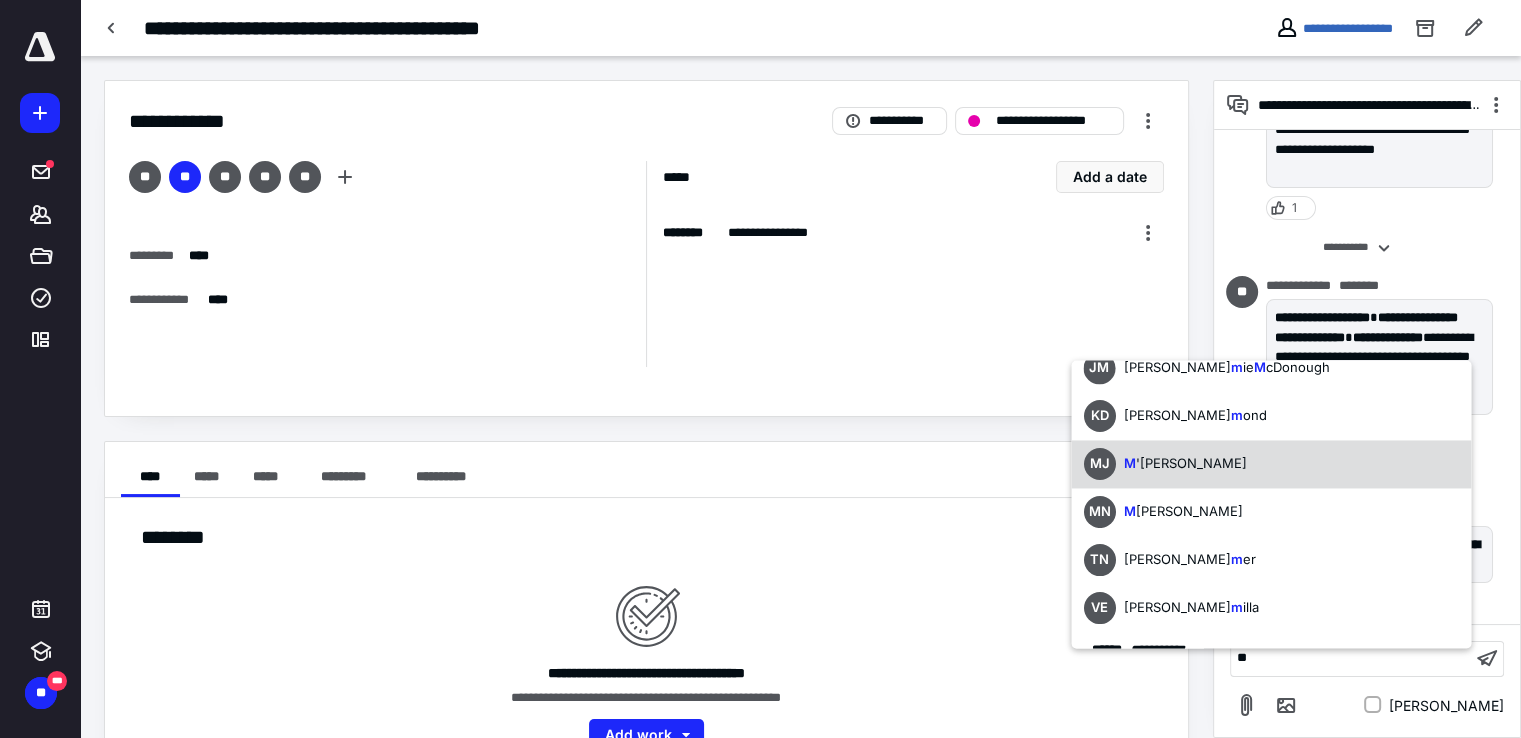 click on "MJ M 'Lynn Jansen" at bounding box center (1271, 464) 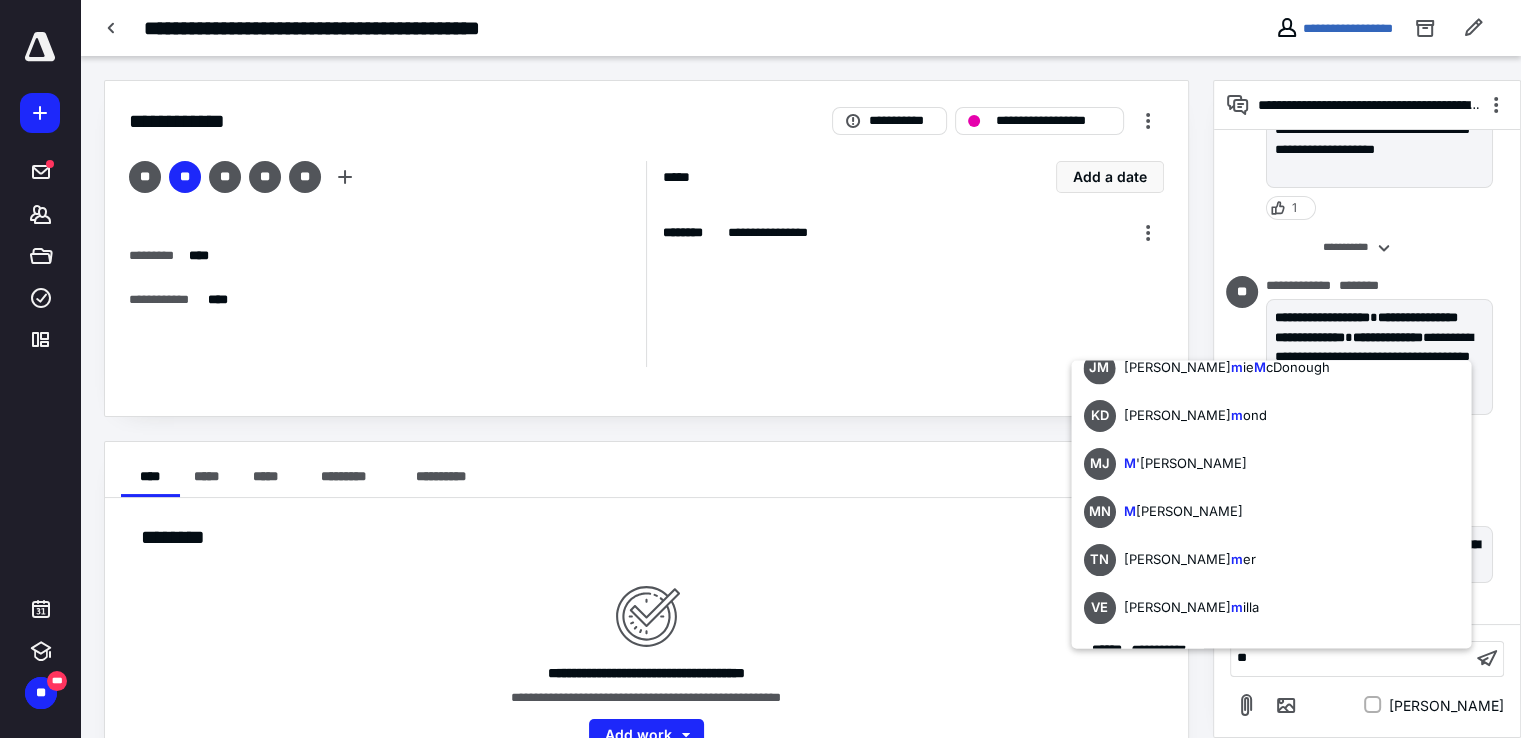 scroll, scrollTop: 0, scrollLeft: 0, axis: both 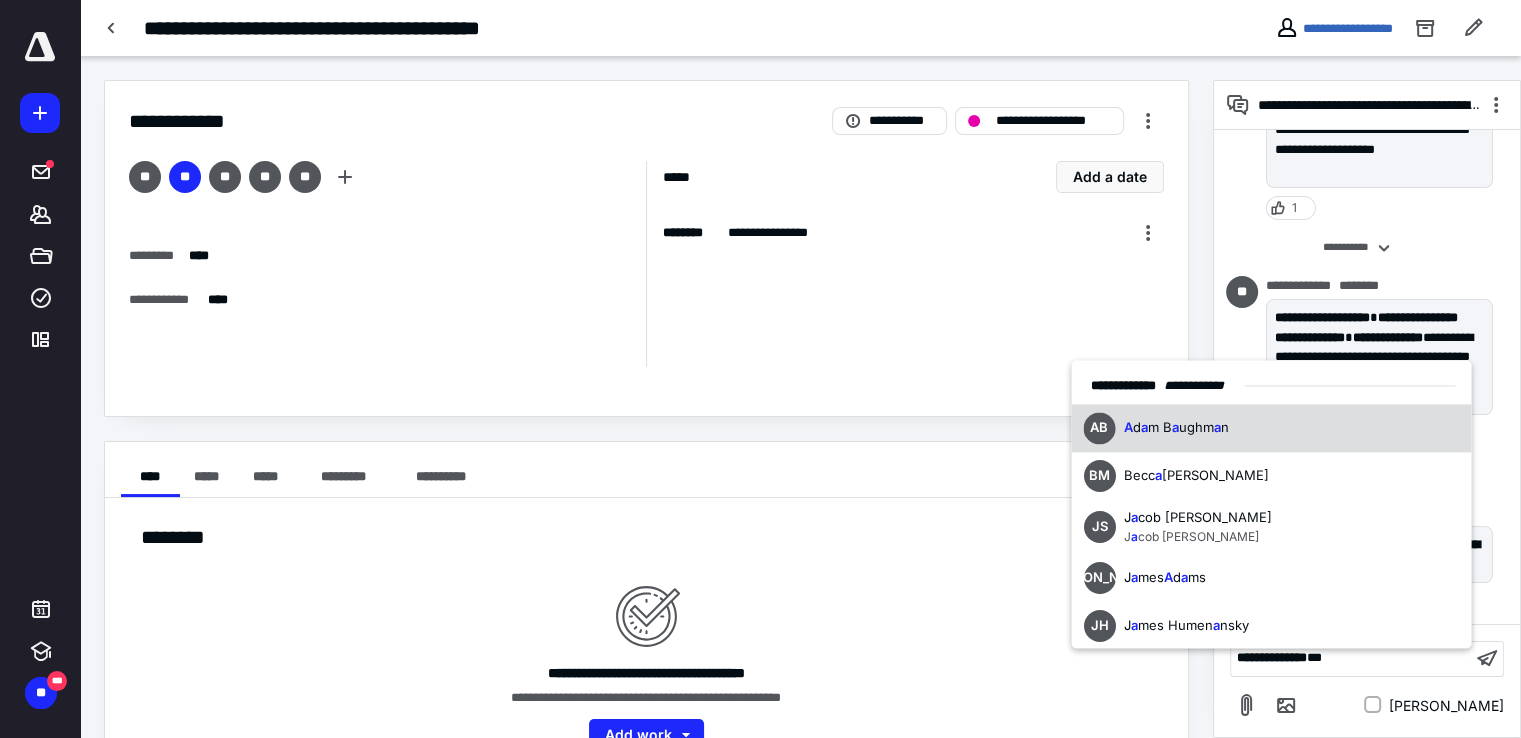 click on "d" at bounding box center [1136, 428] 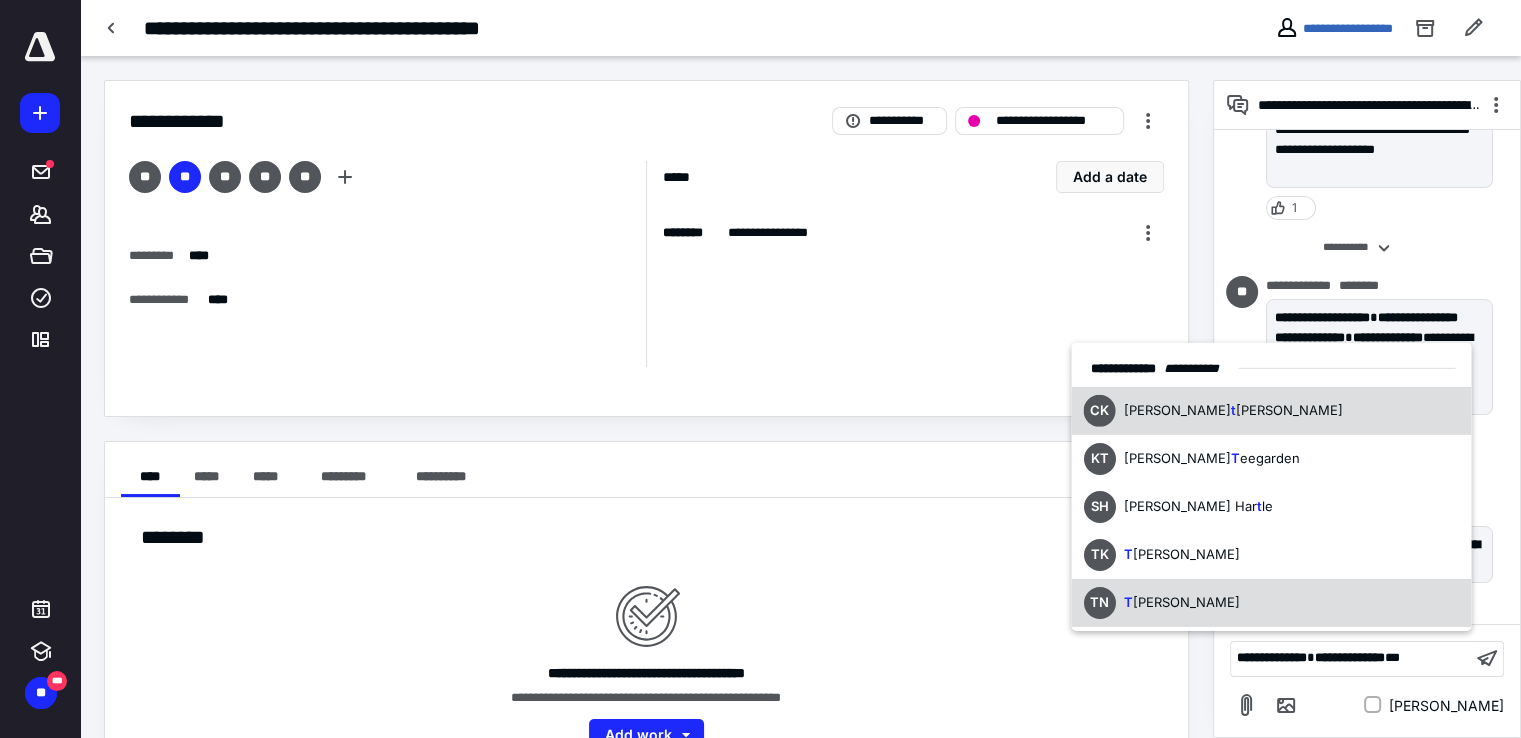 click on "TN T iffany Nemer" at bounding box center [1161, 603] 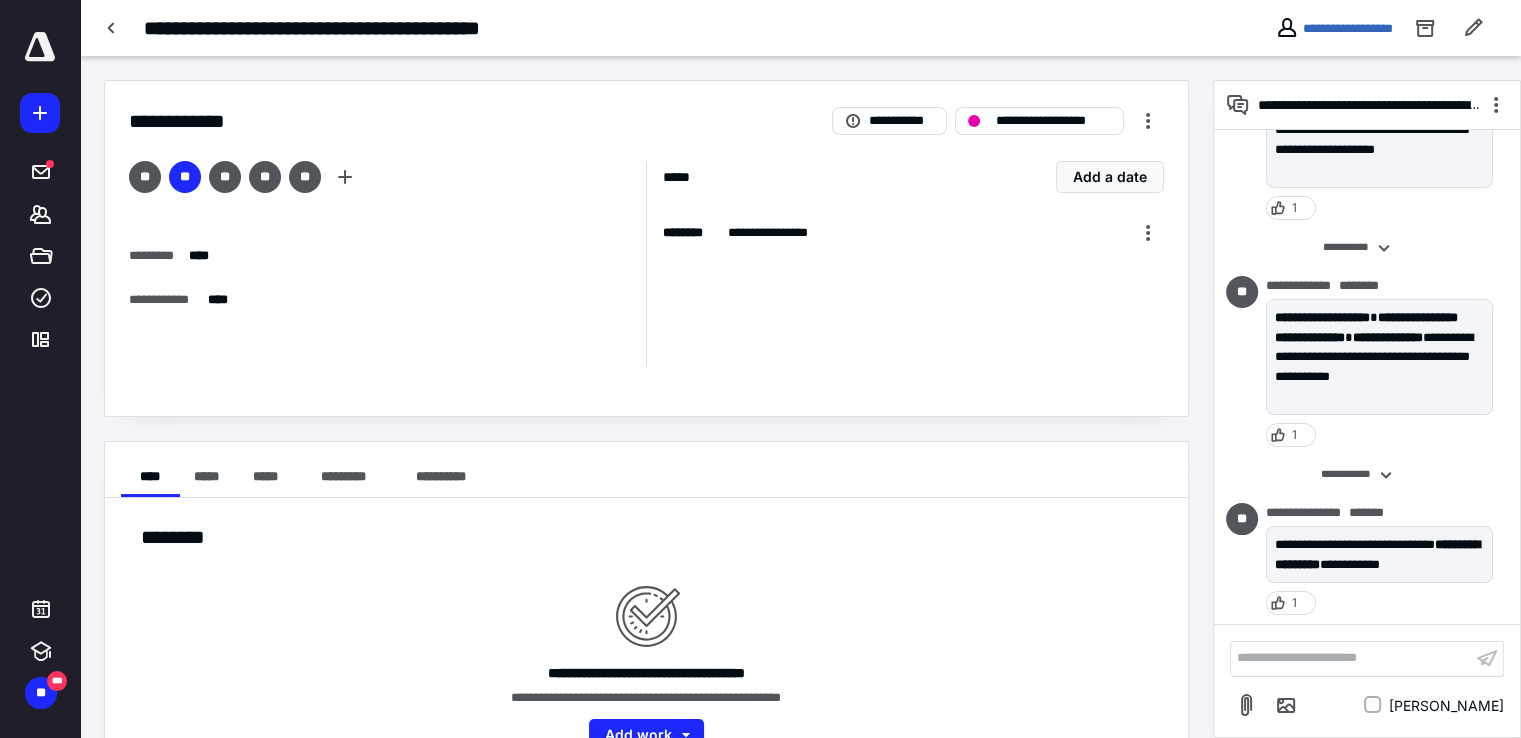 scroll, scrollTop: 340, scrollLeft: 0, axis: vertical 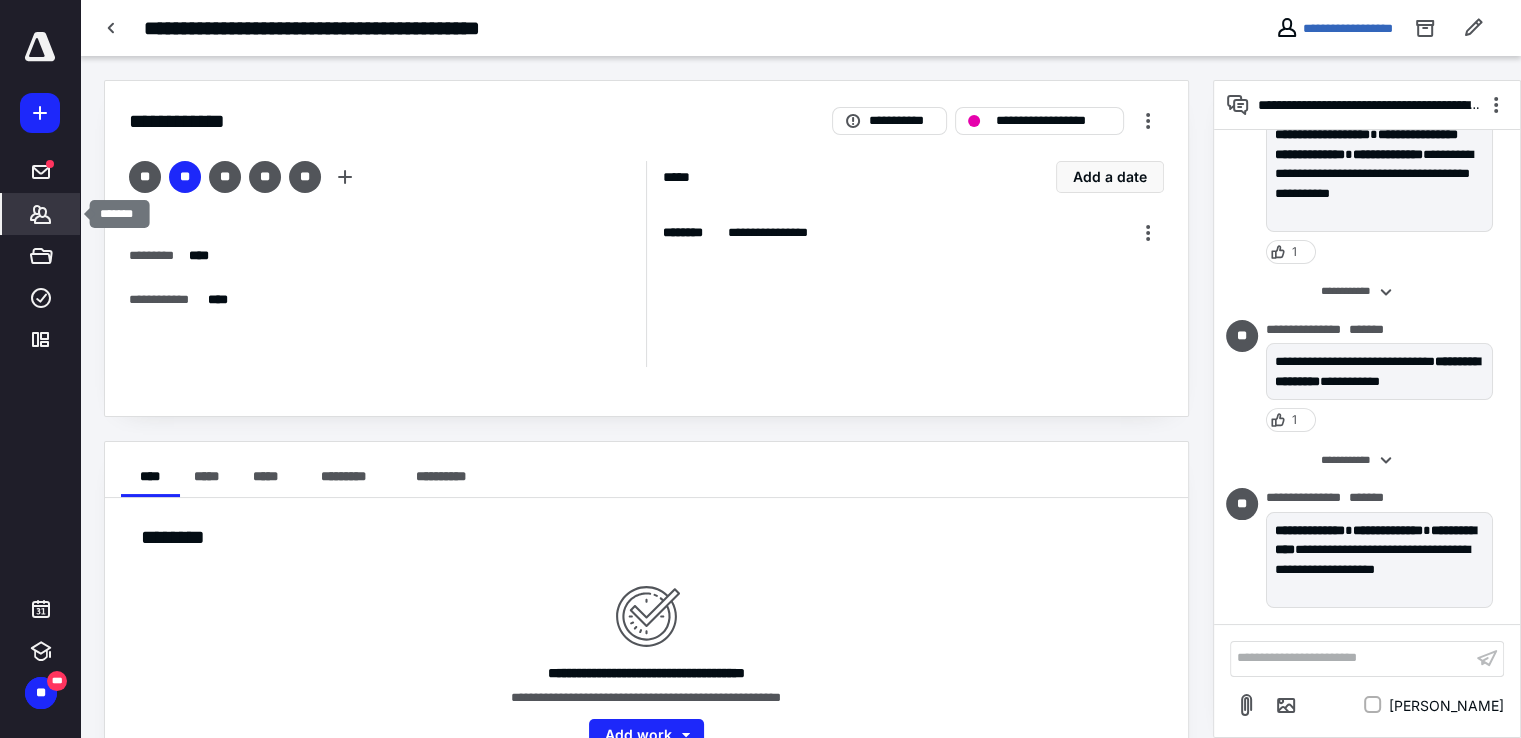 click on "*******" at bounding box center [41, 214] 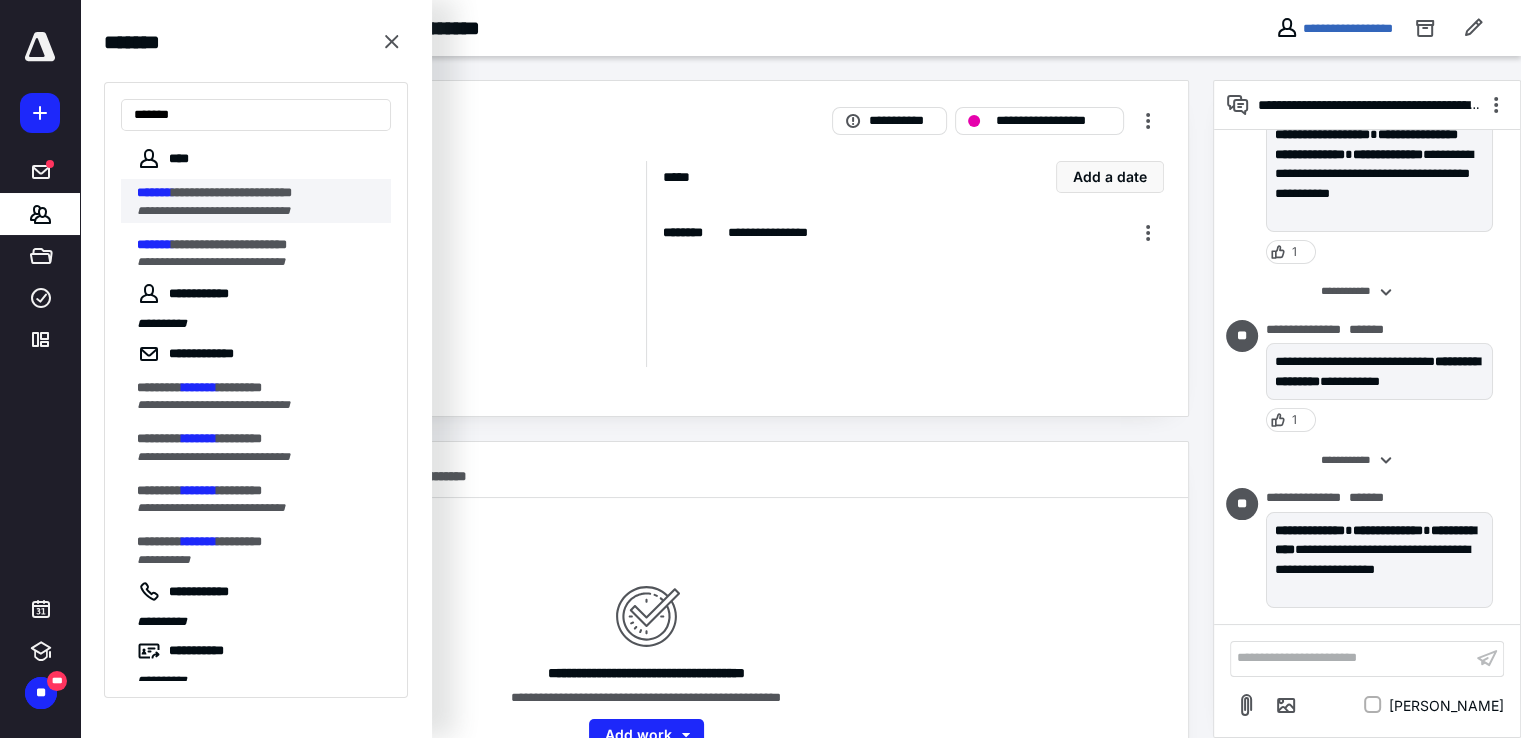 type on "*******" 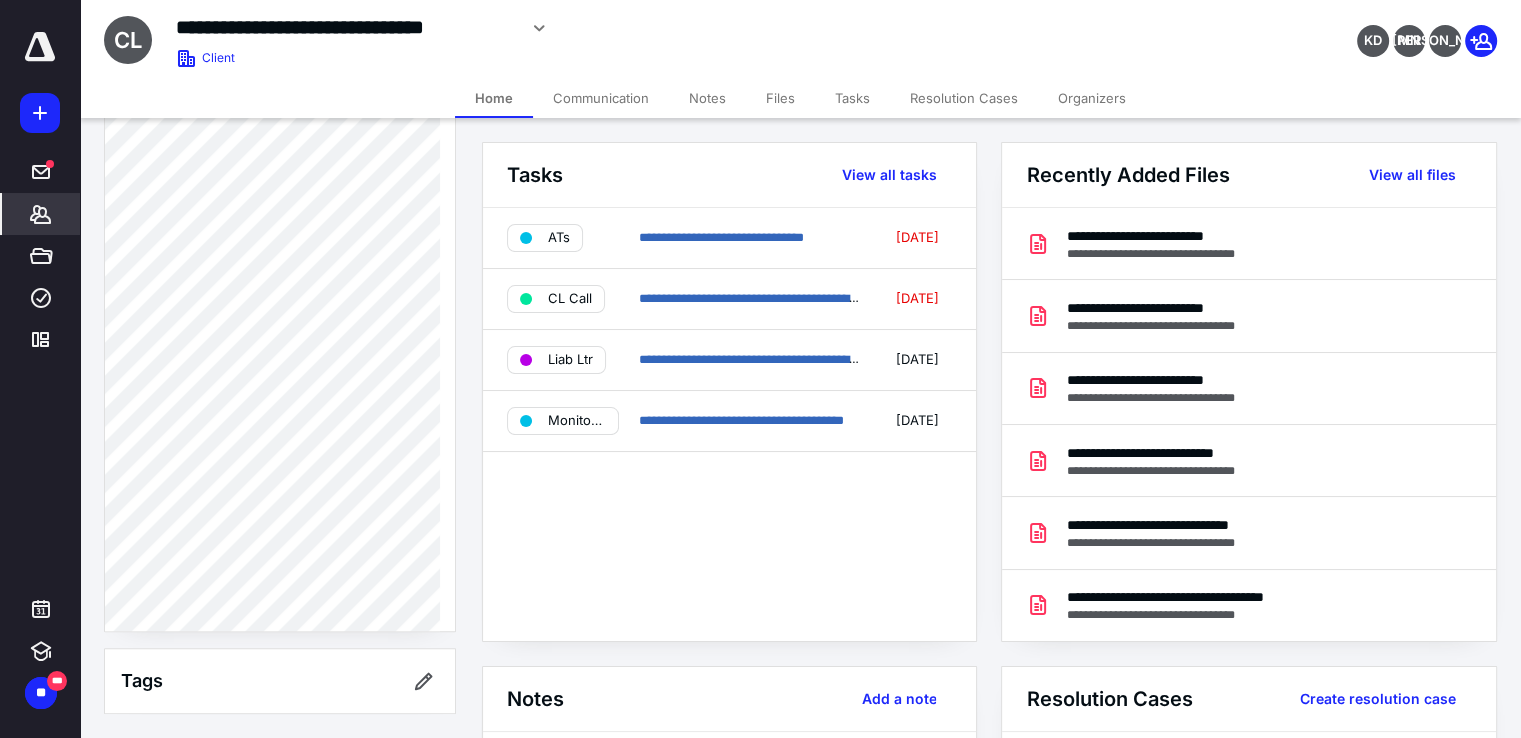 scroll, scrollTop: 1033, scrollLeft: 0, axis: vertical 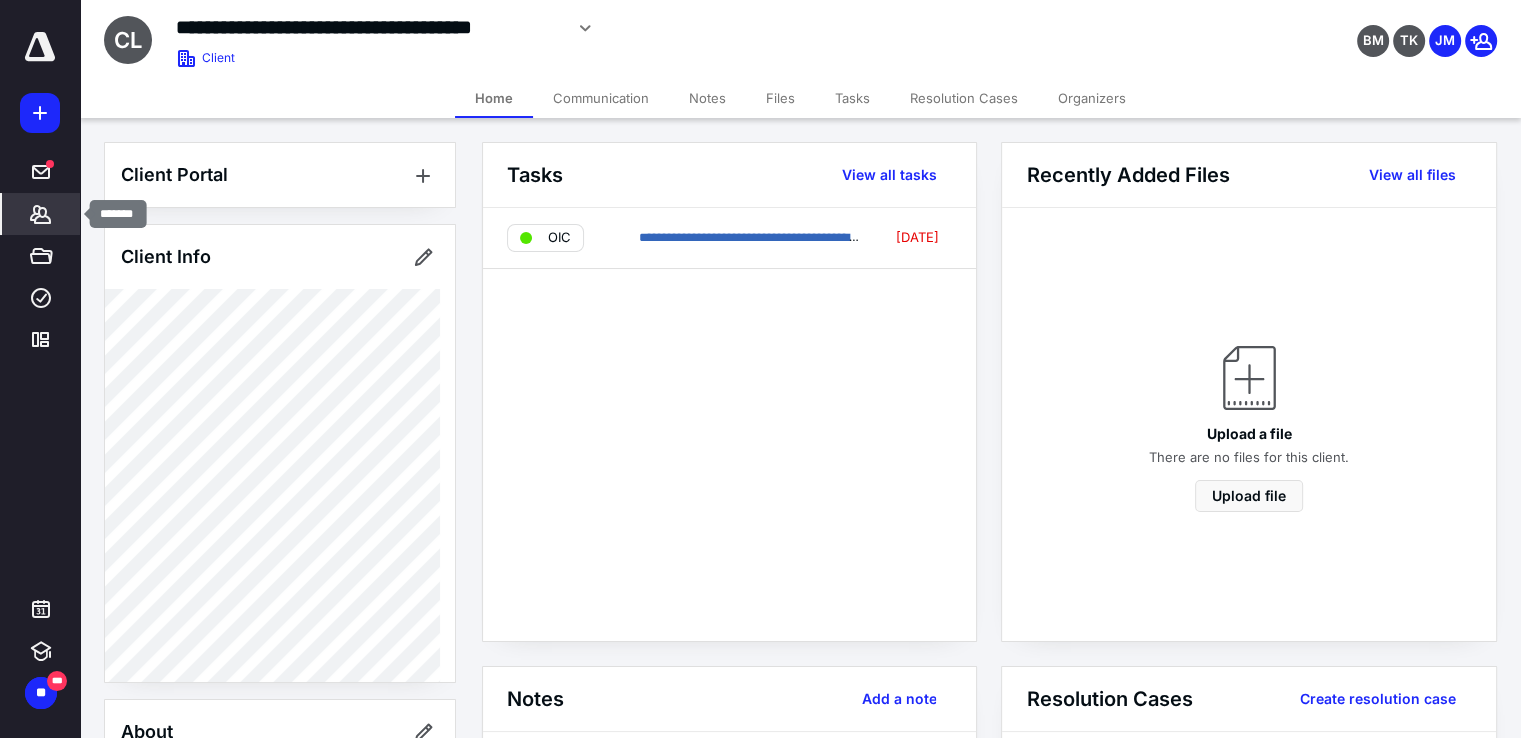 click 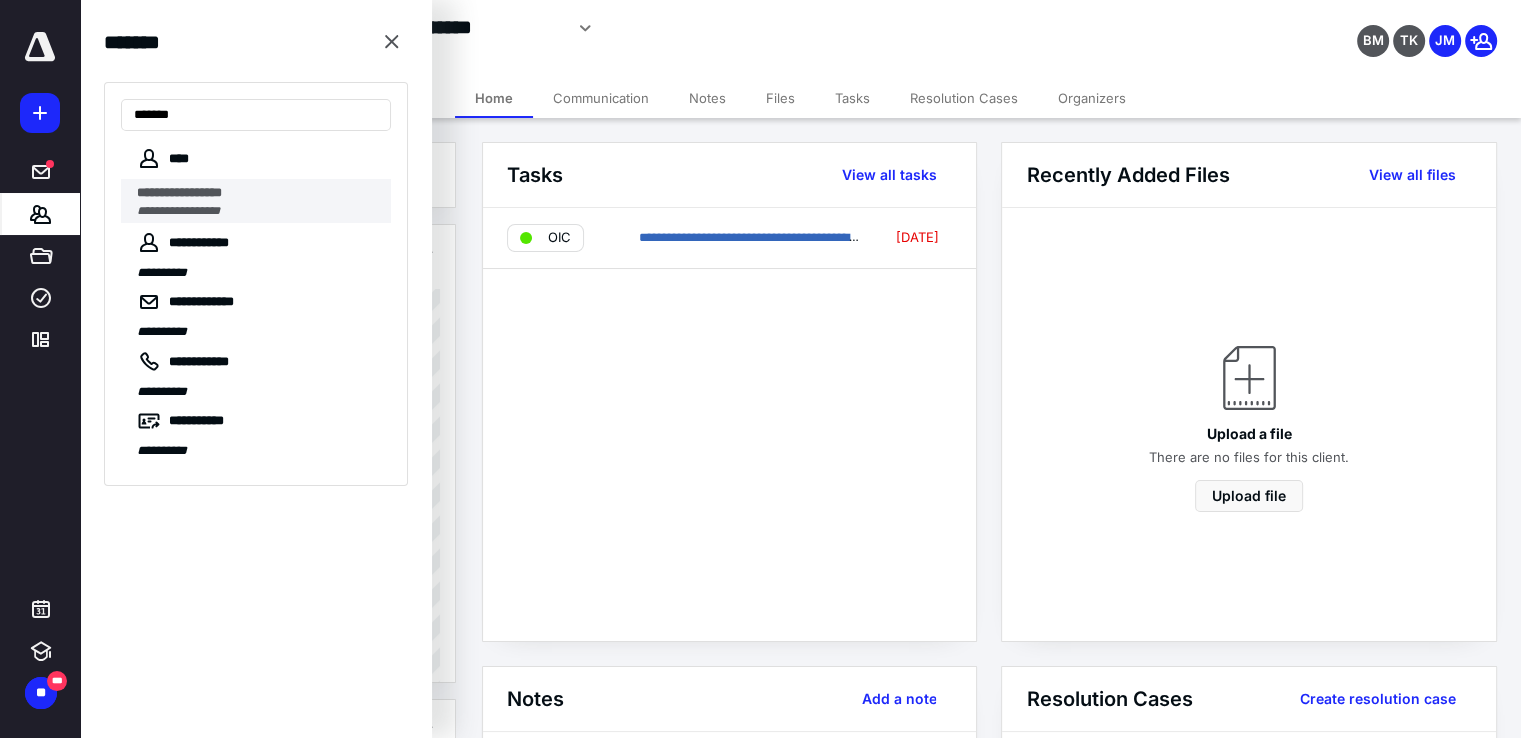 type on "*******" 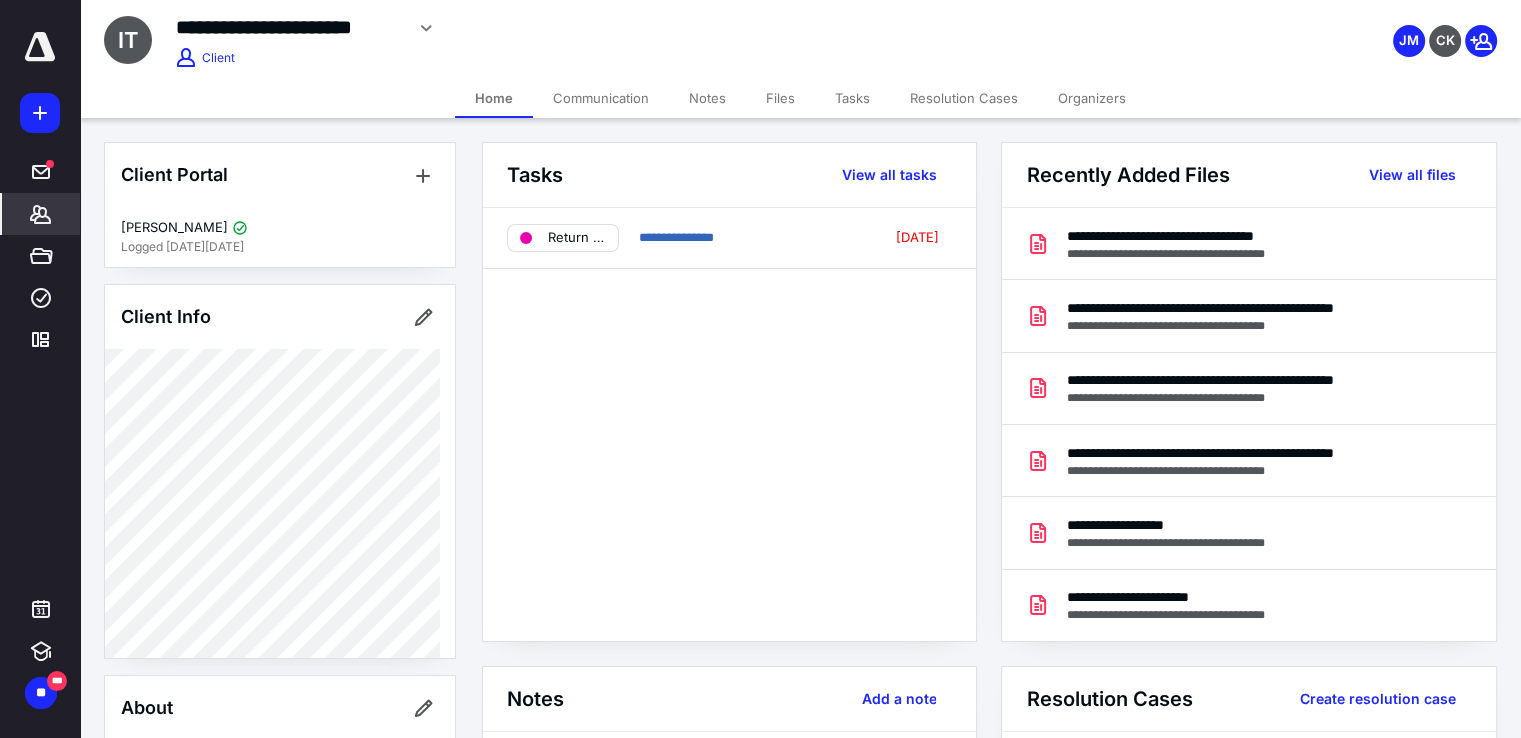 click on "Communication" at bounding box center (601, 98) 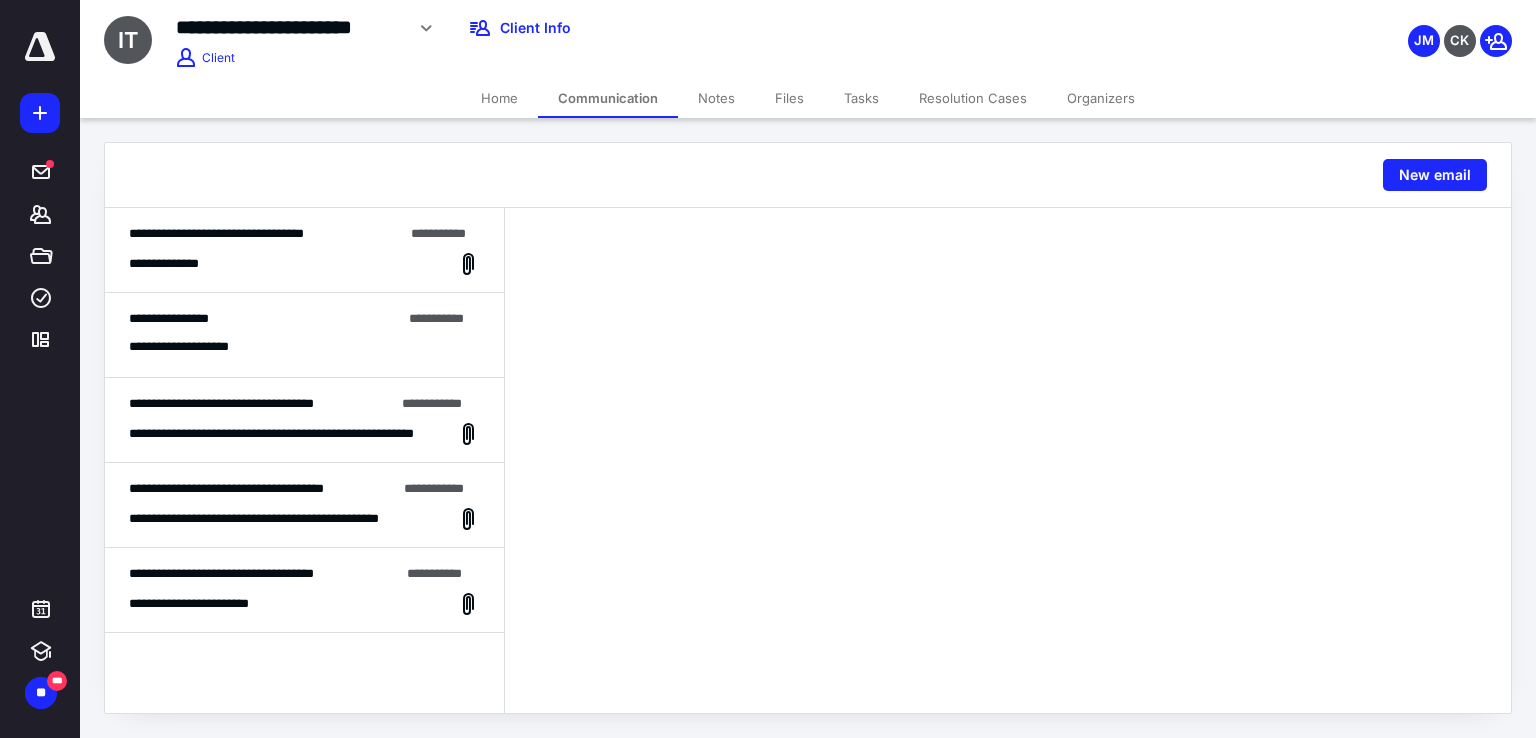 click on "**********" at bounding box center (287, 519) 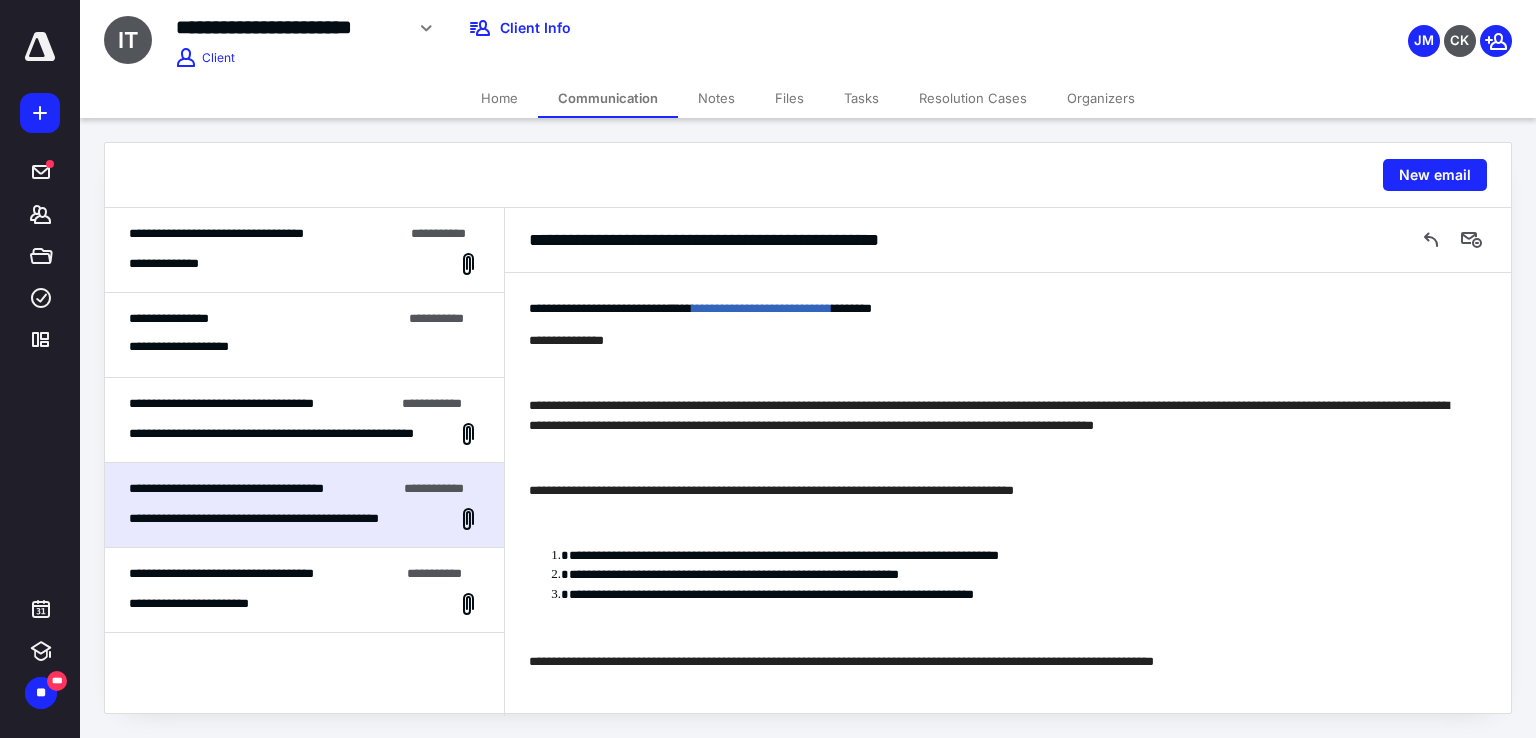 scroll, scrollTop: 2884, scrollLeft: 0, axis: vertical 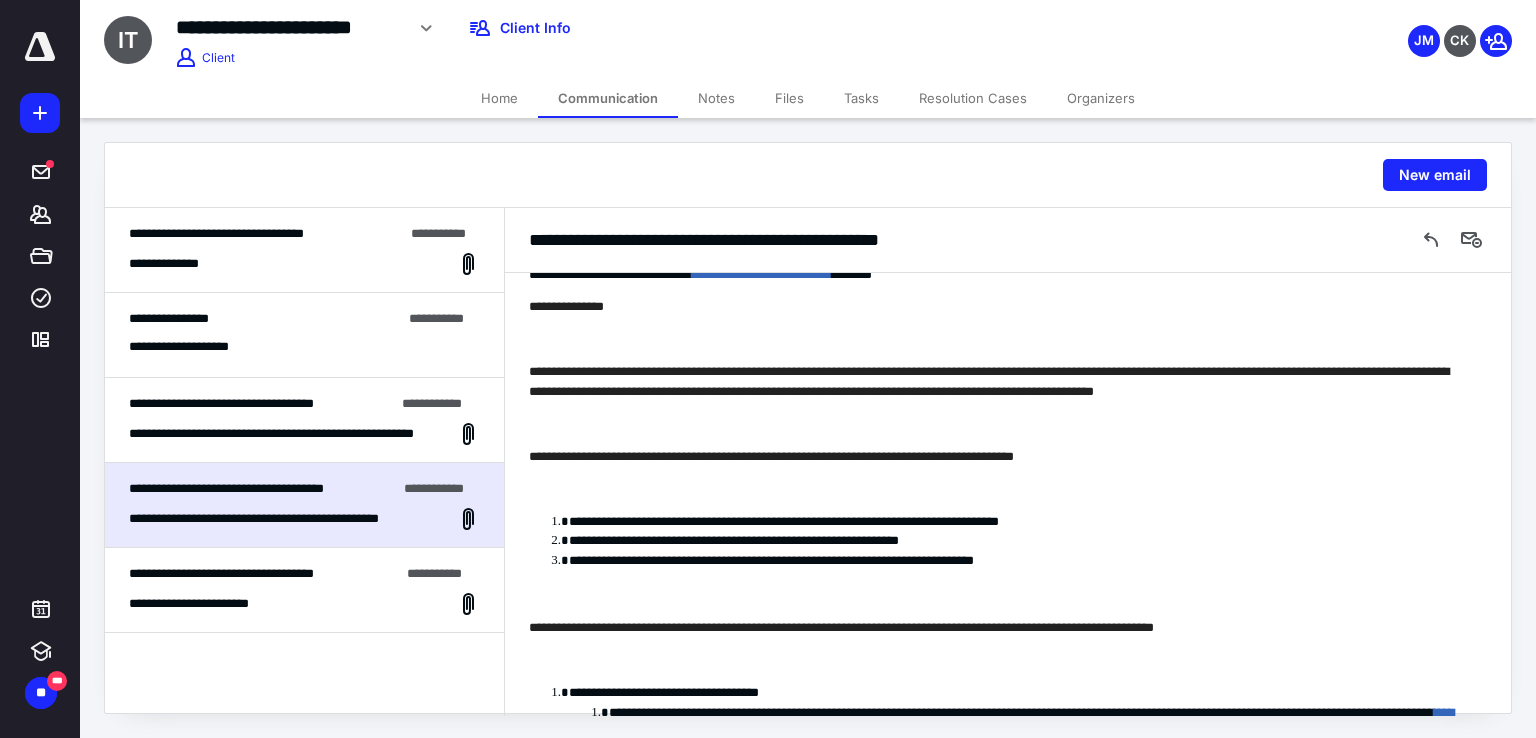 click on "**********" at bounding box center [1008, -244] 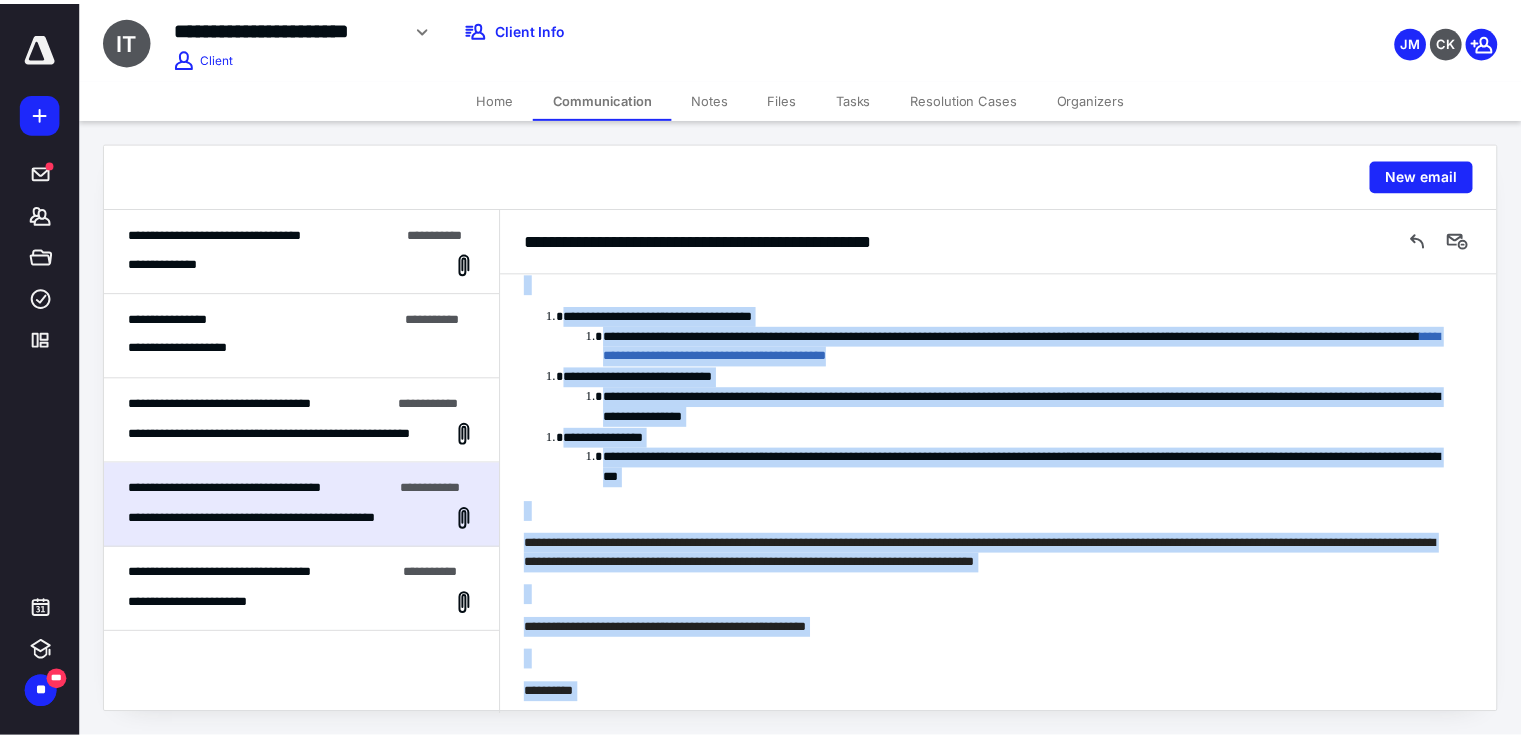scroll, scrollTop: 3316, scrollLeft: 0, axis: vertical 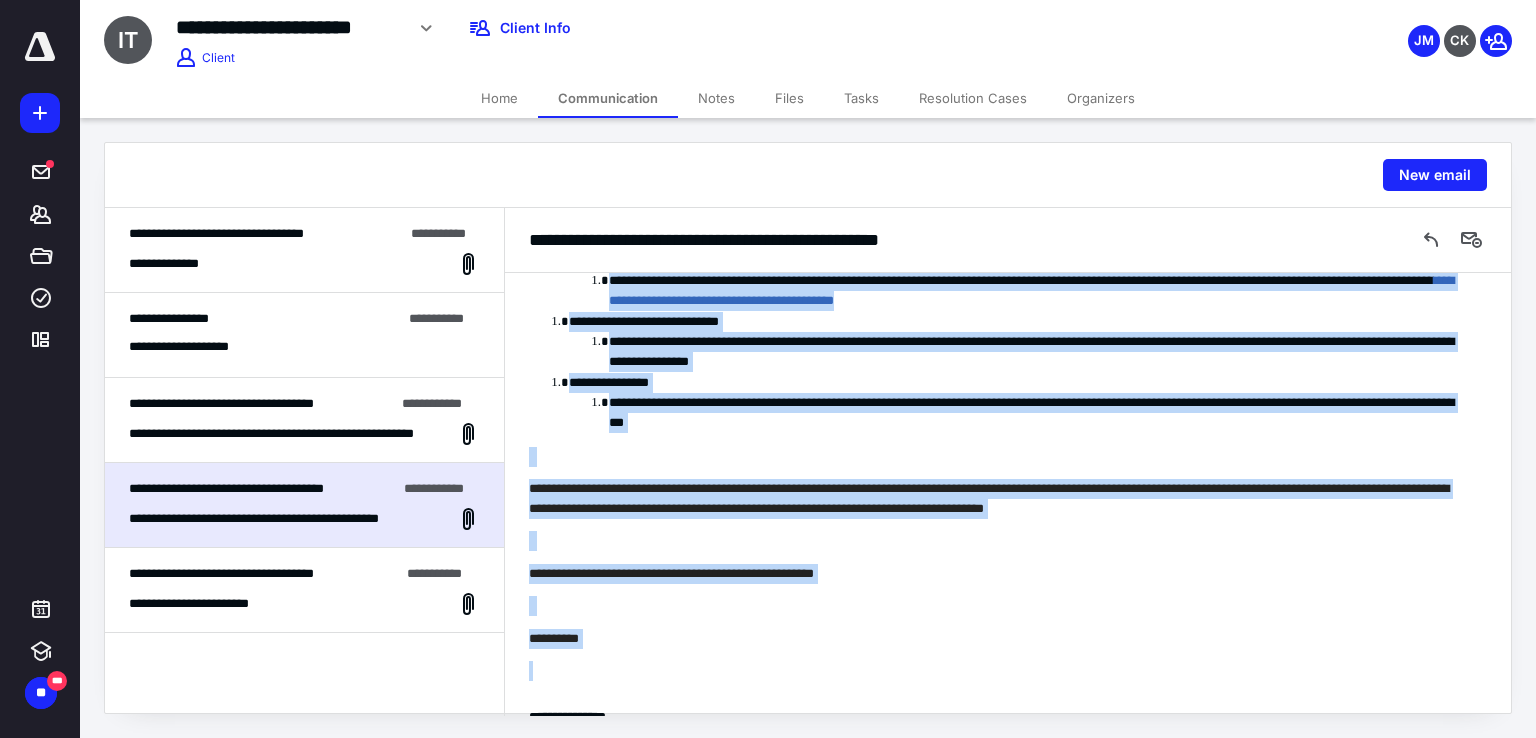 drag, startPoint x: 526, startPoint y: 304, endPoint x: 1118, endPoint y: 662, distance: 691.82947 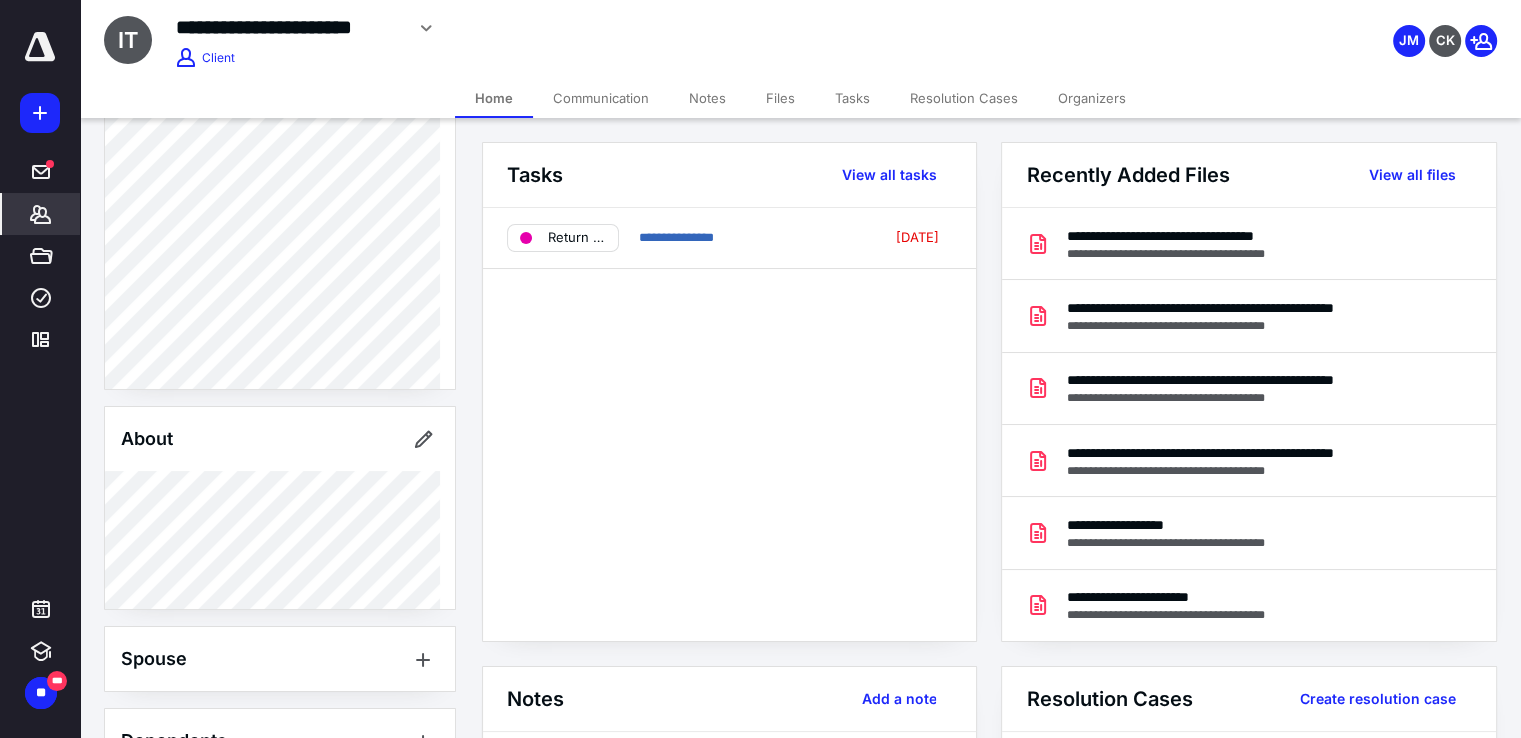 scroll, scrollTop: 490, scrollLeft: 0, axis: vertical 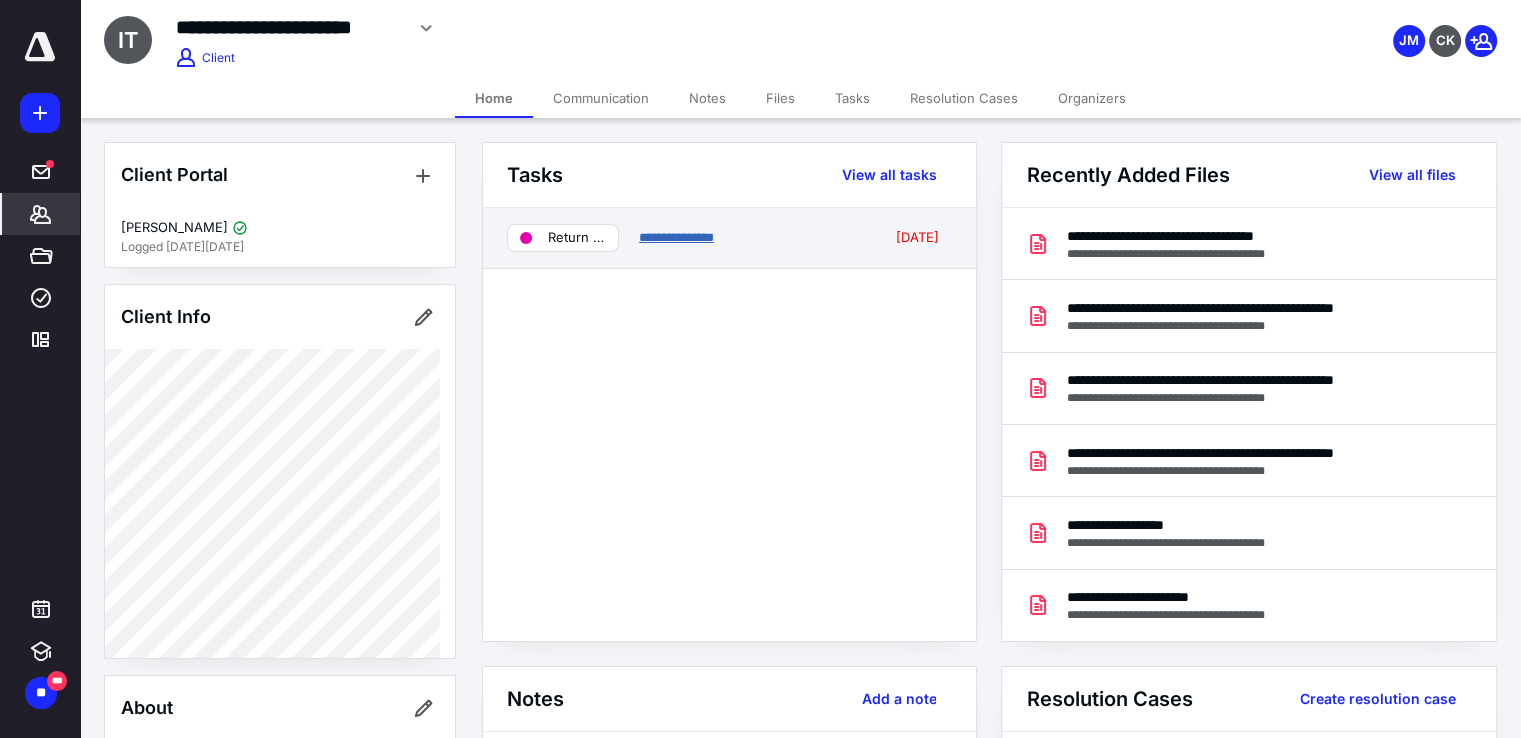 click on "**********" at bounding box center [676, 237] 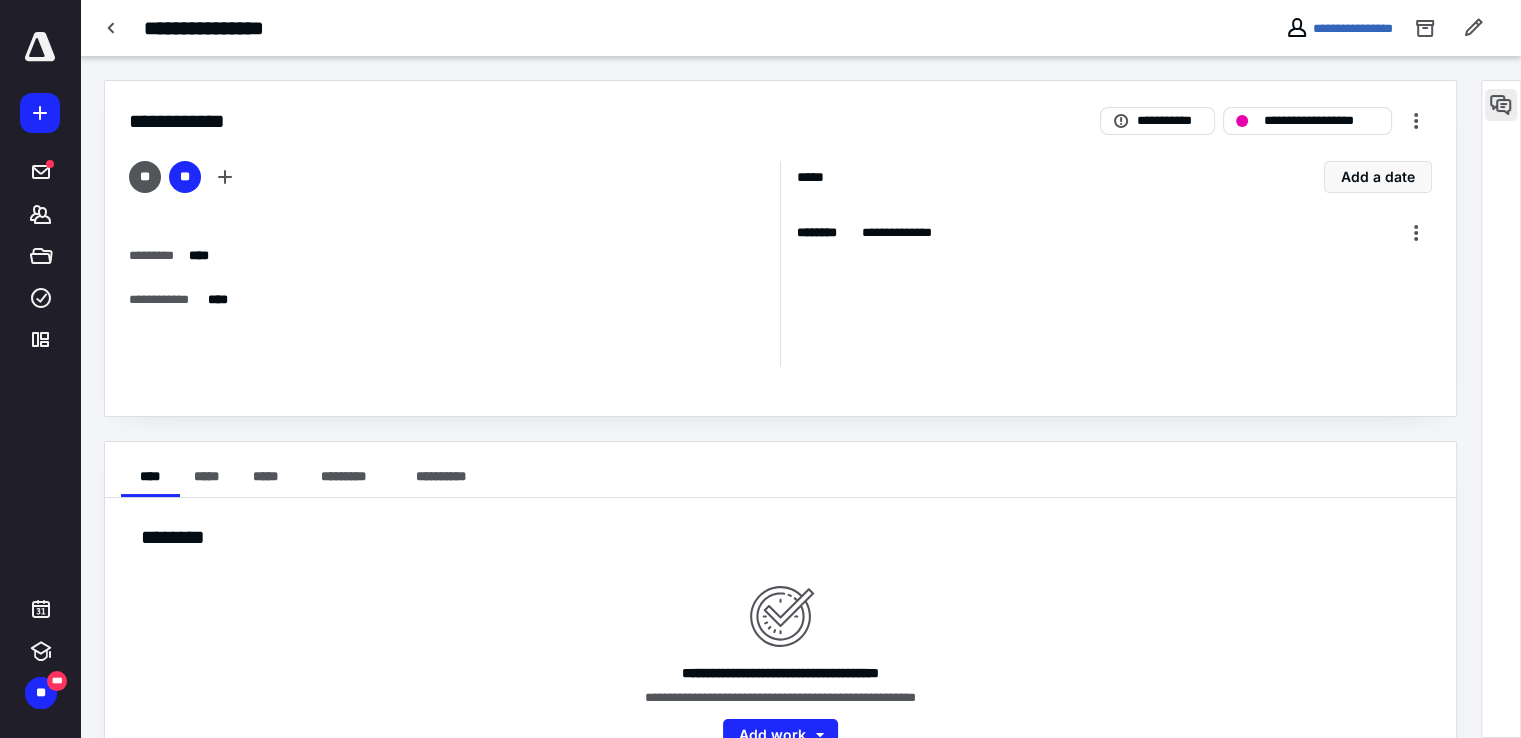 click at bounding box center [1501, 105] 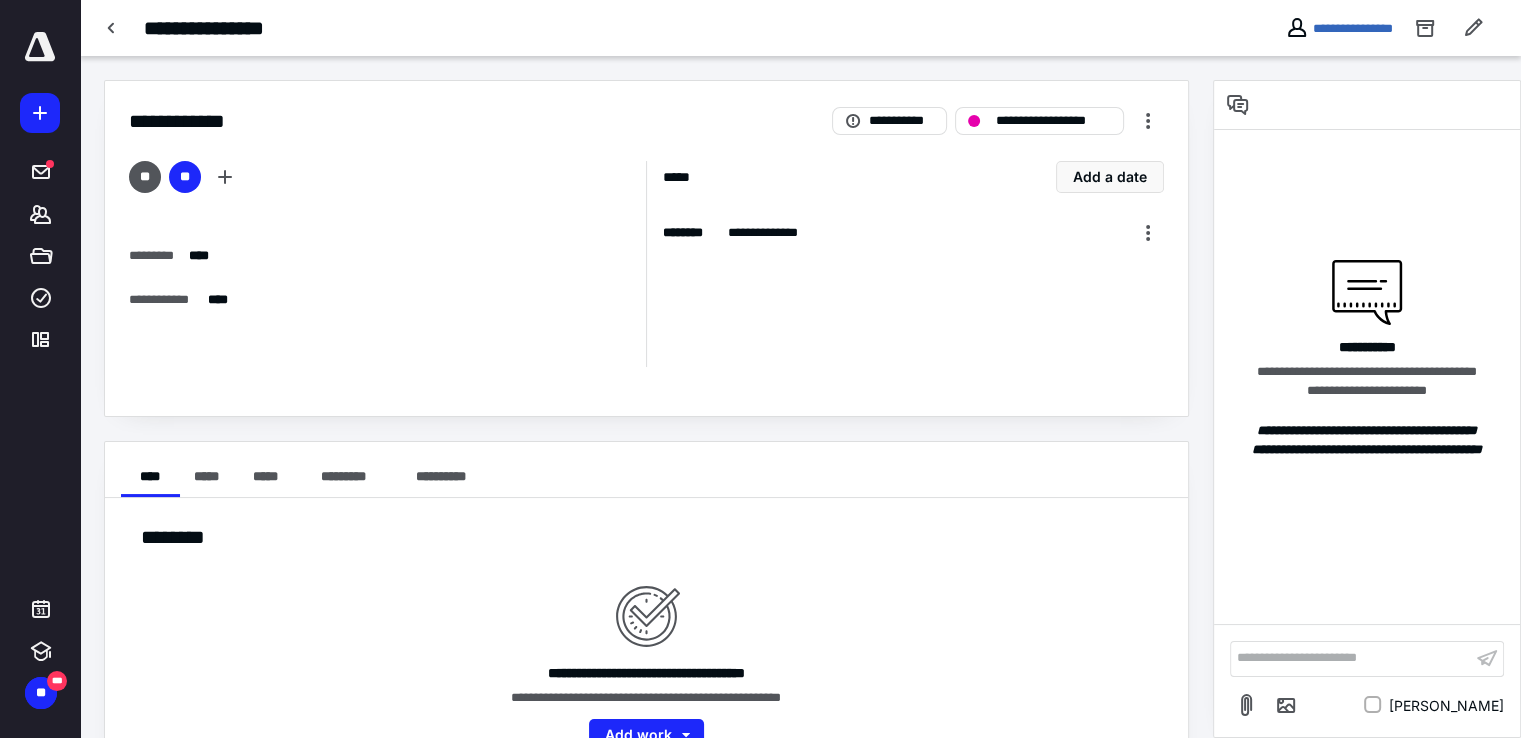 click on "**********" at bounding box center [1351, 658] 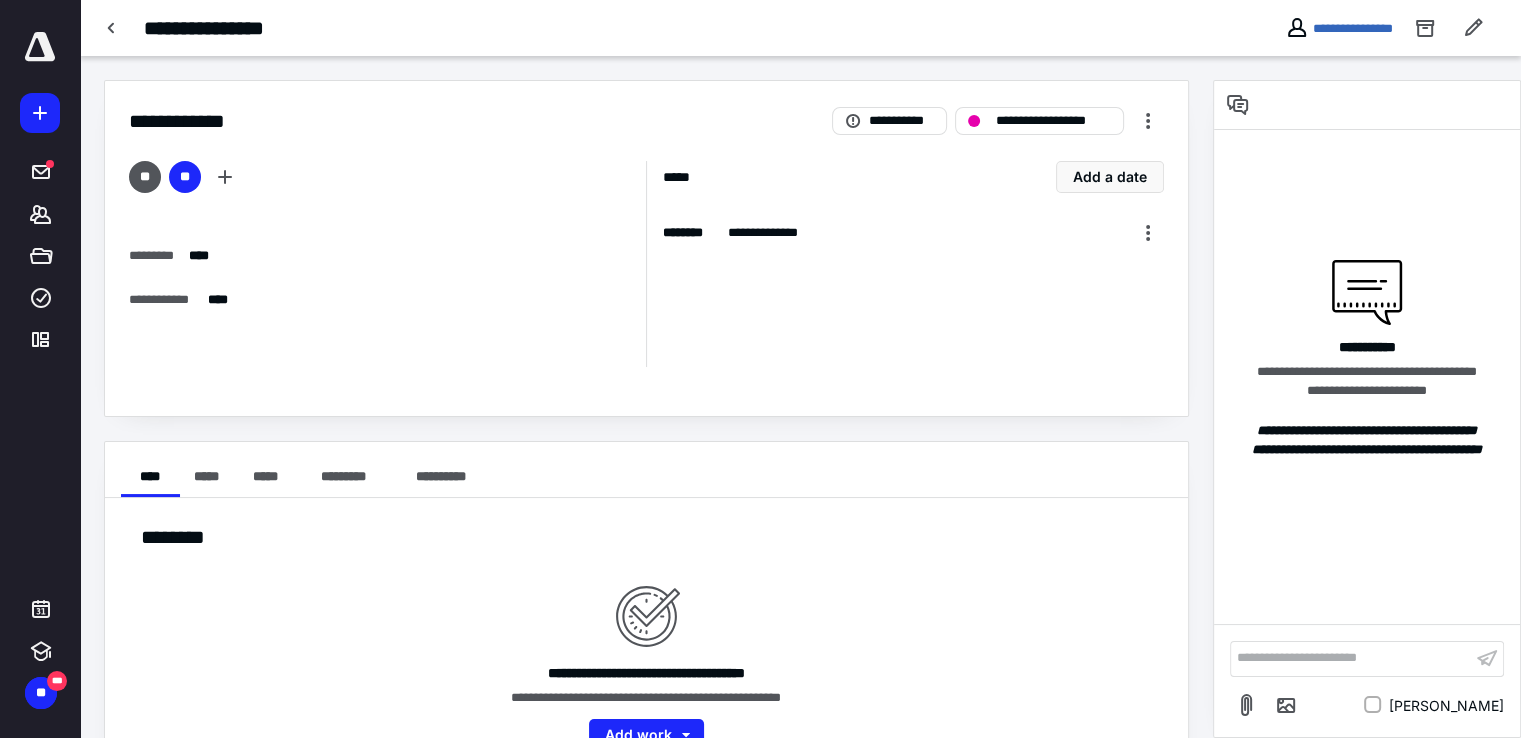 type 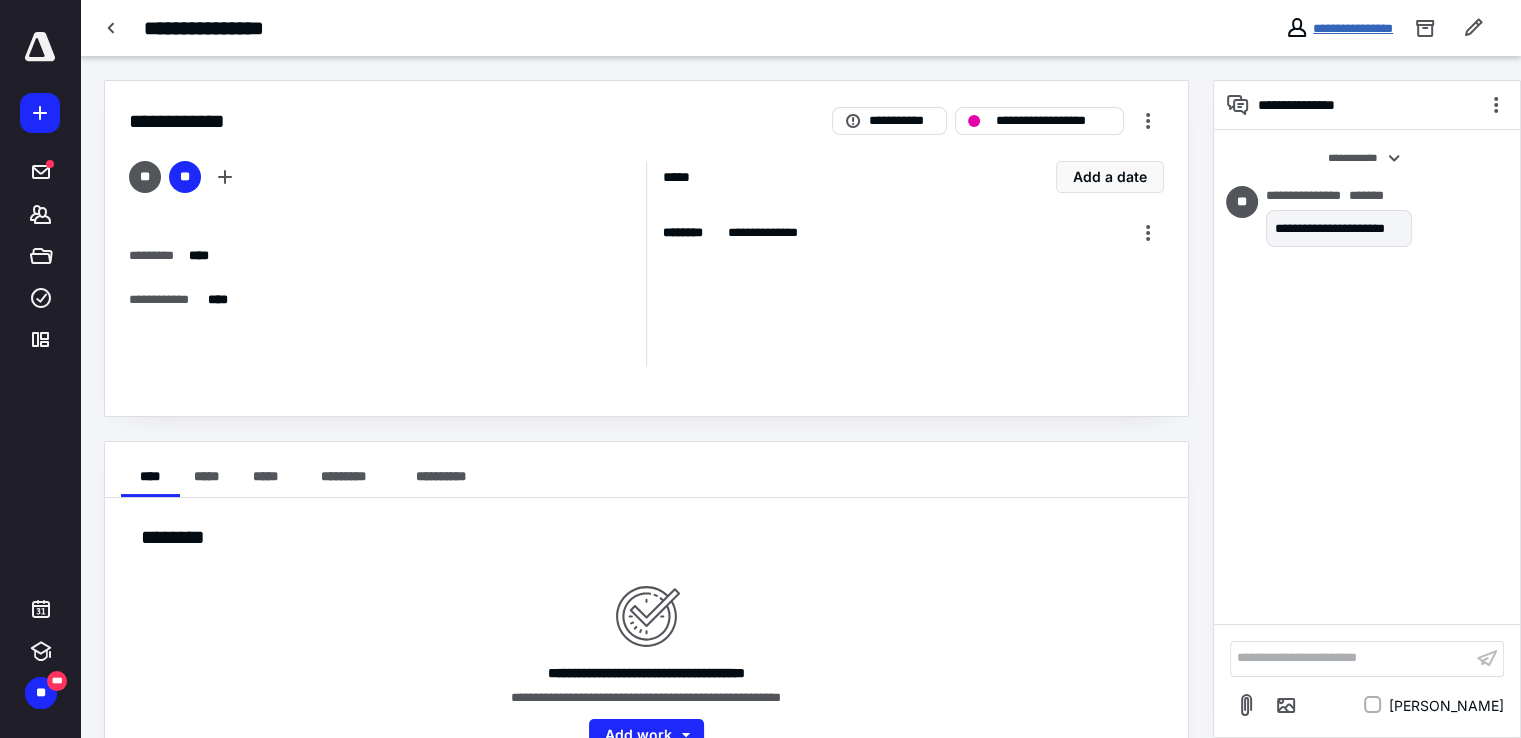 click on "**********" at bounding box center (1353, 28) 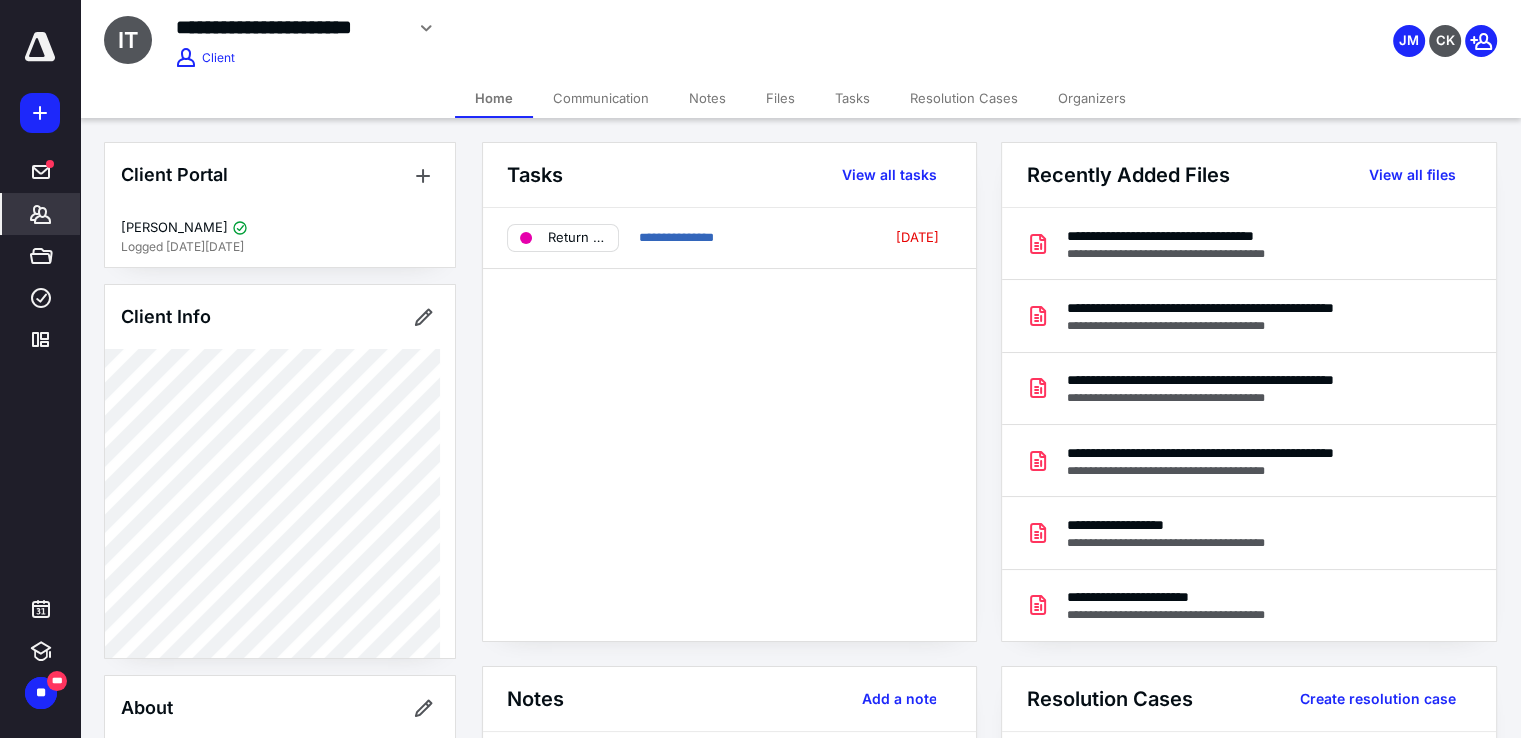 click on "Notes" at bounding box center [707, 98] 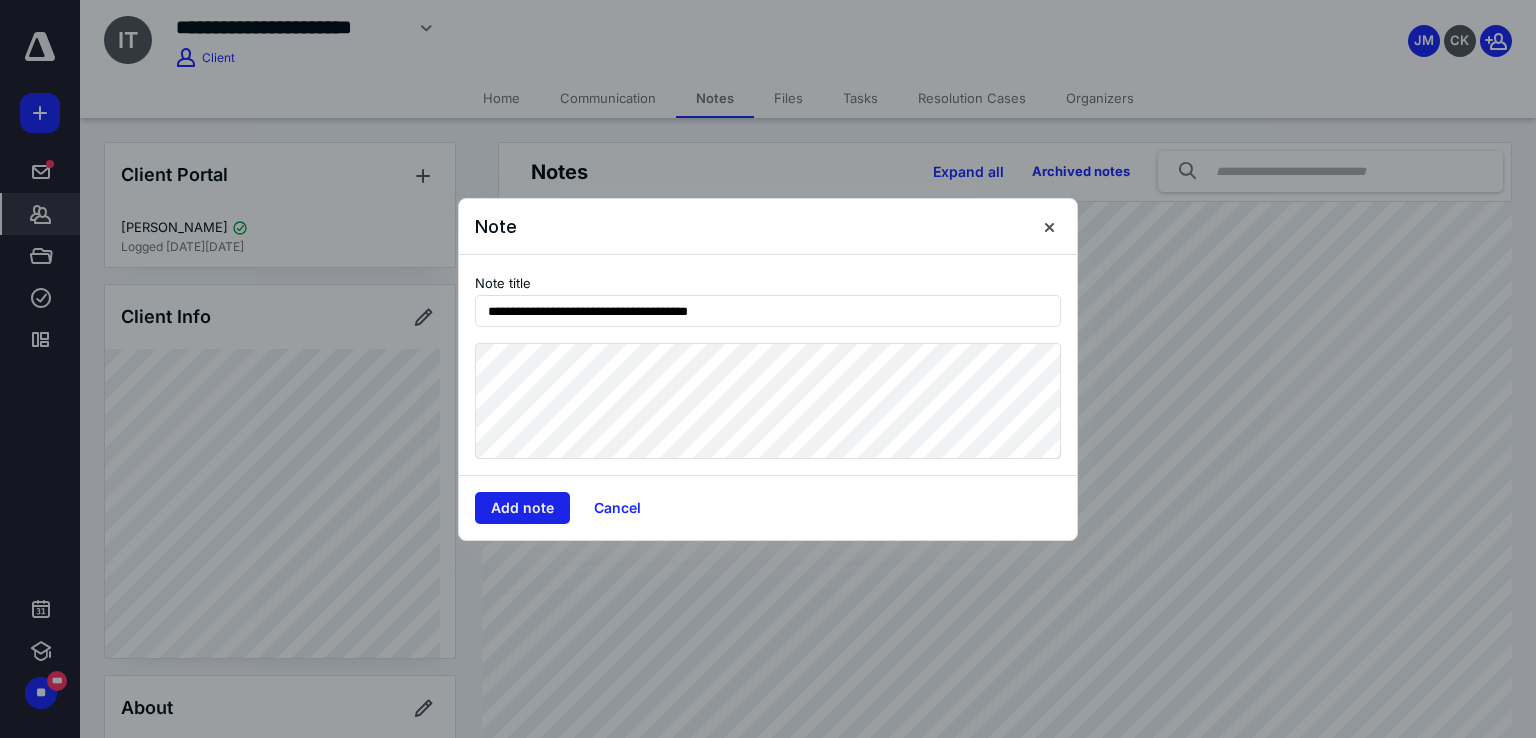 type on "**********" 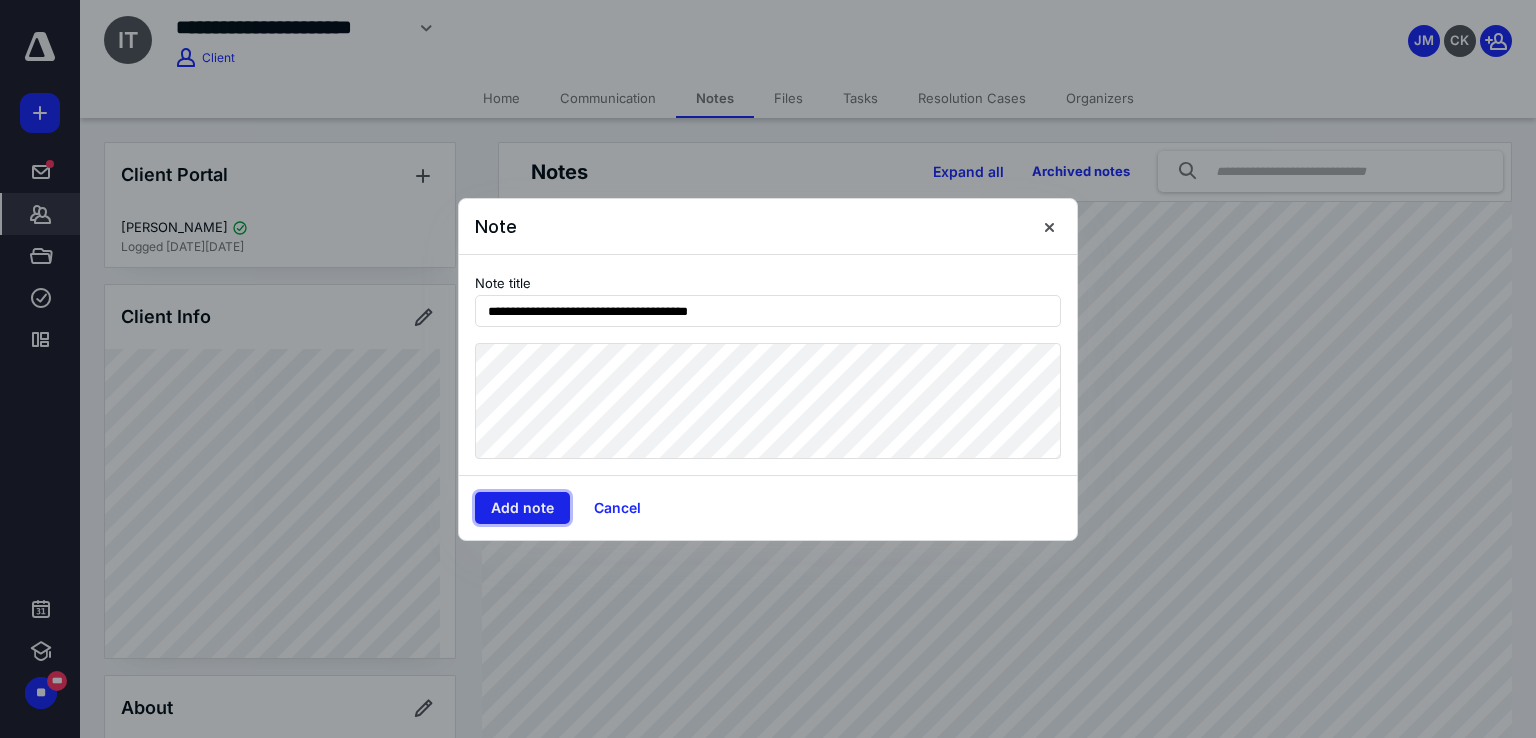 click on "Add note" at bounding box center (522, 508) 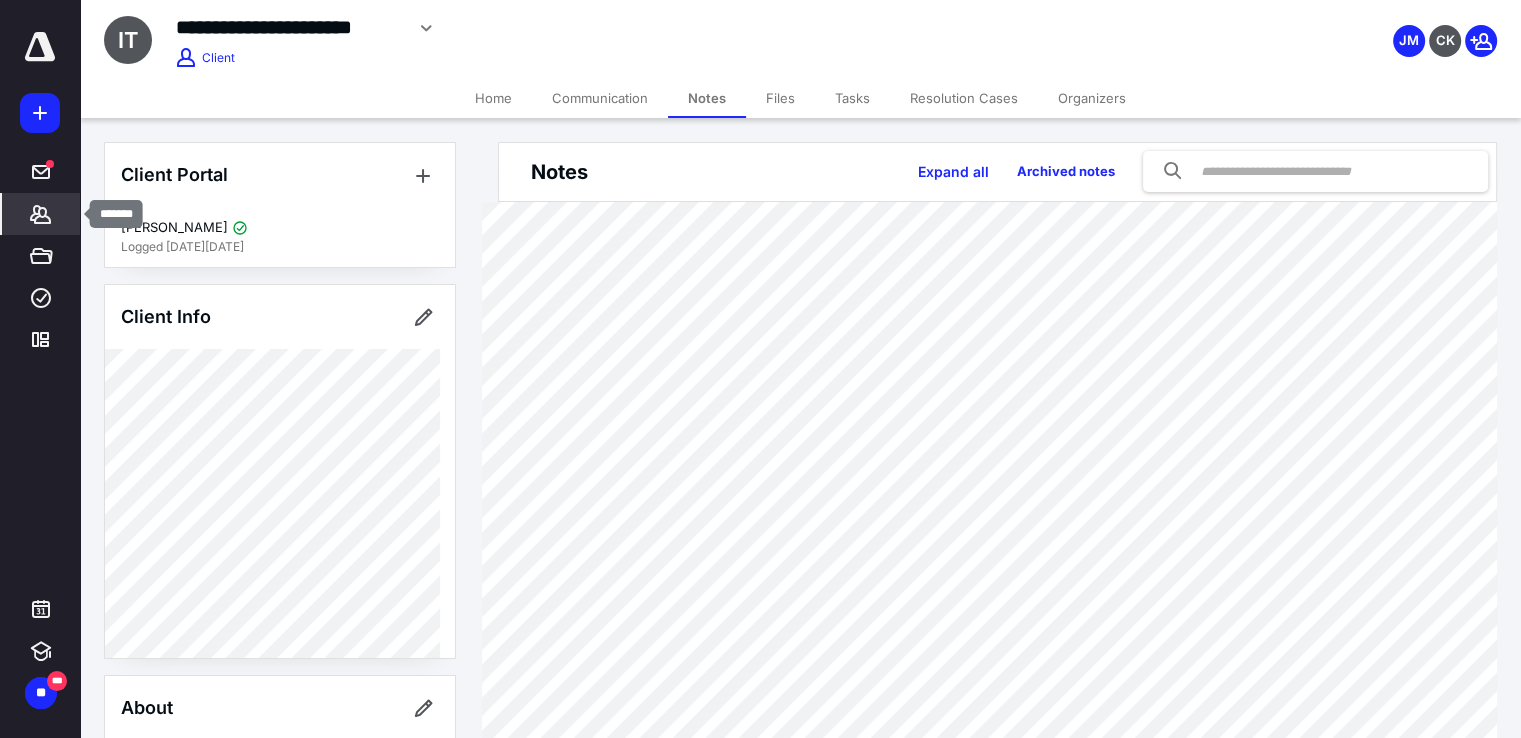 click 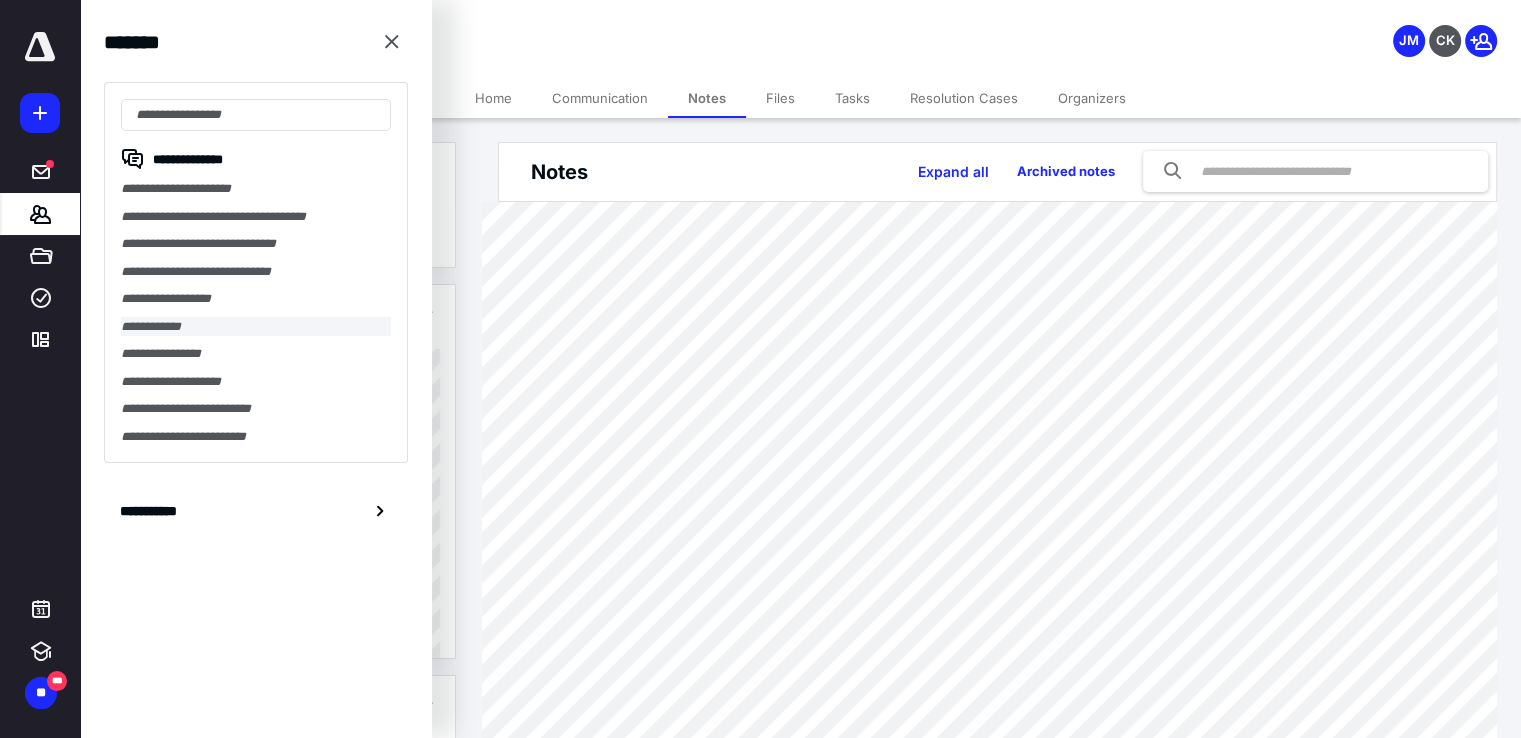 click on "**********" at bounding box center [256, 327] 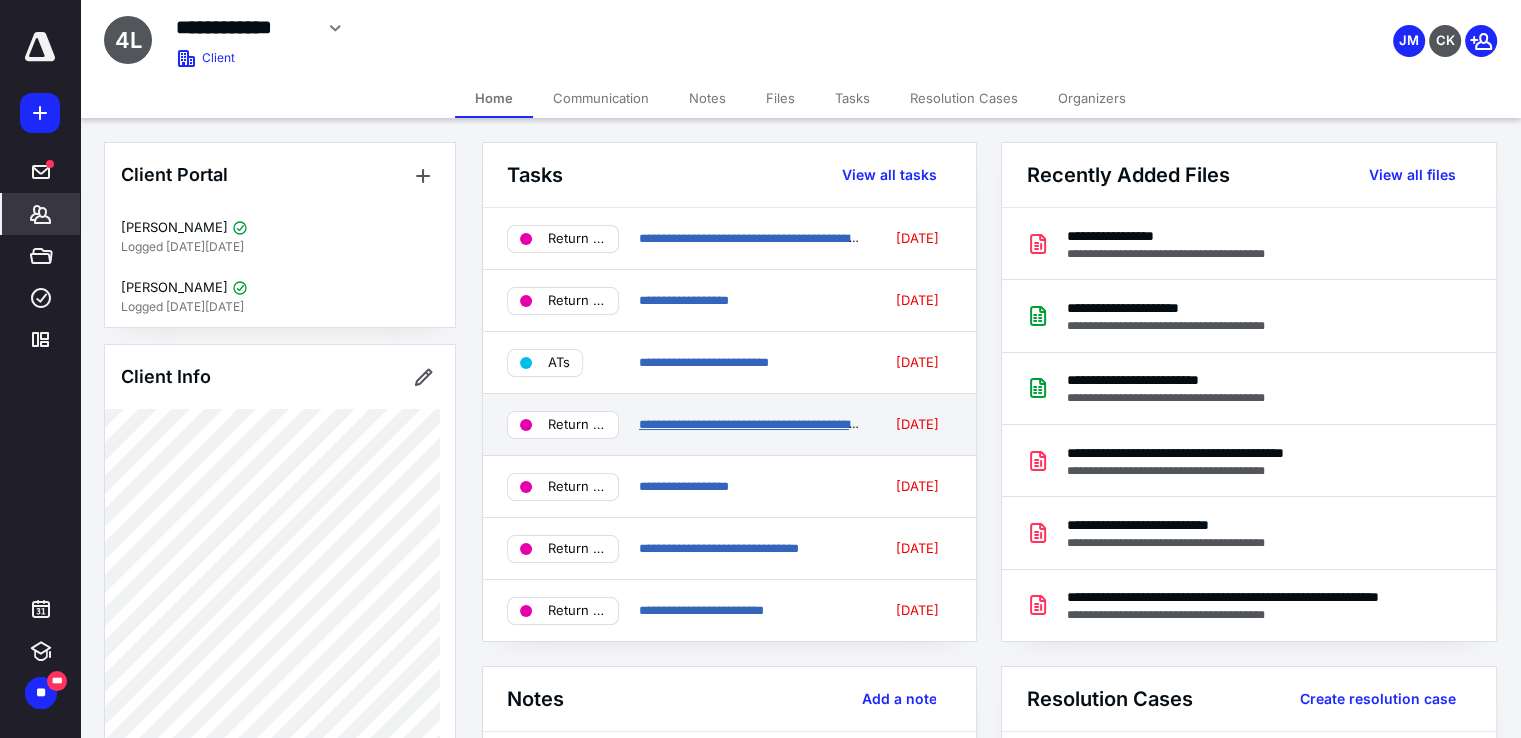 click on "**********" at bounding box center [751, 424] 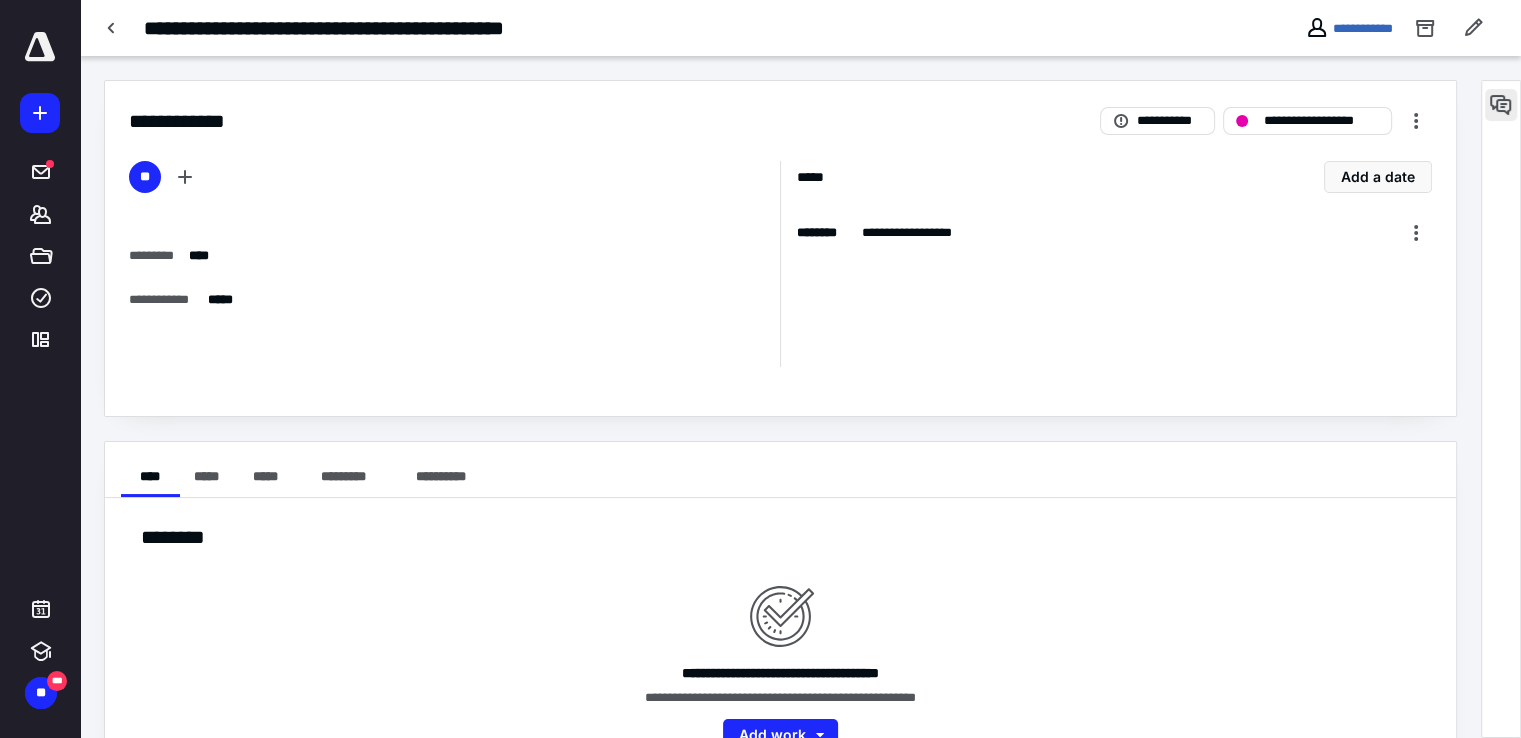 click at bounding box center (1501, 105) 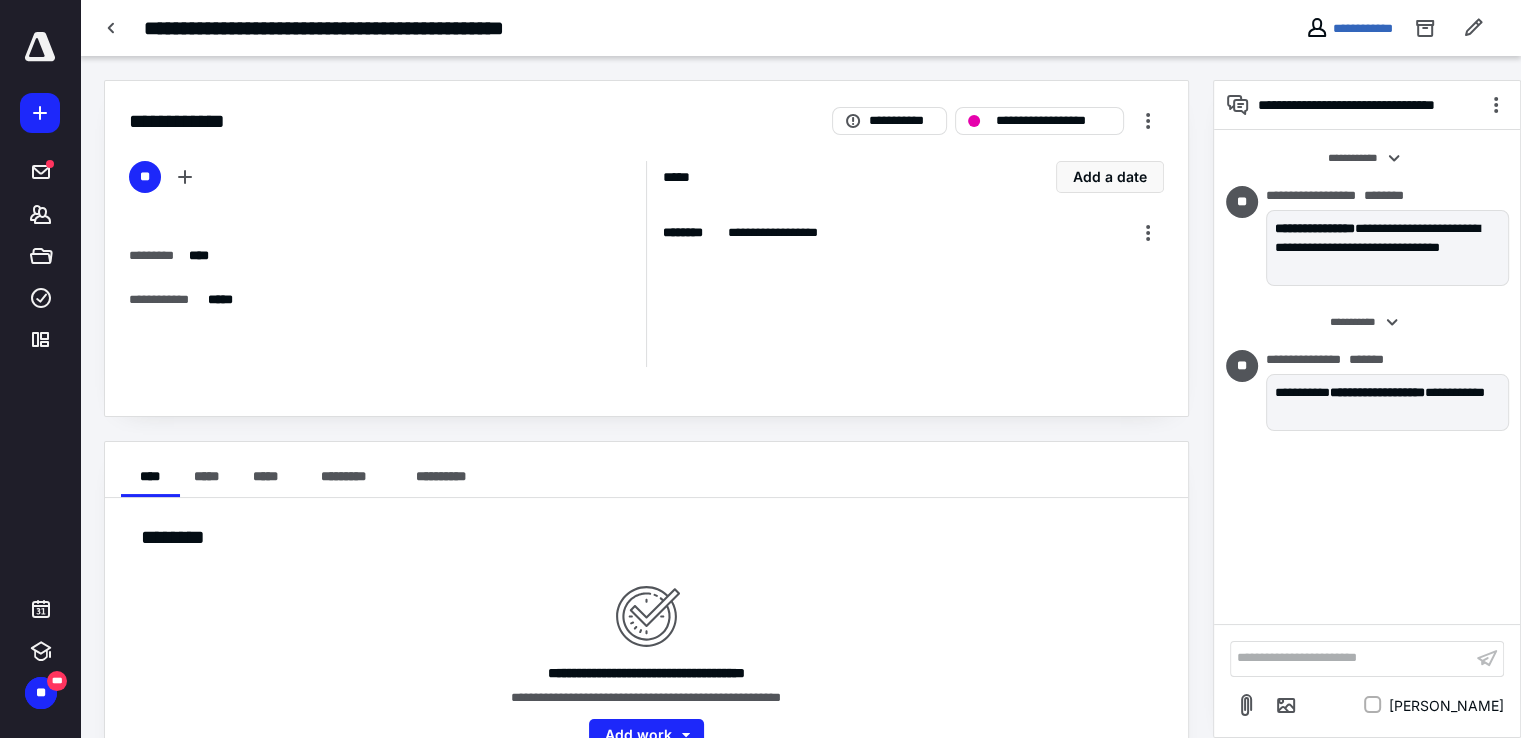 click on "**********" at bounding box center (1351, 658) 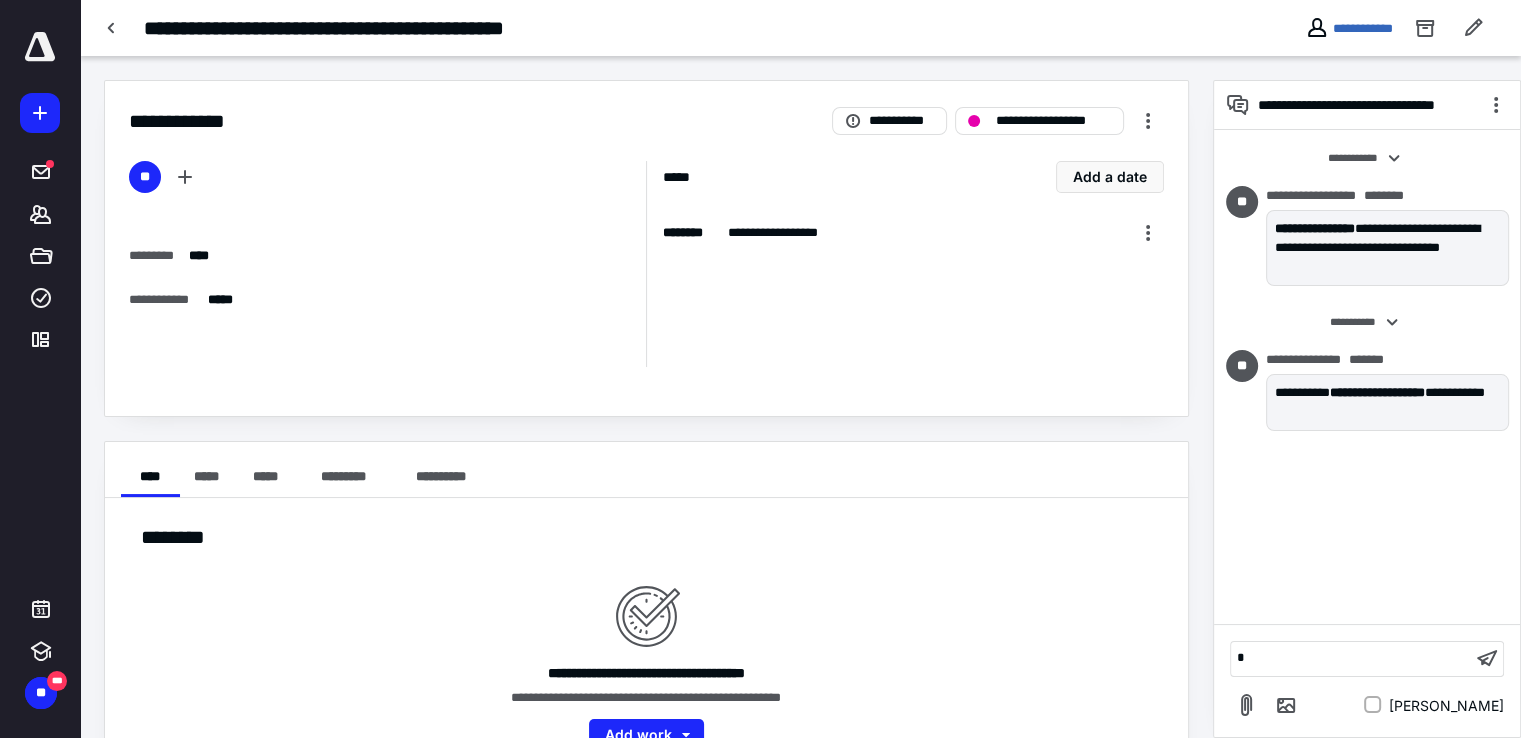 type 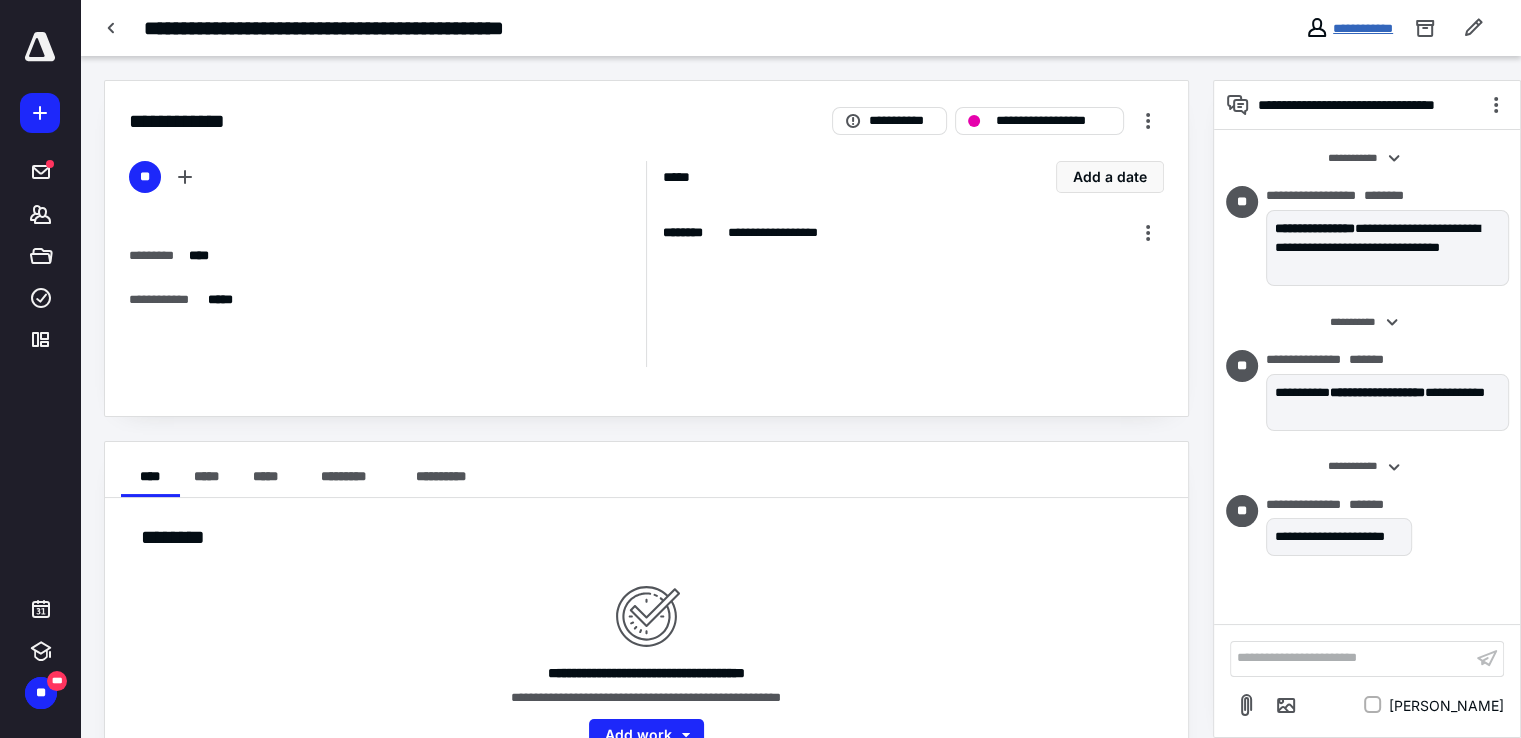 click on "**********" at bounding box center (1363, 28) 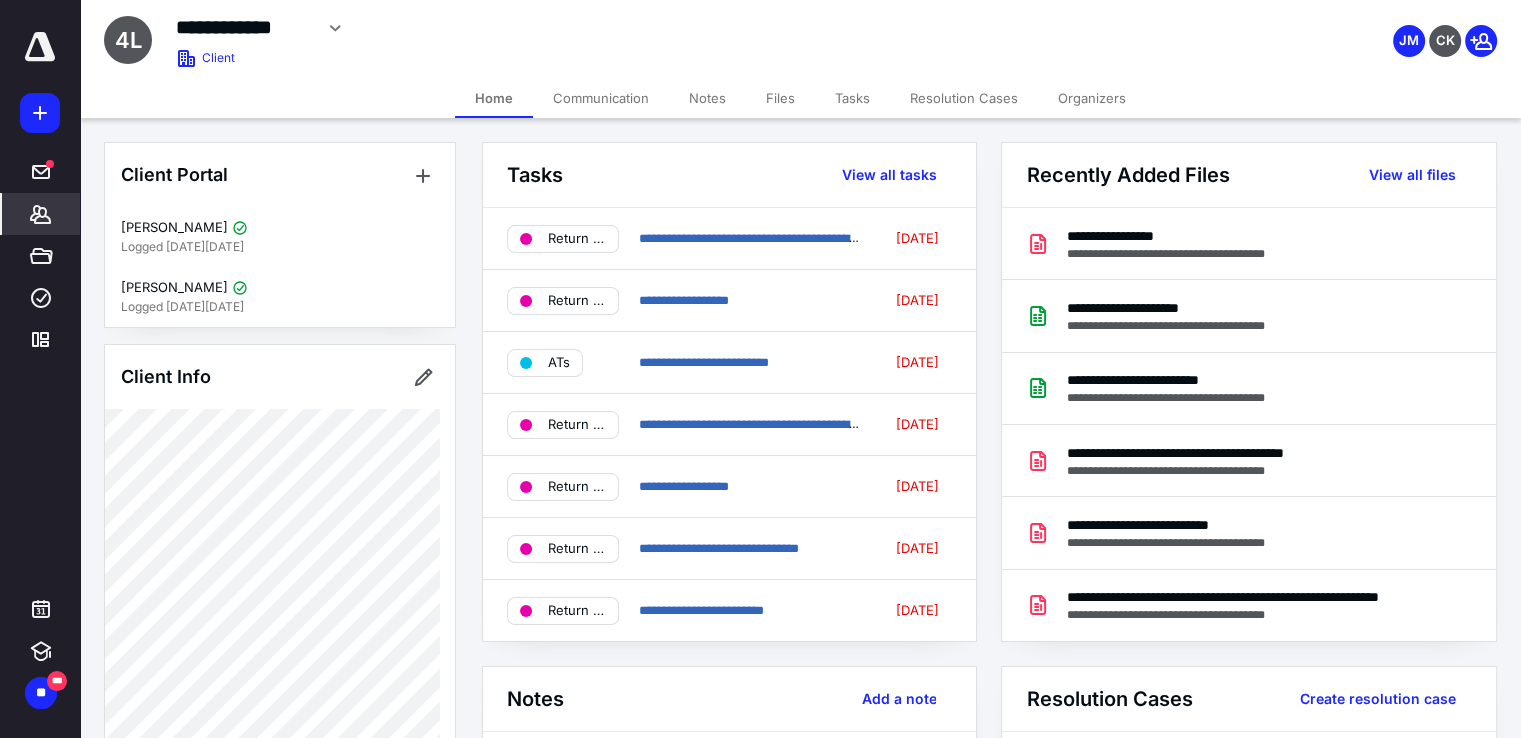 click on "Notes" at bounding box center [707, 98] 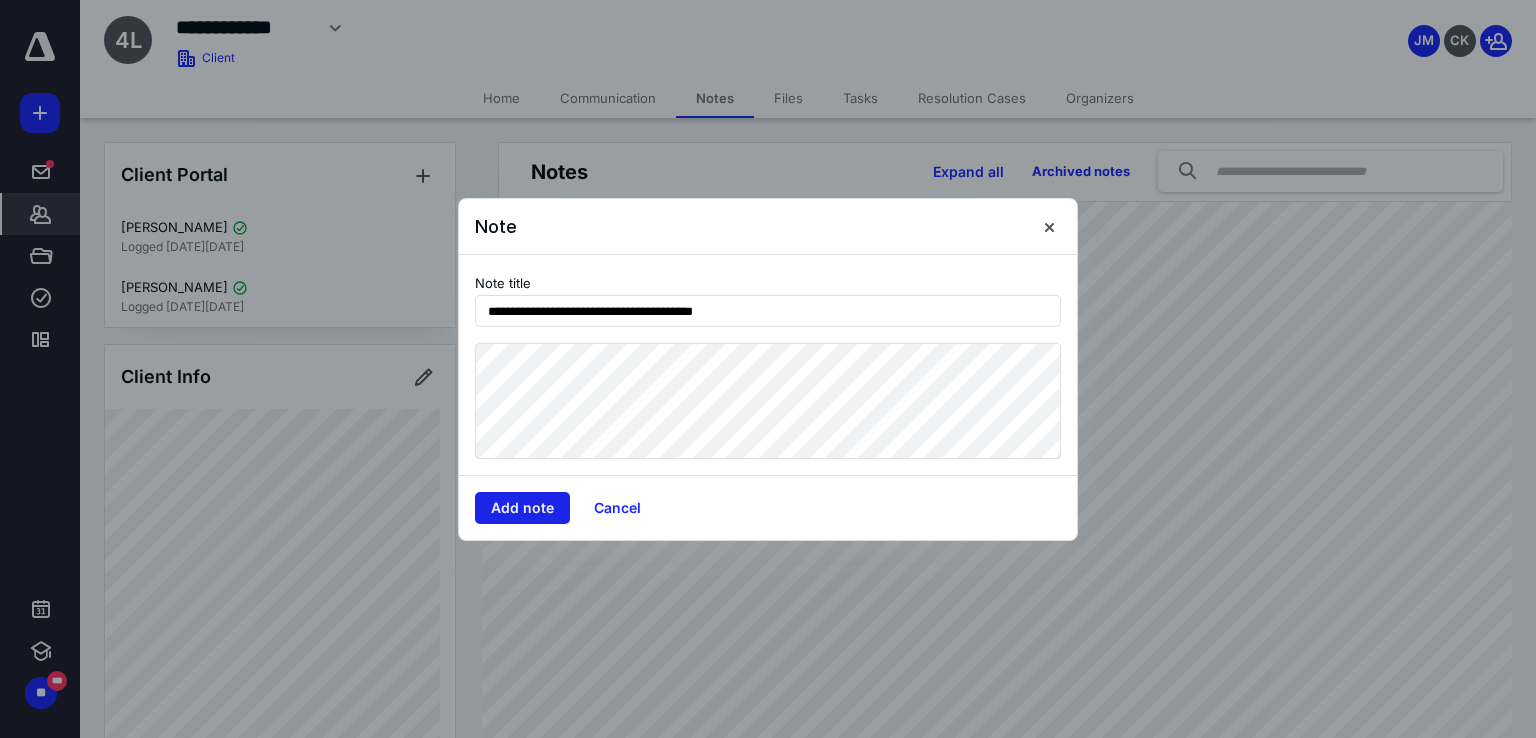 type on "**********" 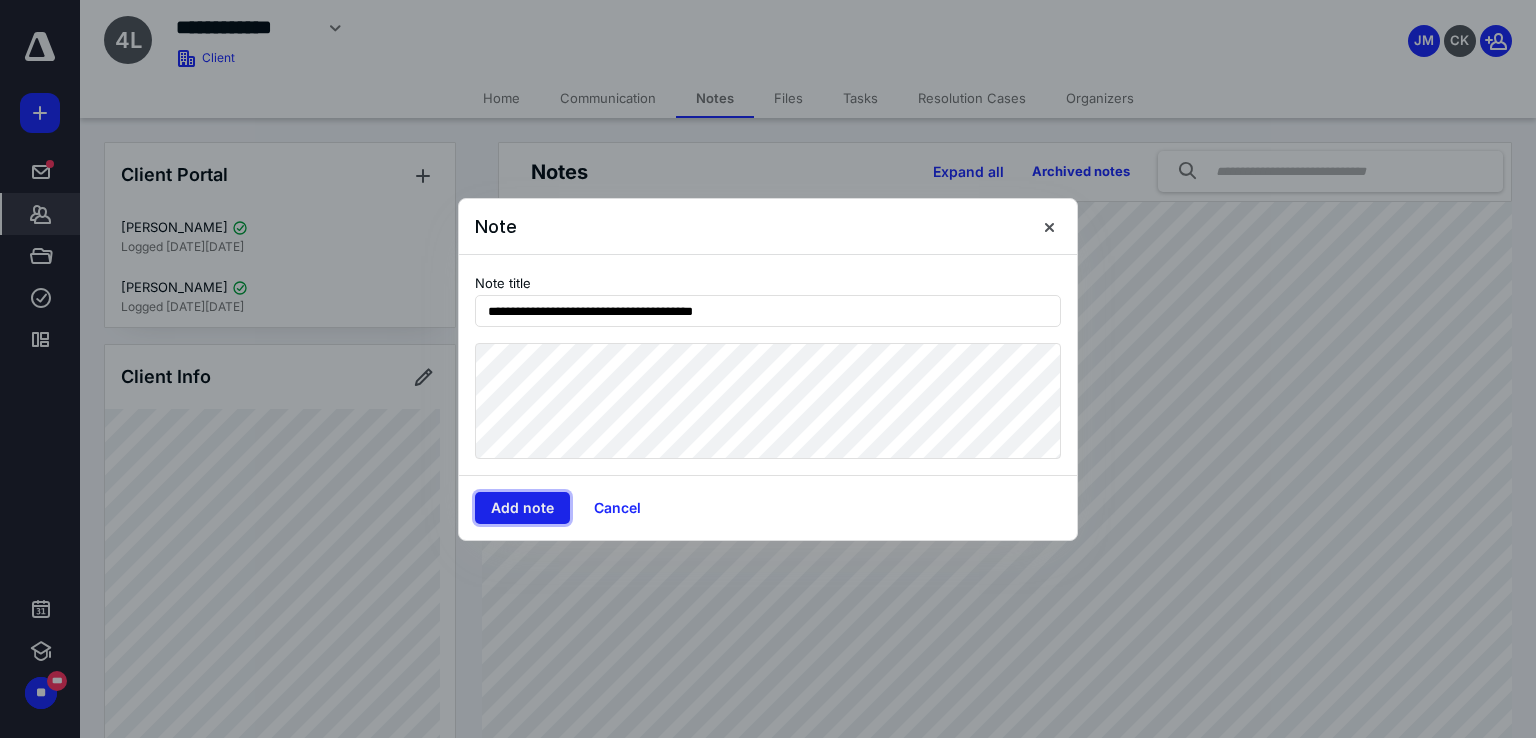 click on "Add note" at bounding box center [522, 508] 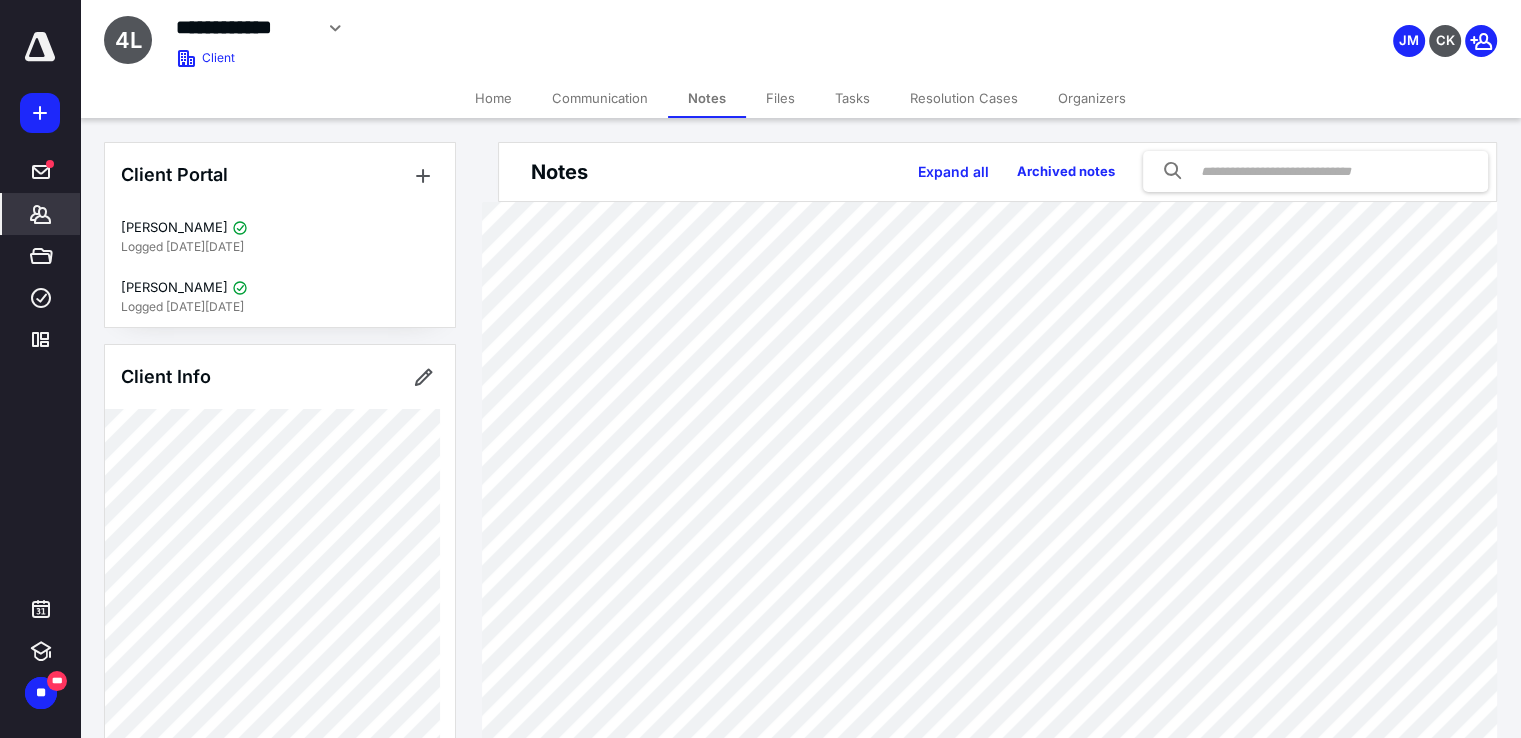 click on "Home" at bounding box center [493, 98] 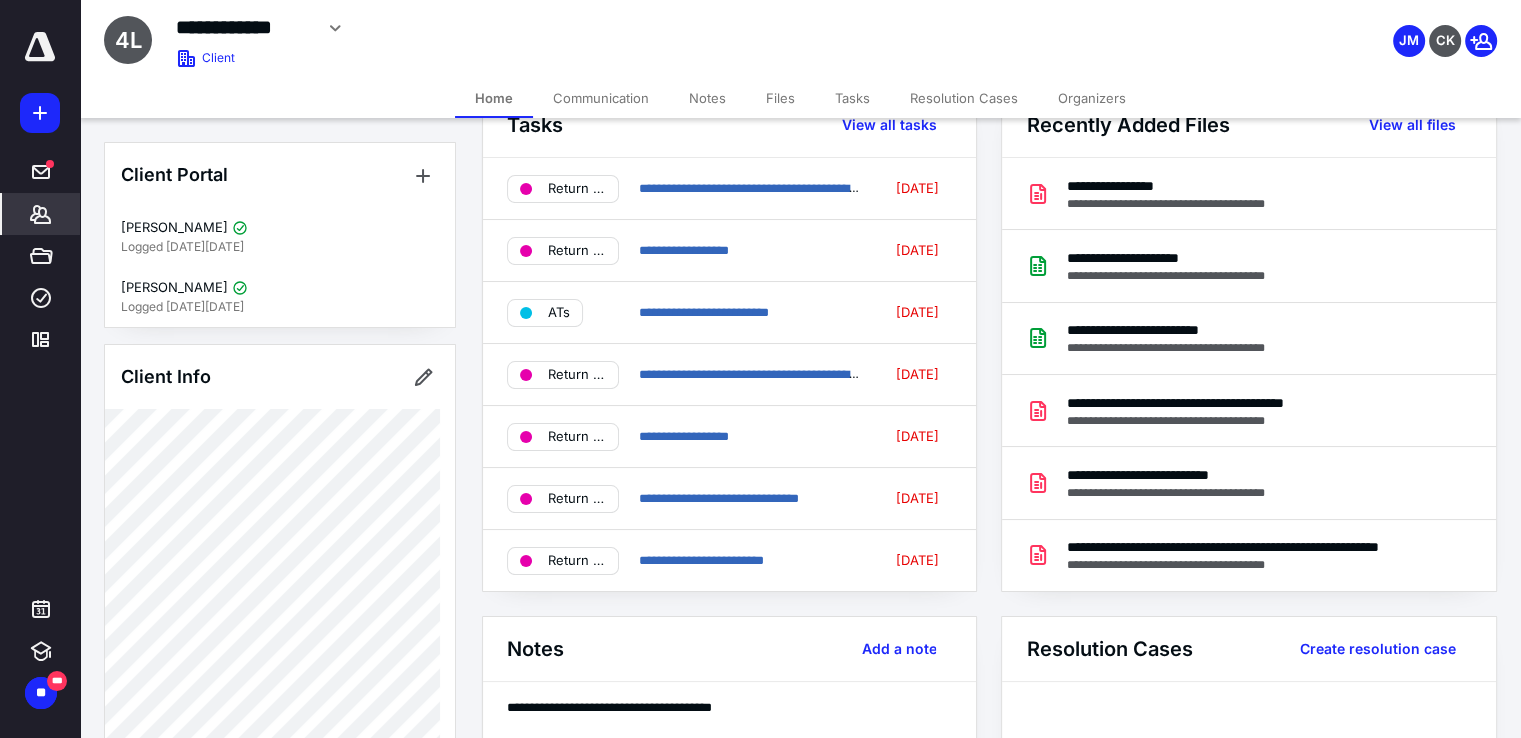 scroll, scrollTop: 0, scrollLeft: 0, axis: both 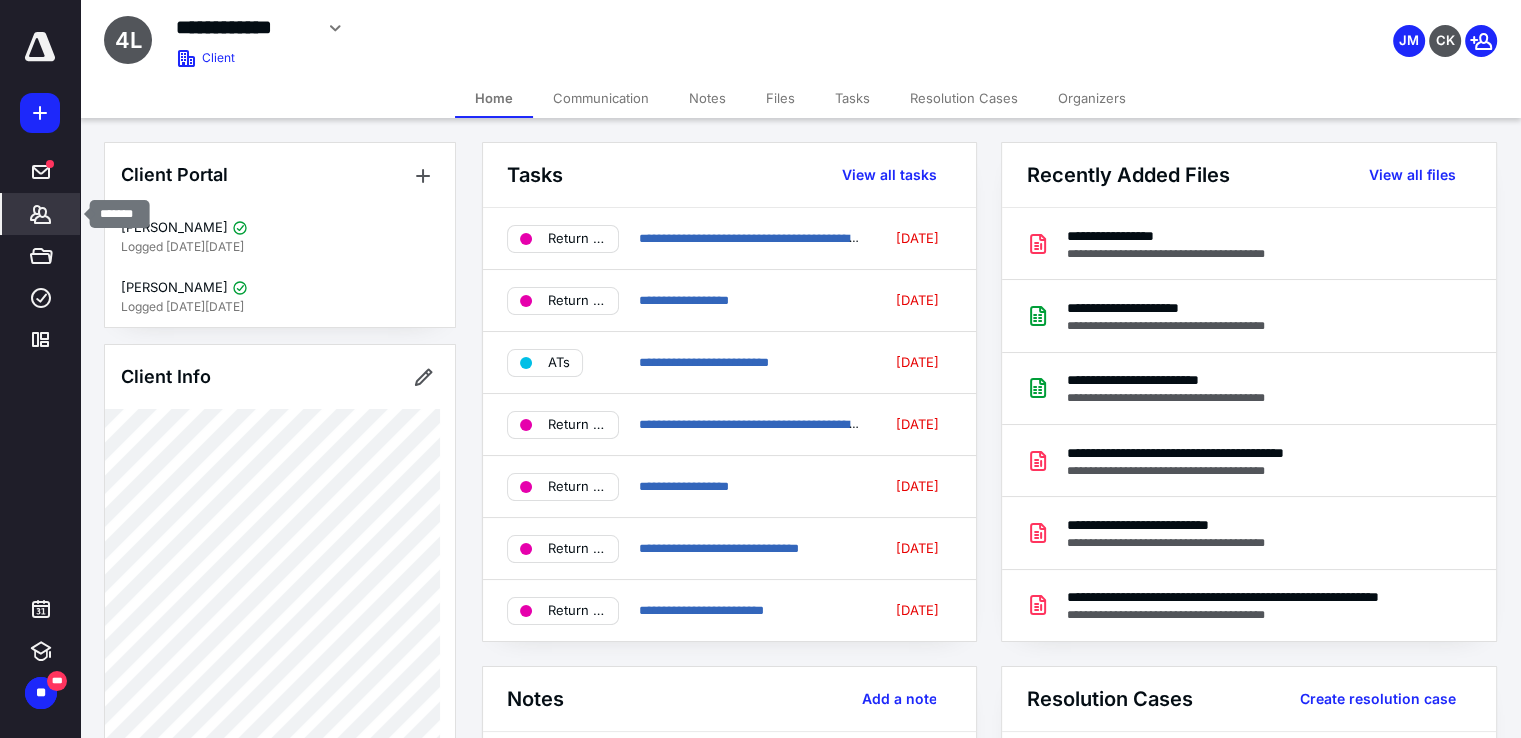 click 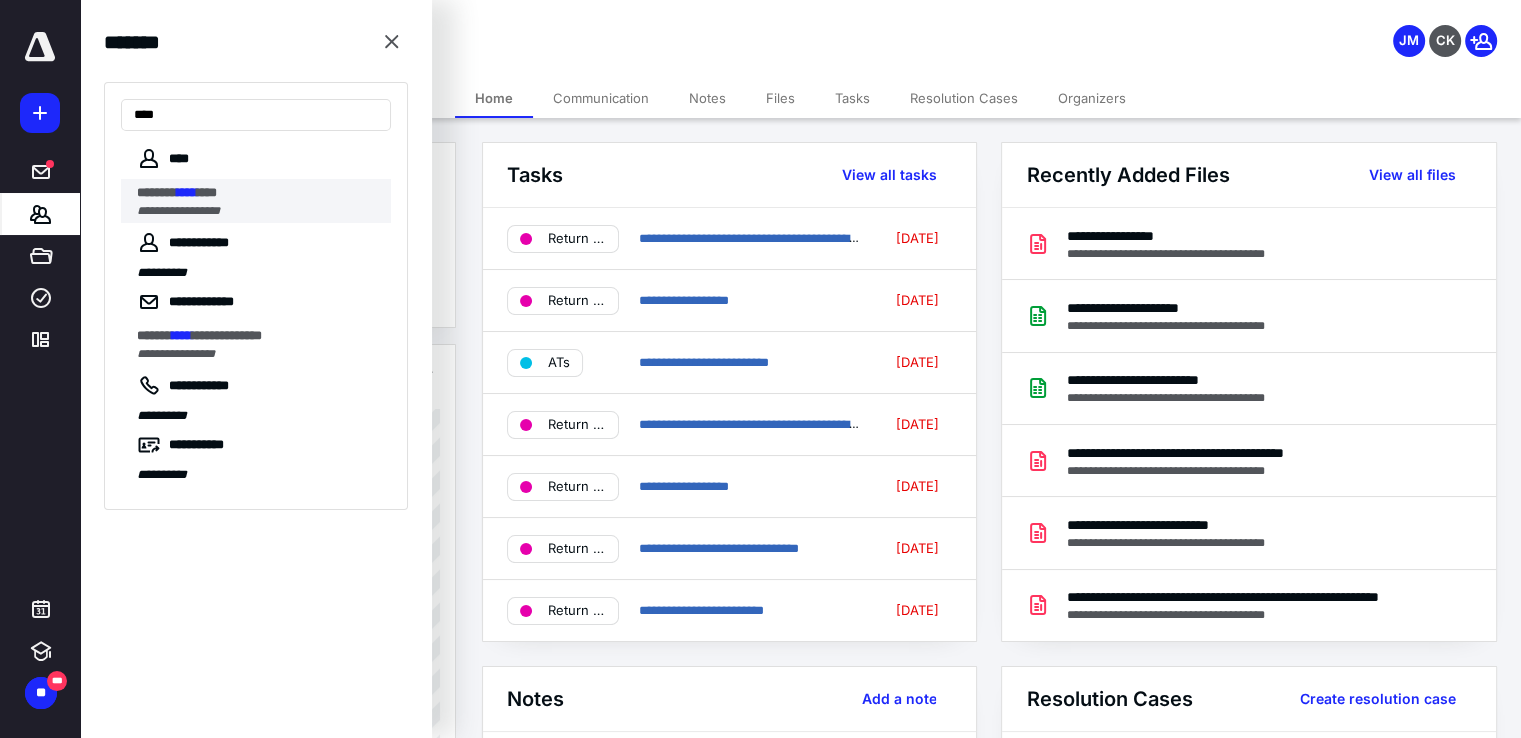 type on "****" 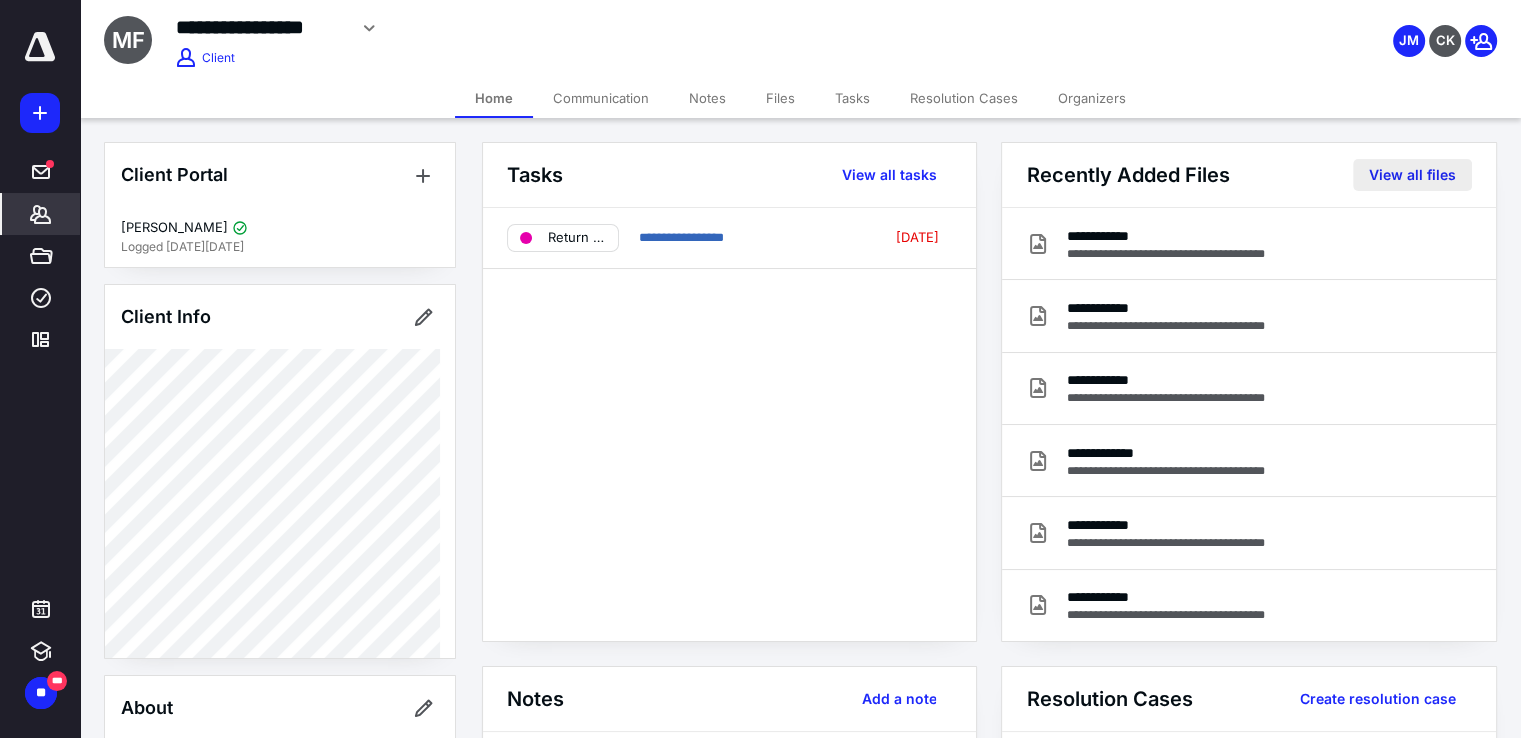 click on "View all files" at bounding box center (1412, 175) 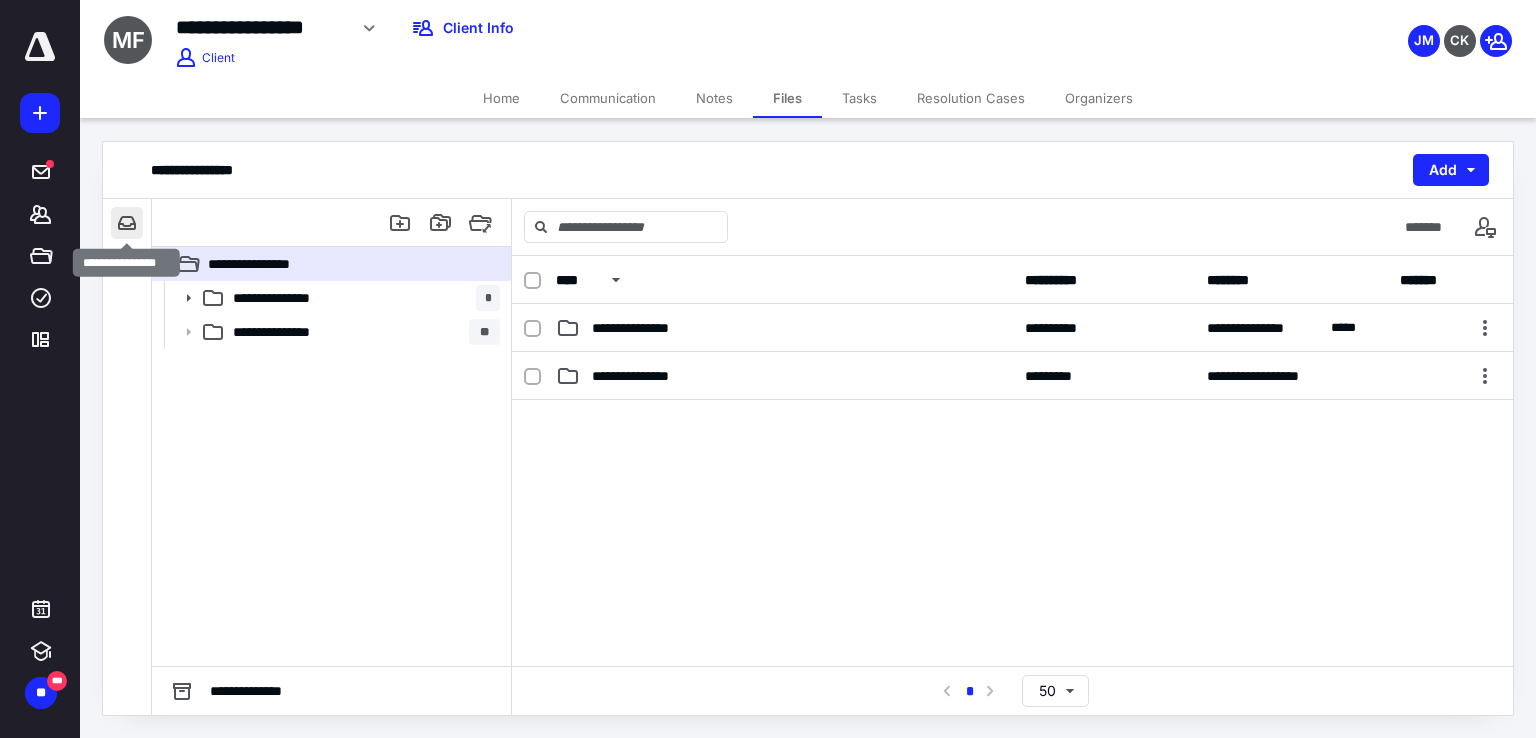 click at bounding box center [127, 223] 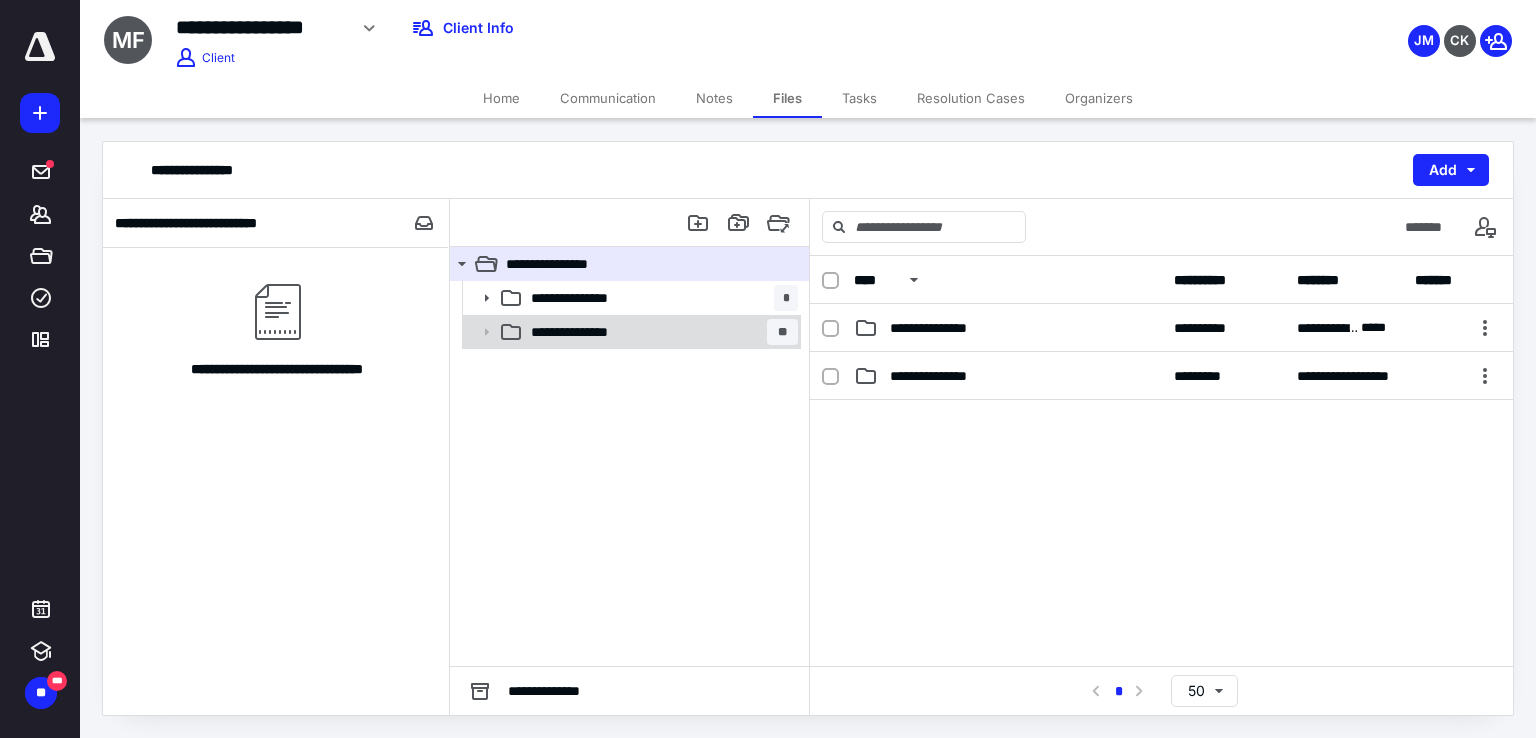 click on "**********" at bounding box center (584, 332) 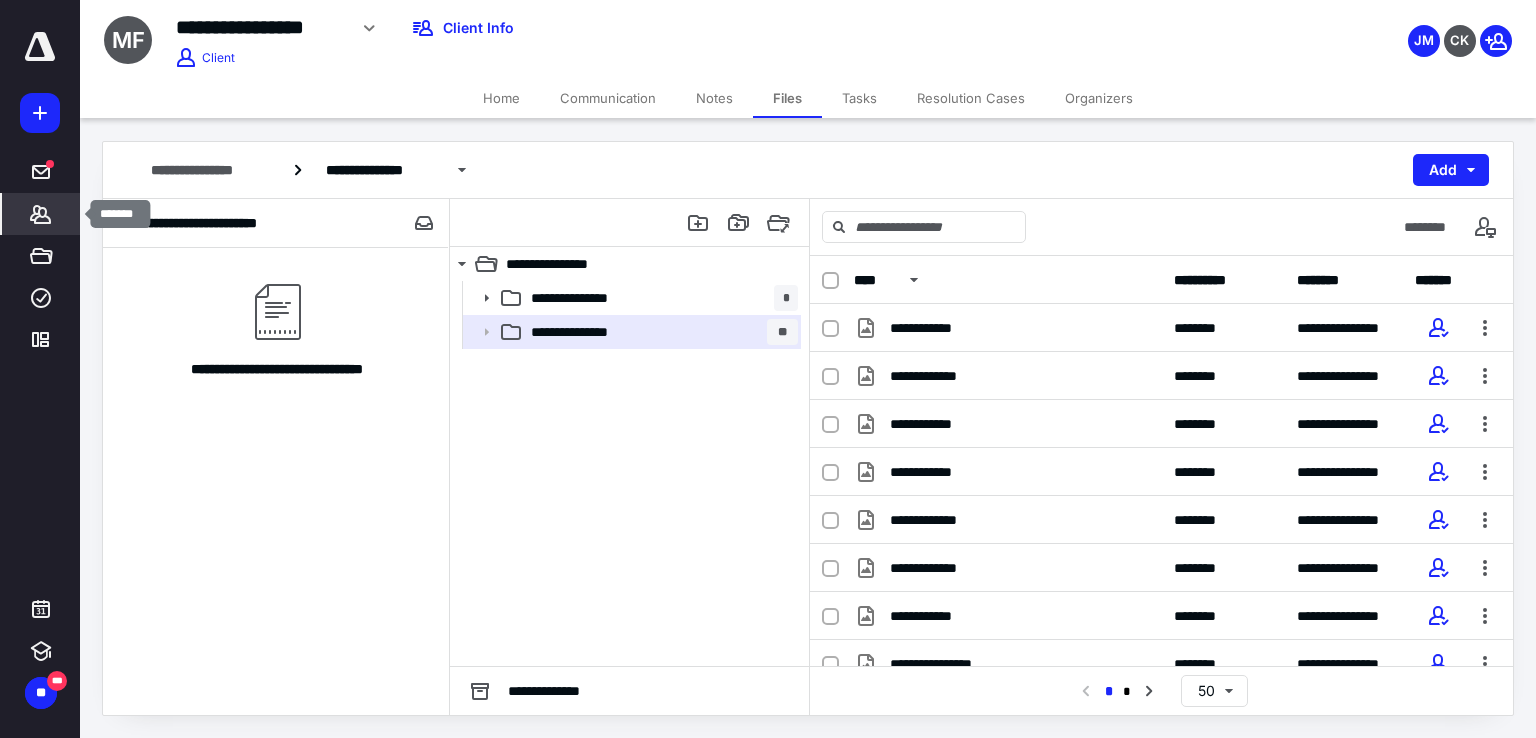 click 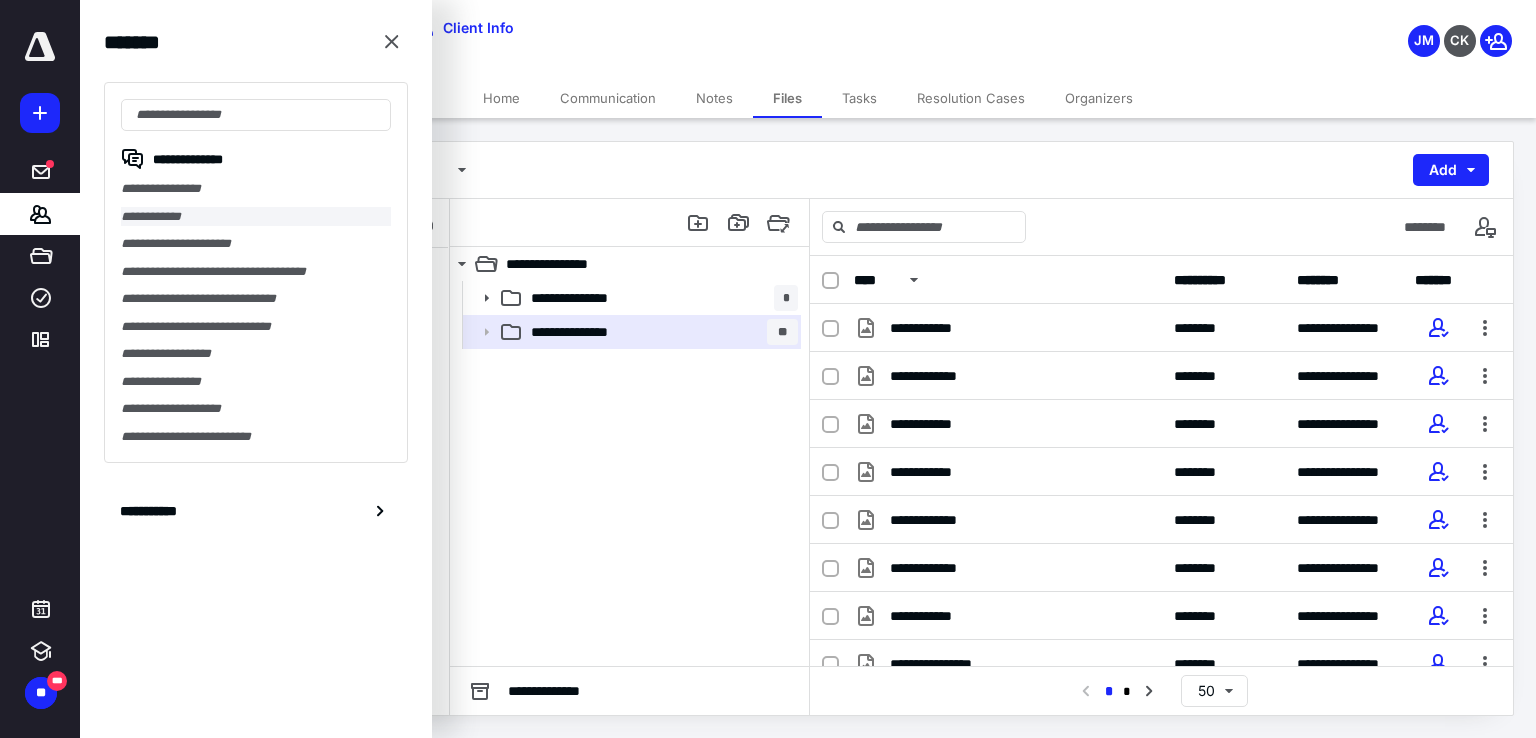 click on "**********" at bounding box center (256, 217) 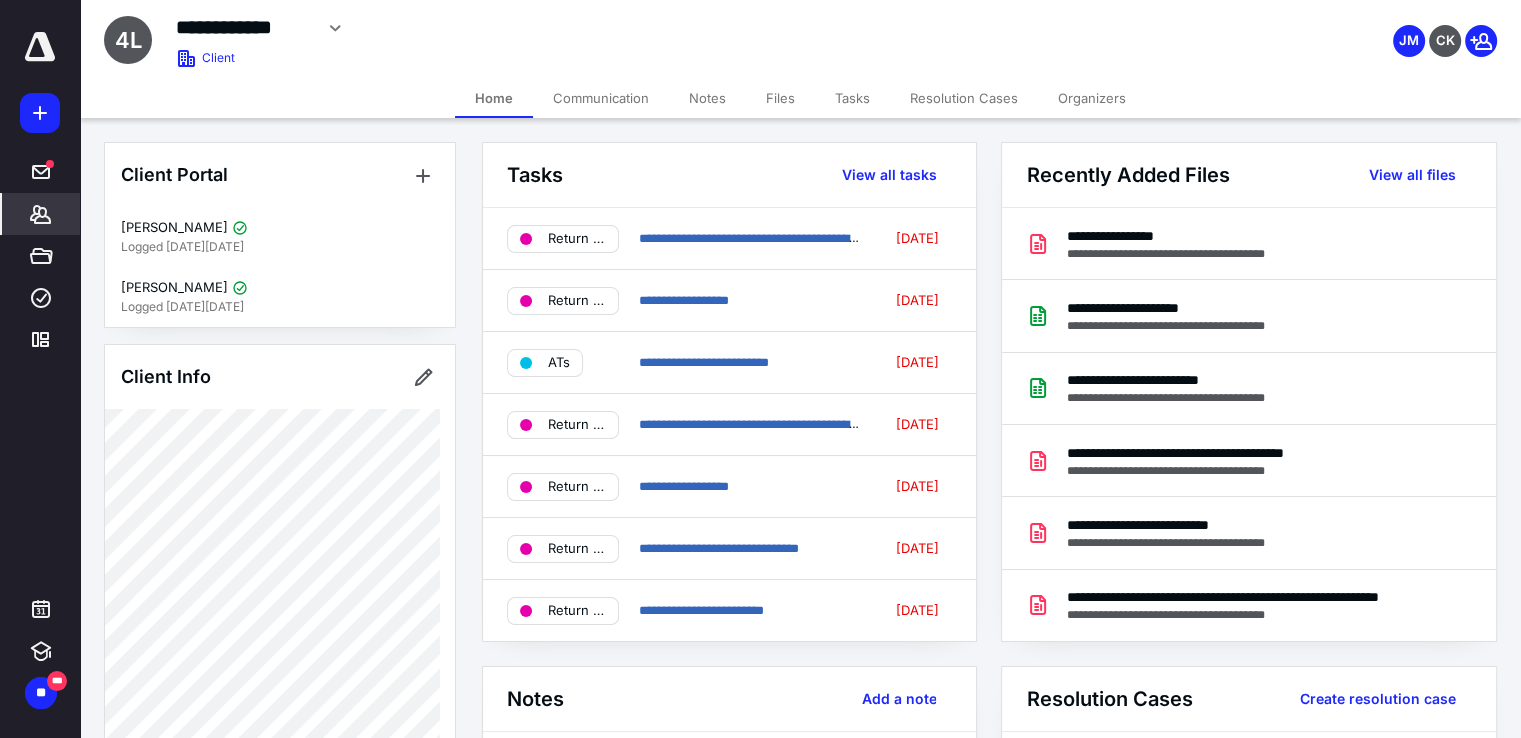 click on "Tasks" at bounding box center [852, 98] 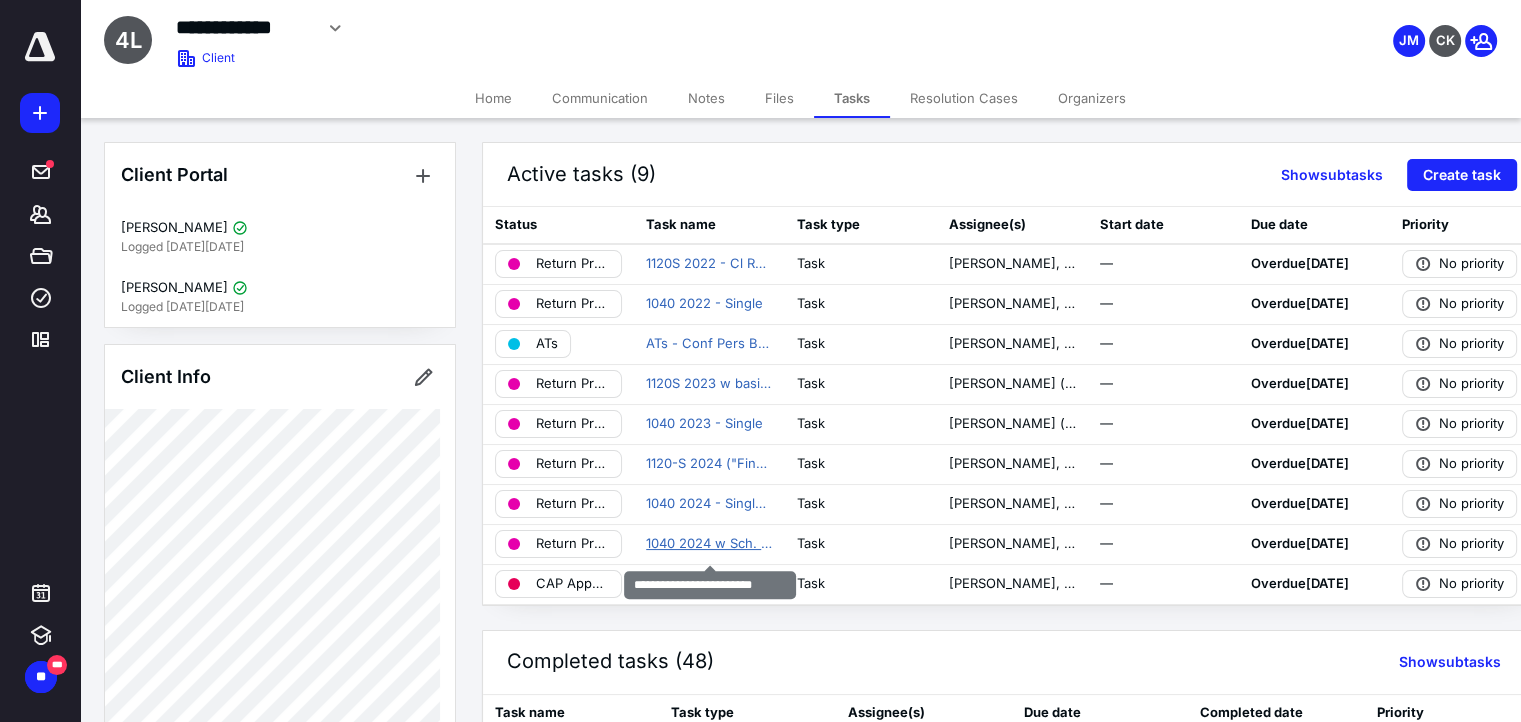 click on "1040 2024 w Sch. C - Max" at bounding box center (709, 544) 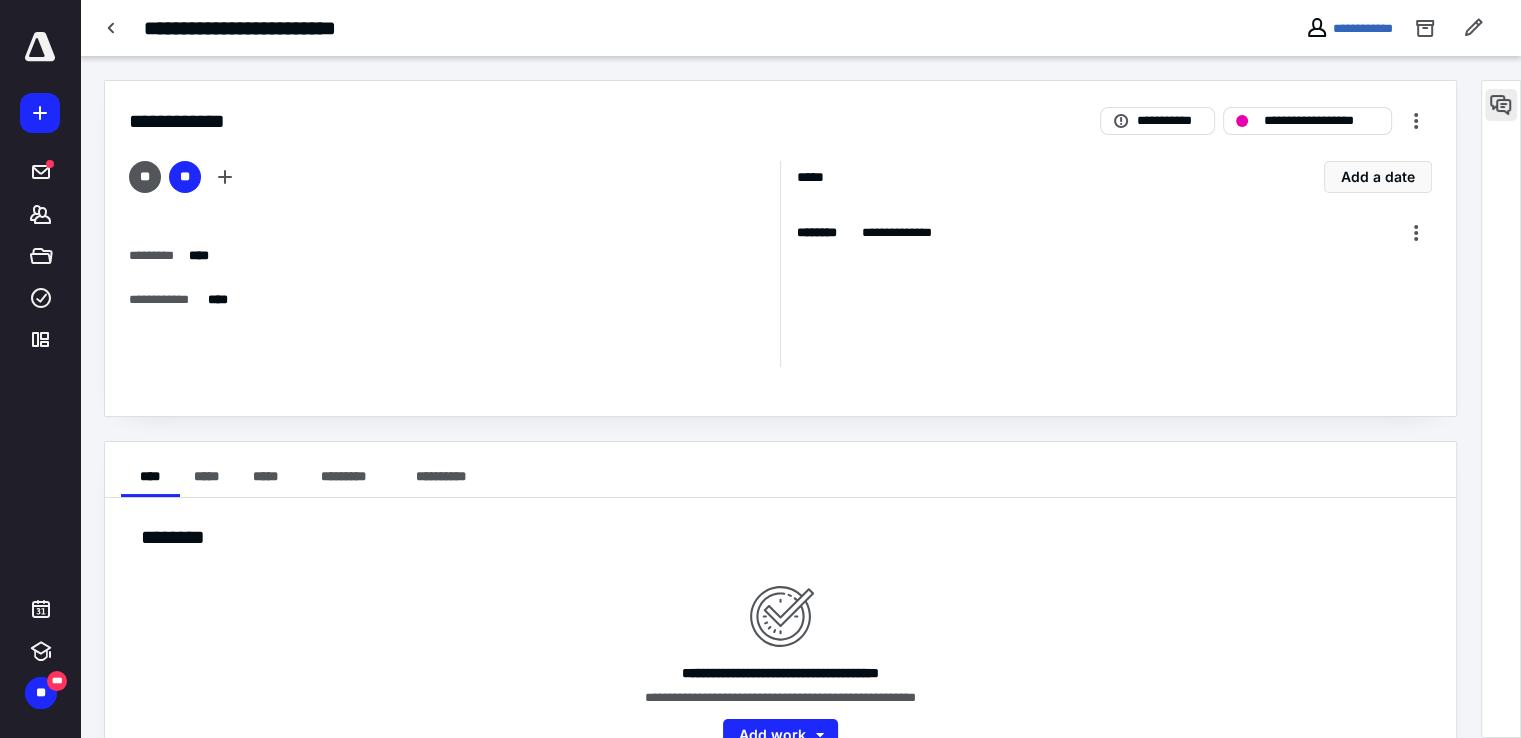 click at bounding box center [1501, 105] 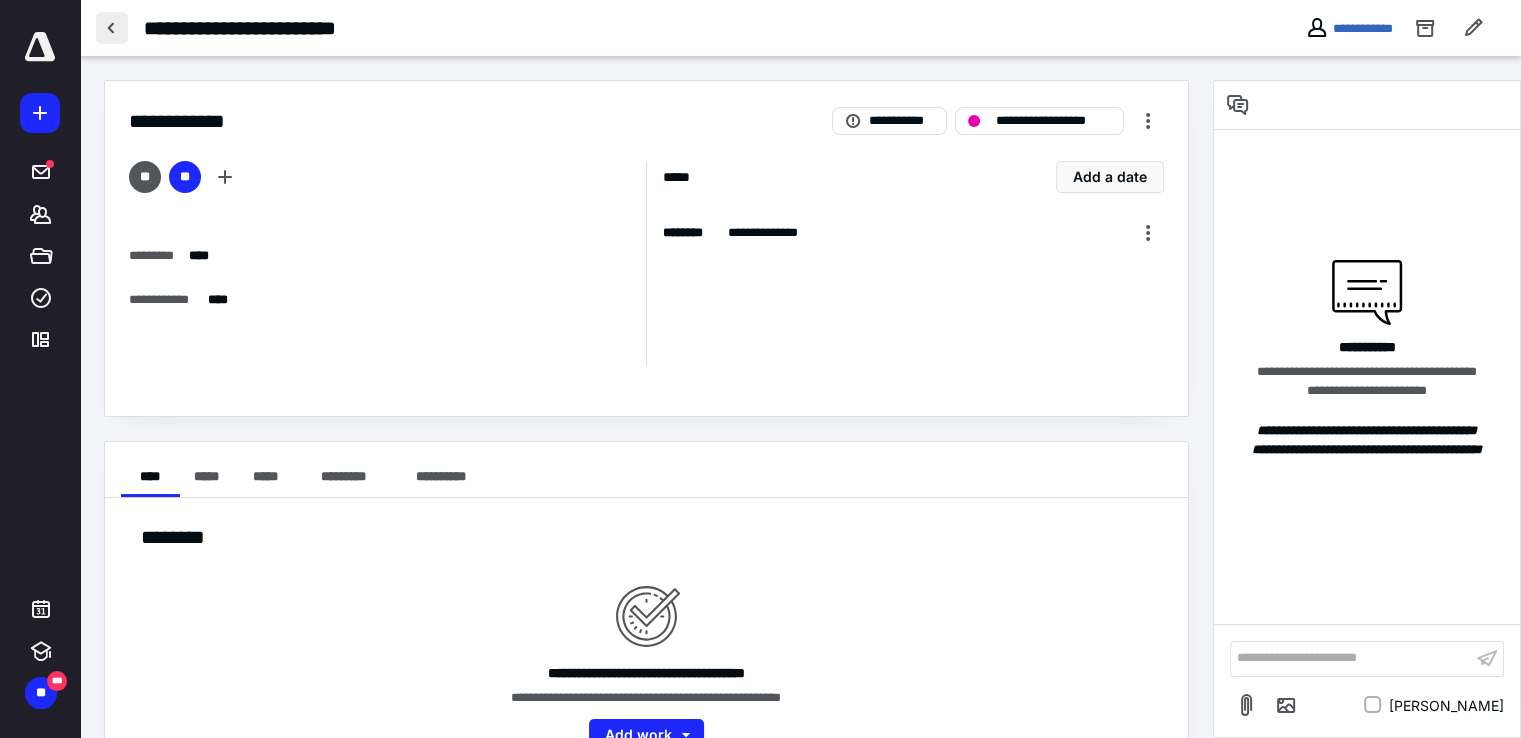 click at bounding box center (112, 28) 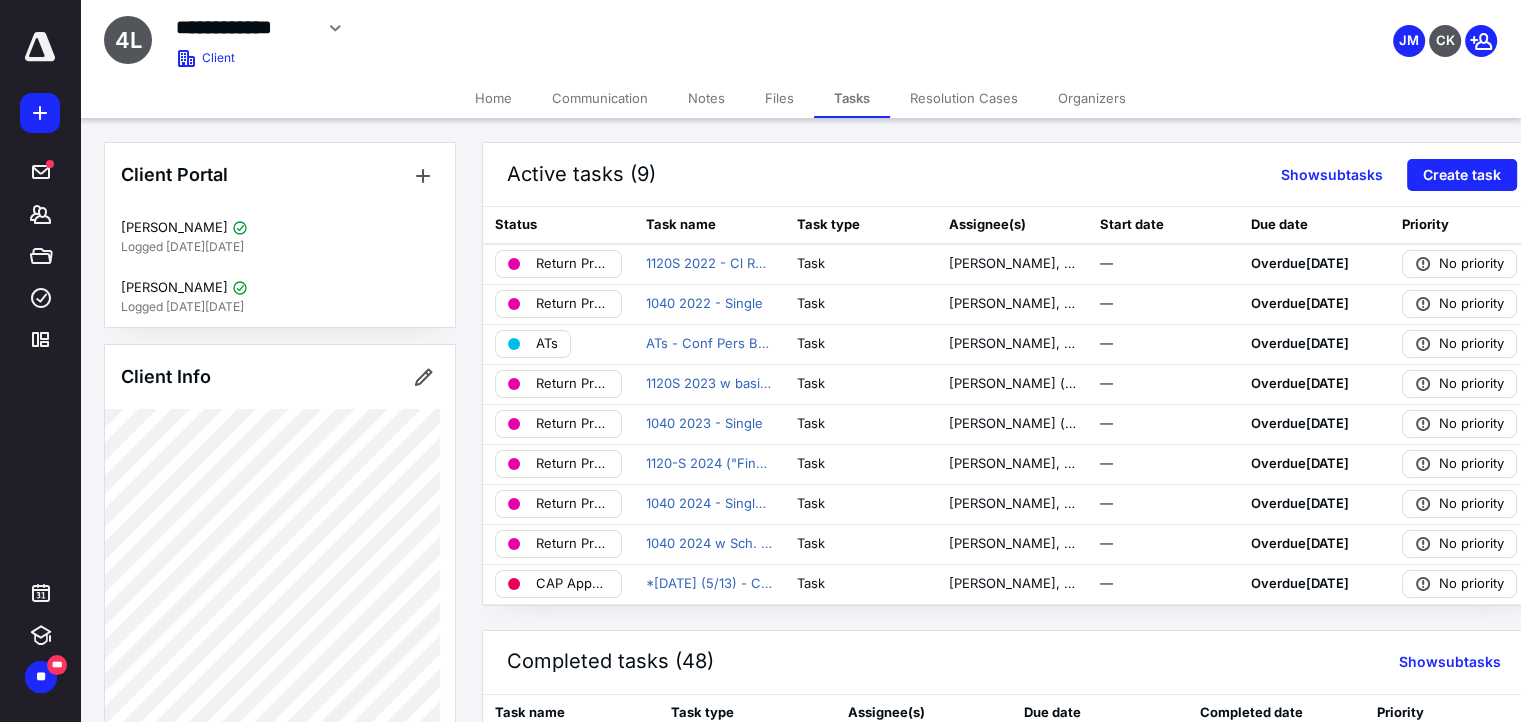 click on "Communication" at bounding box center (600, 98) 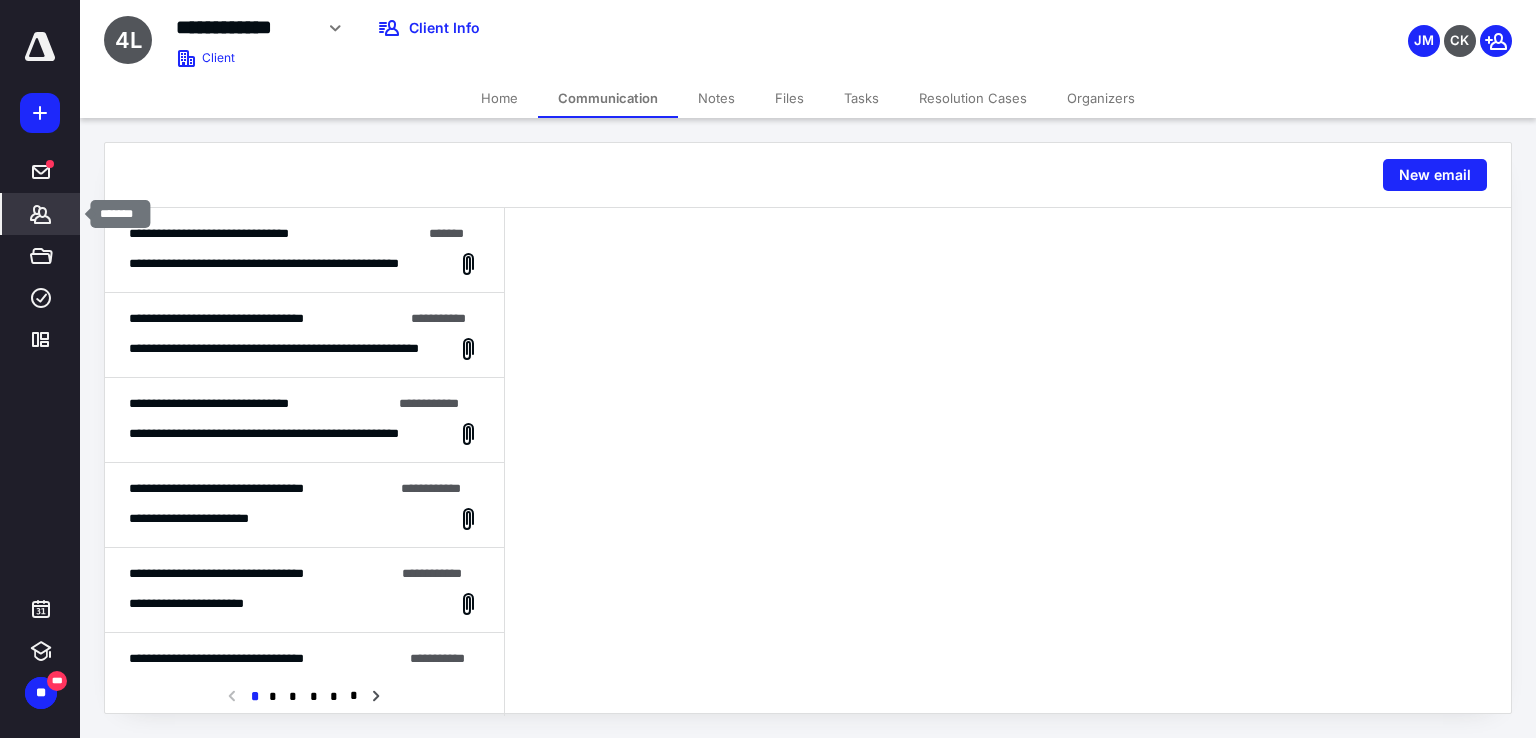 click 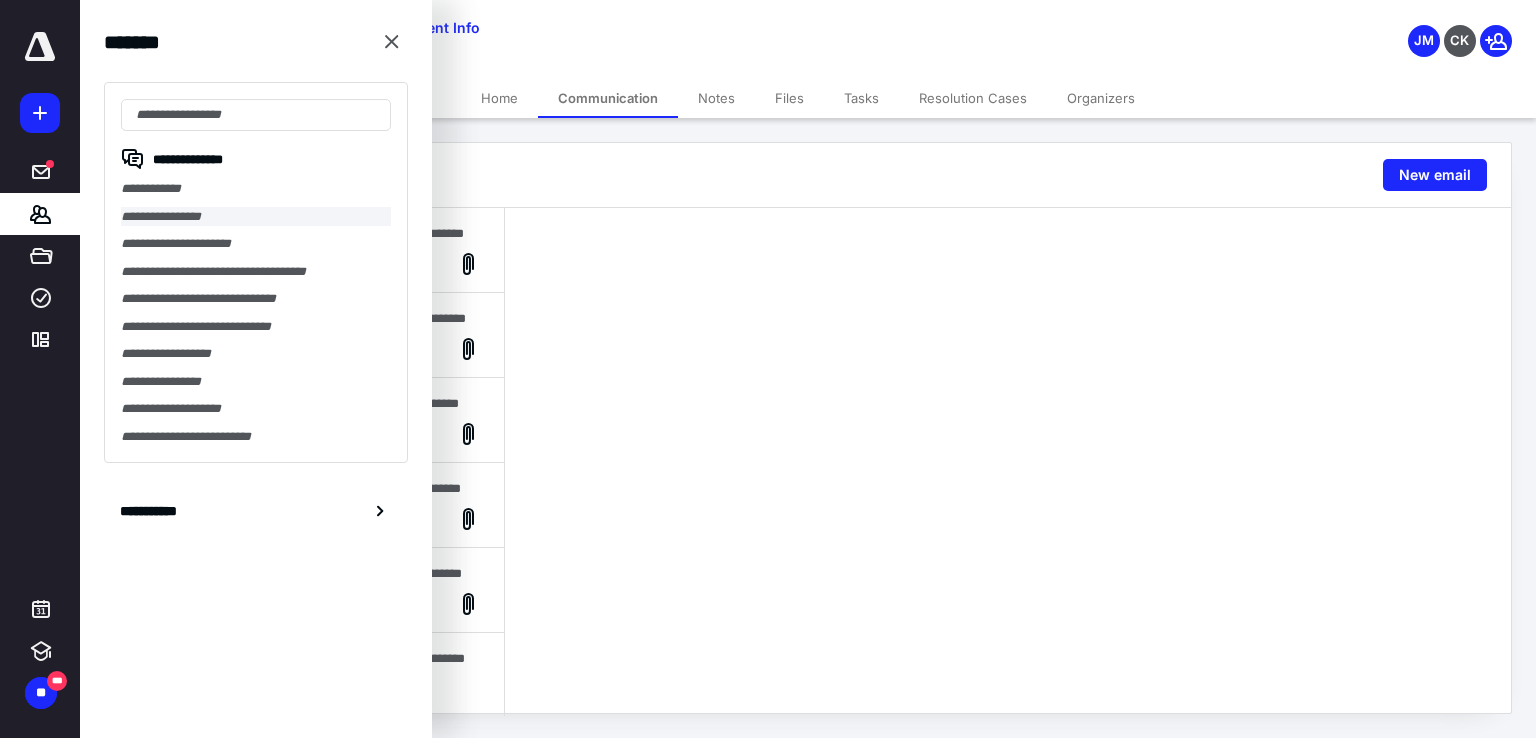 click on "**********" at bounding box center [256, 217] 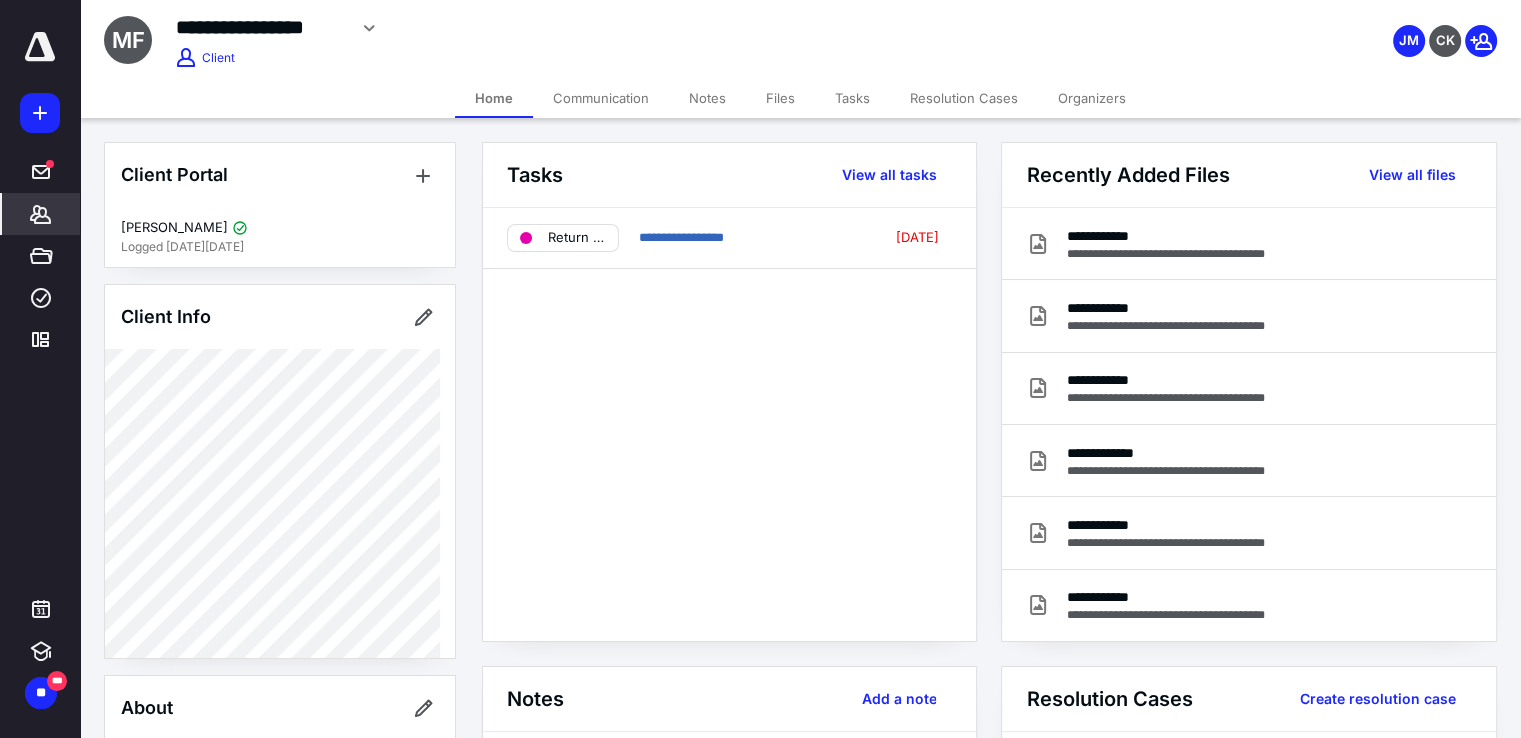 click on "Organizers" at bounding box center (1092, 98) 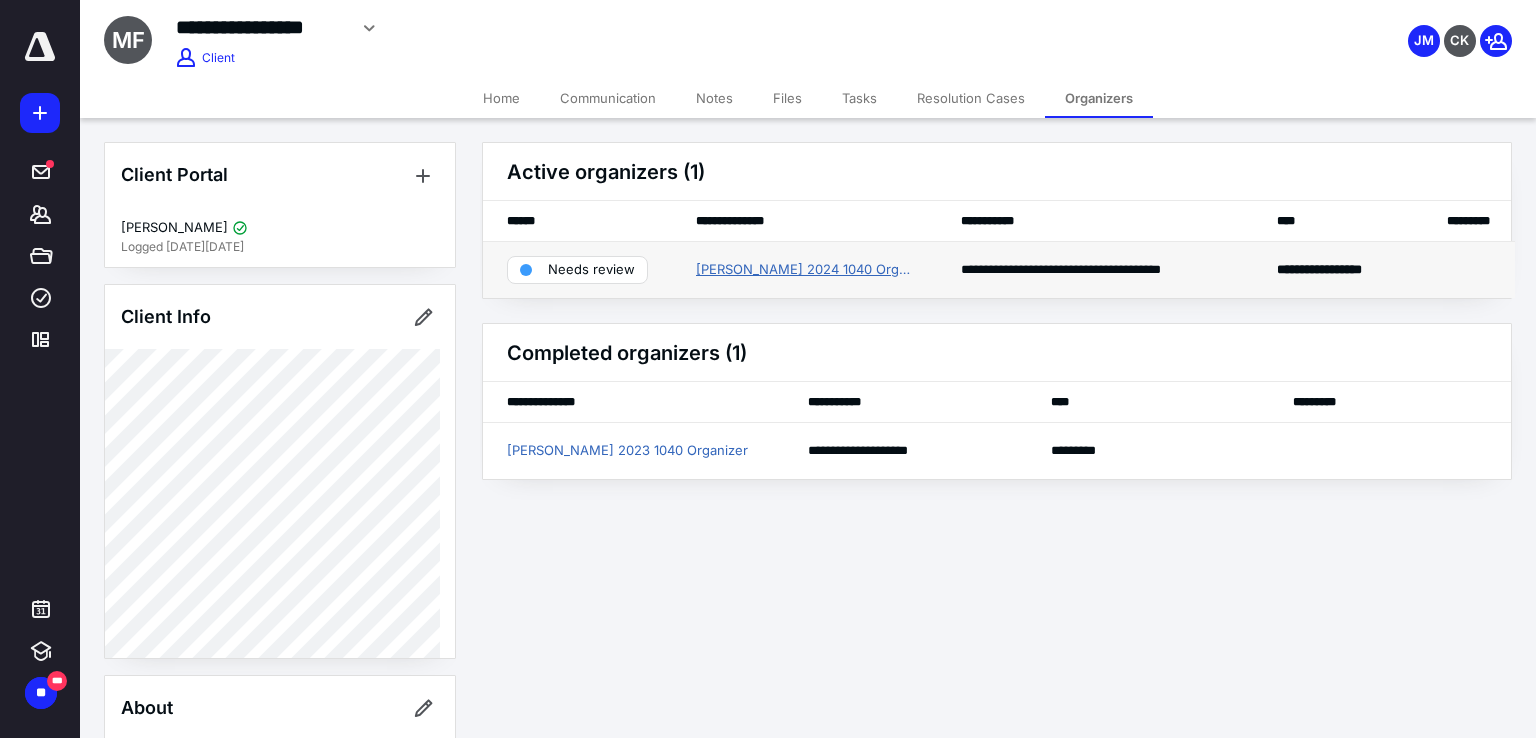 click on "Matthew Flaherty 2024 1040 Organizer" at bounding box center [804, 270] 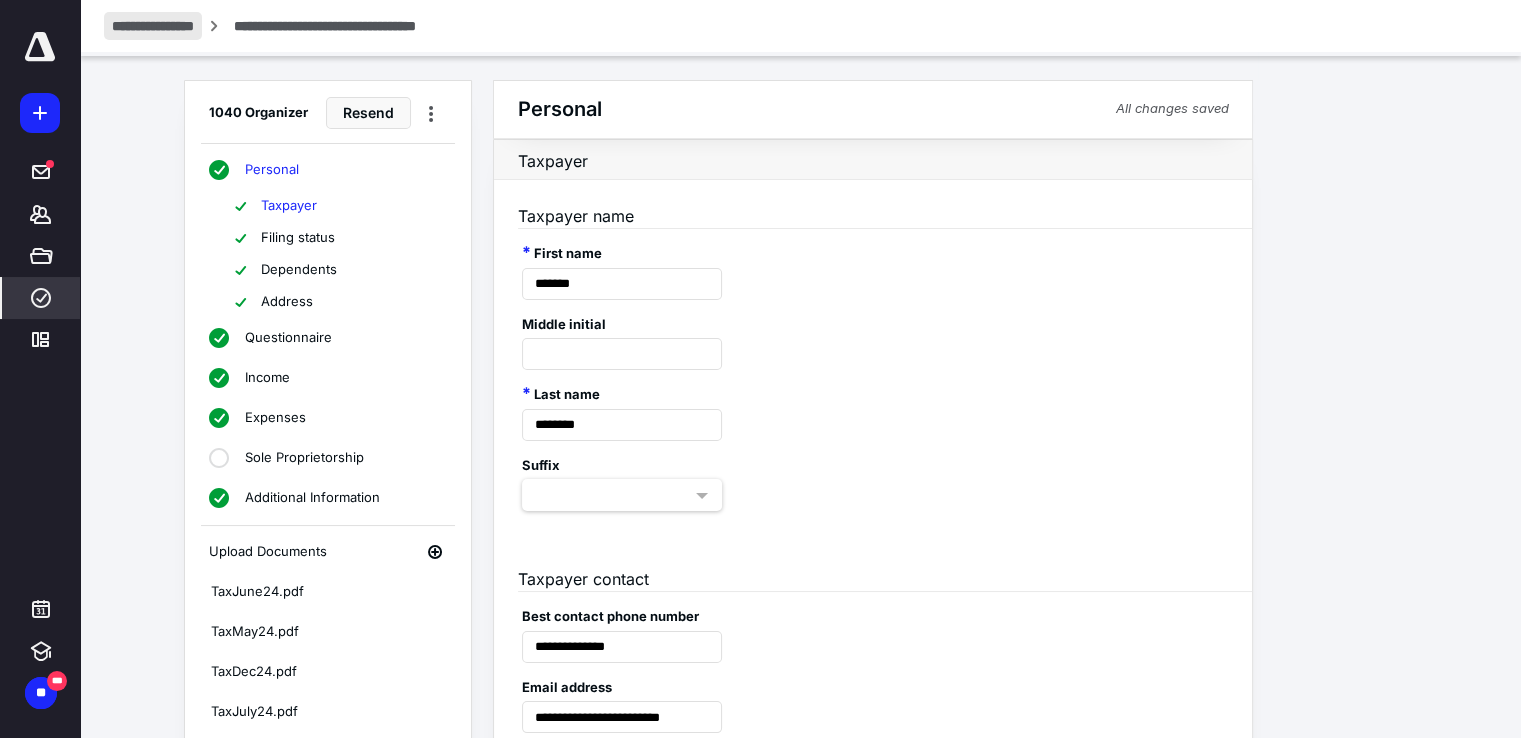 click on "**********" at bounding box center [153, 26] 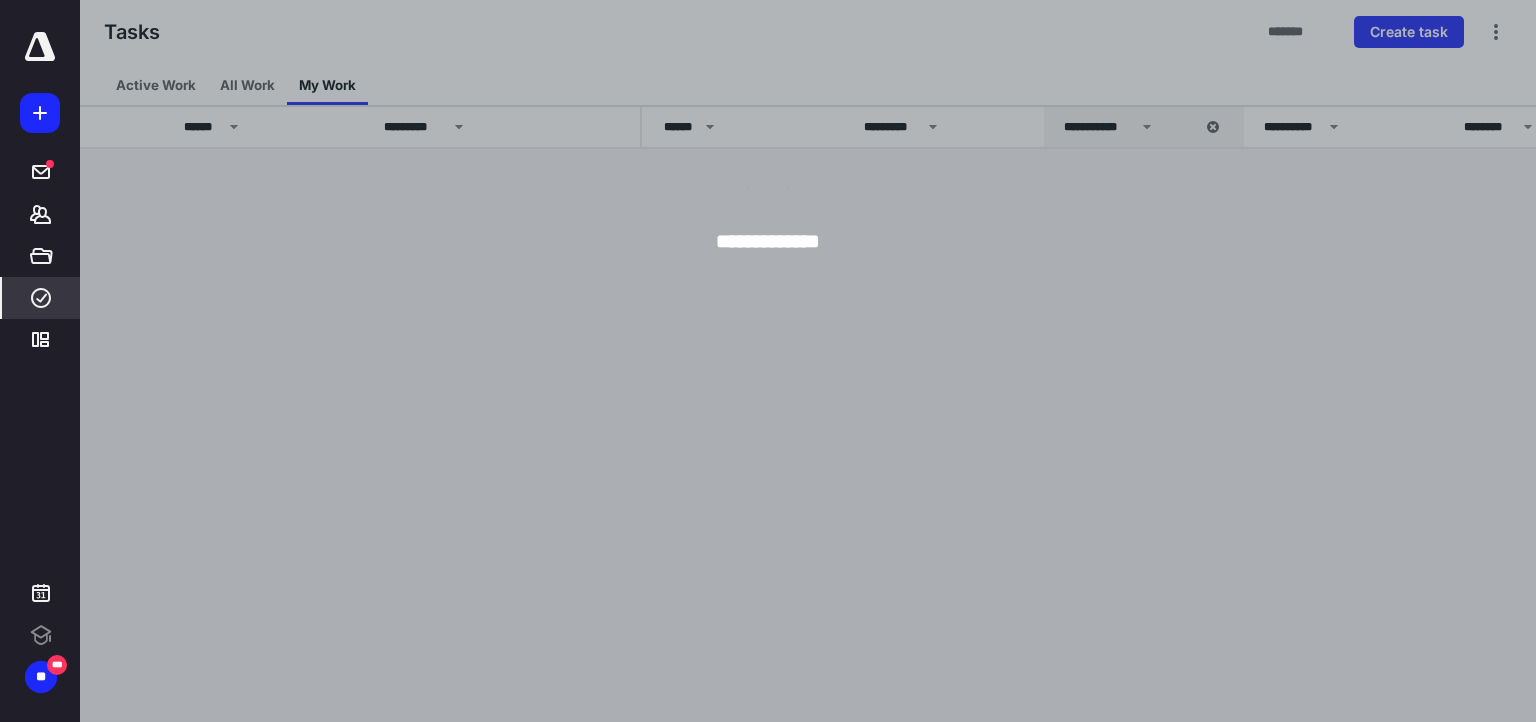 scroll, scrollTop: 0, scrollLeft: 0, axis: both 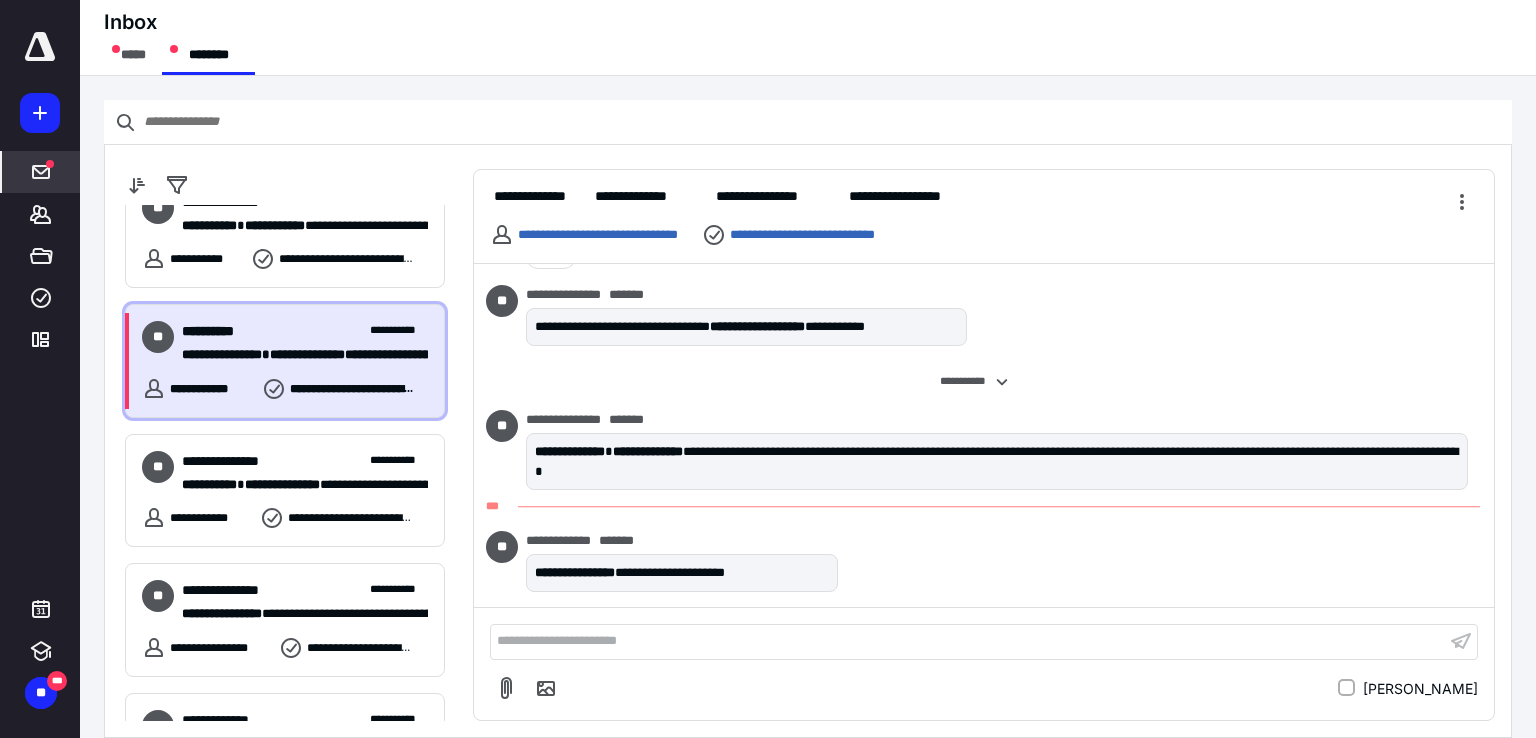 click on "**********" at bounding box center (222, 354) 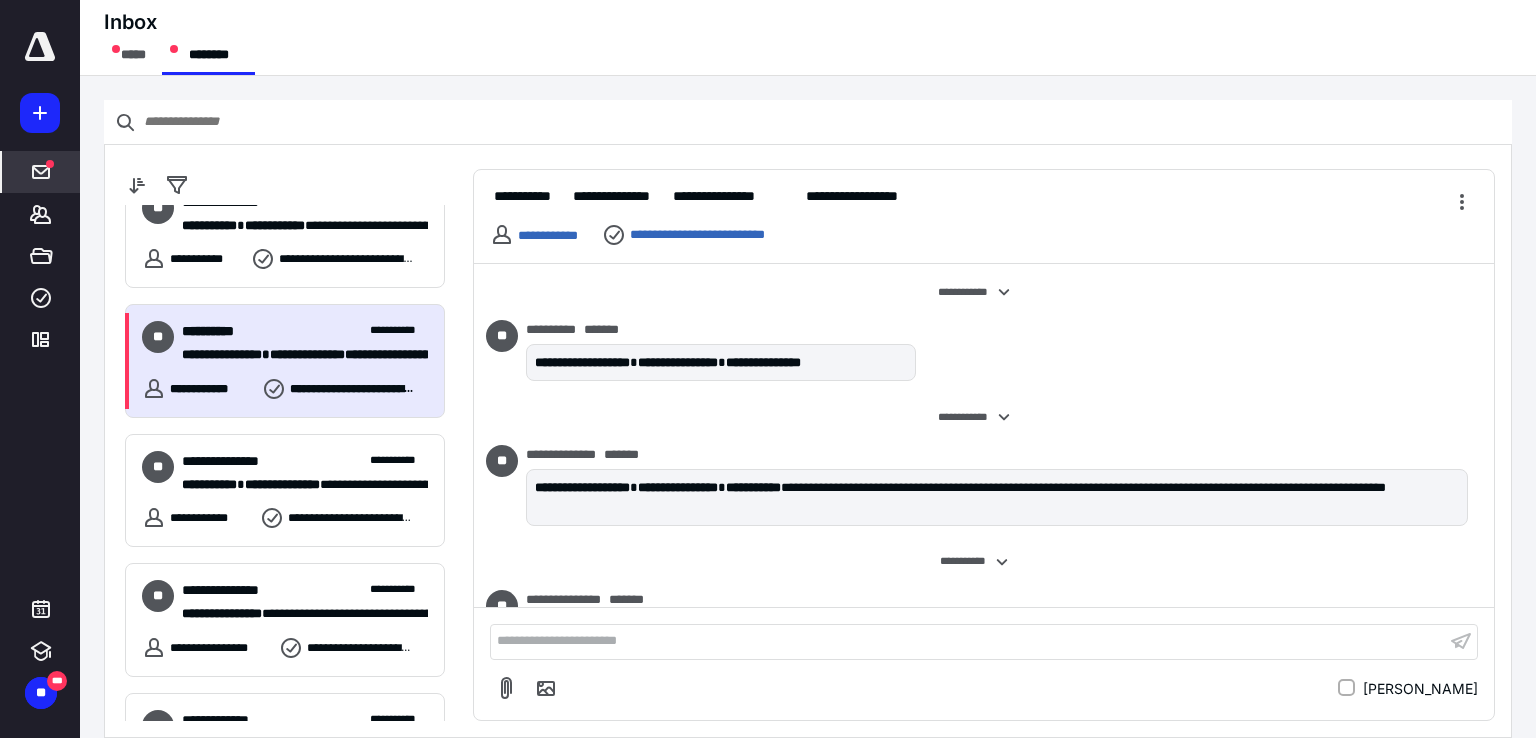 scroll, scrollTop: 162, scrollLeft: 0, axis: vertical 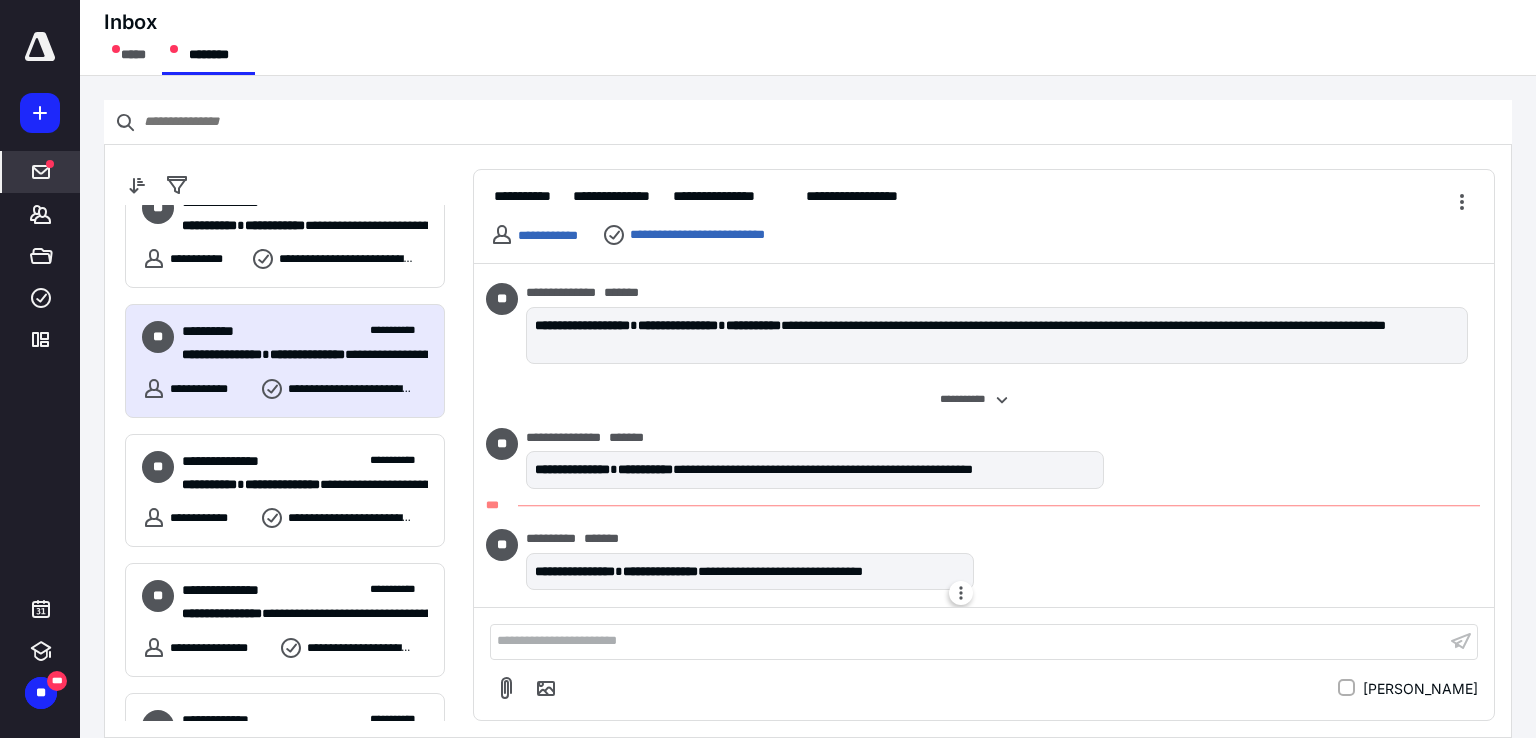 click at bounding box center [961, 593] 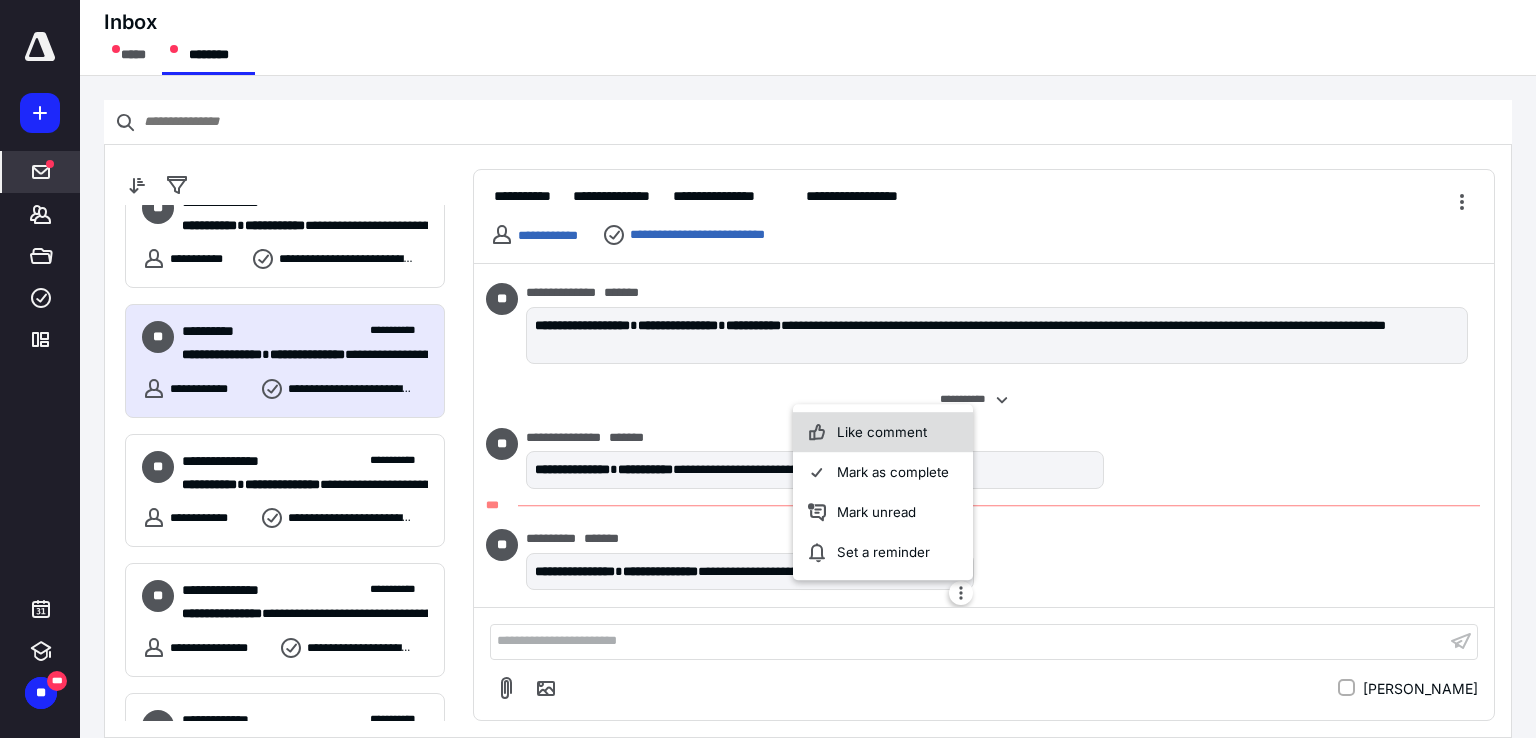 click on "Like comment" at bounding box center (883, 432) 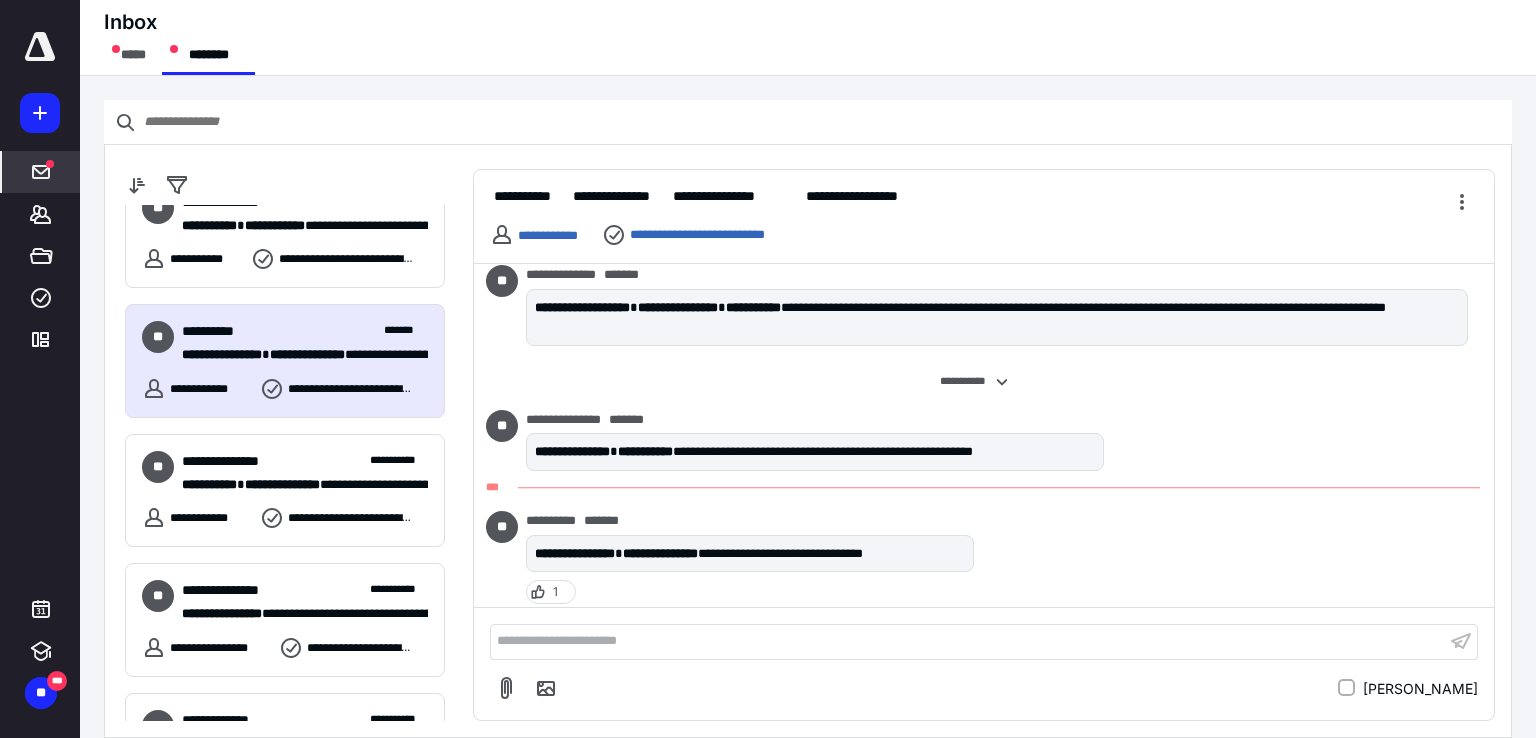 scroll, scrollTop: 185, scrollLeft: 0, axis: vertical 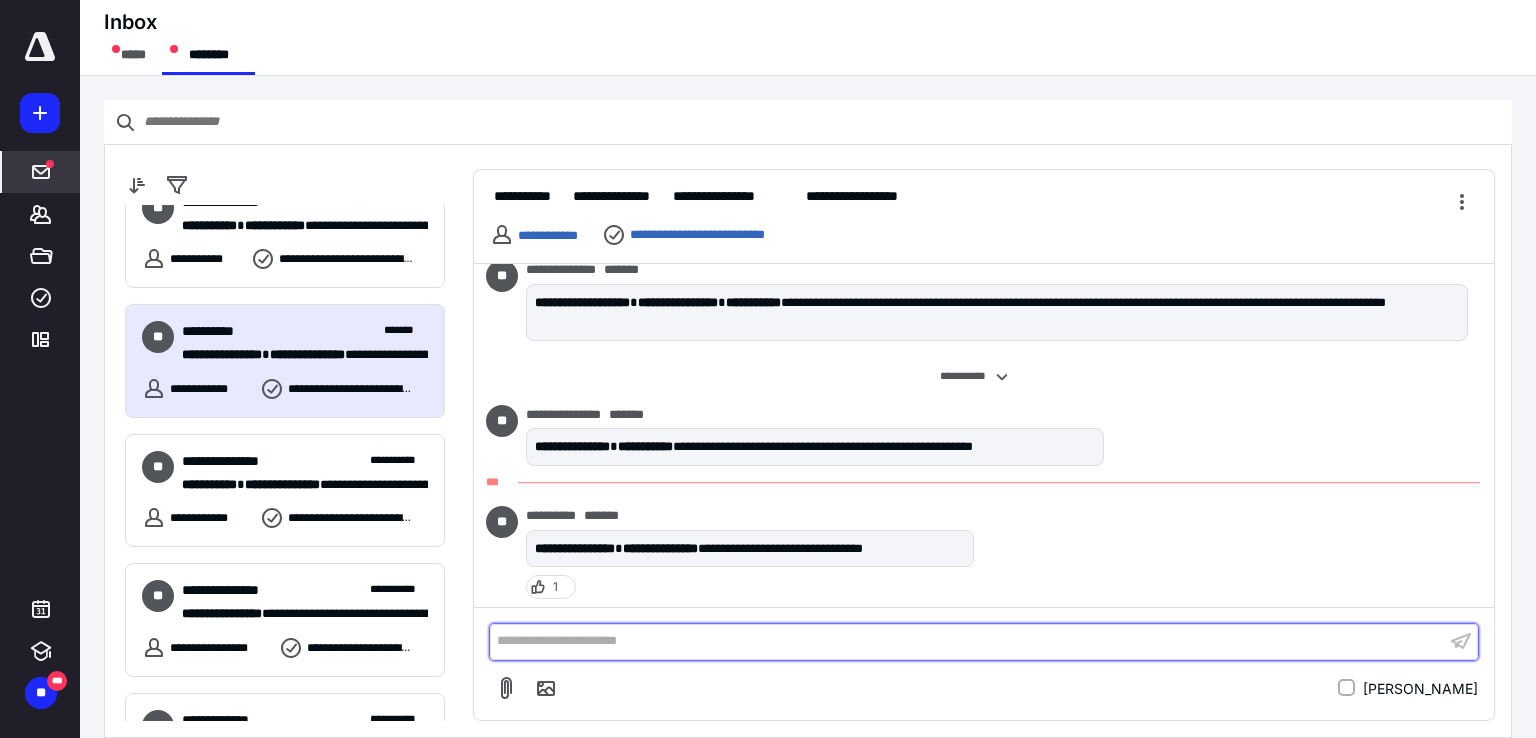 click on "**********" at bounding box center (968, 641) 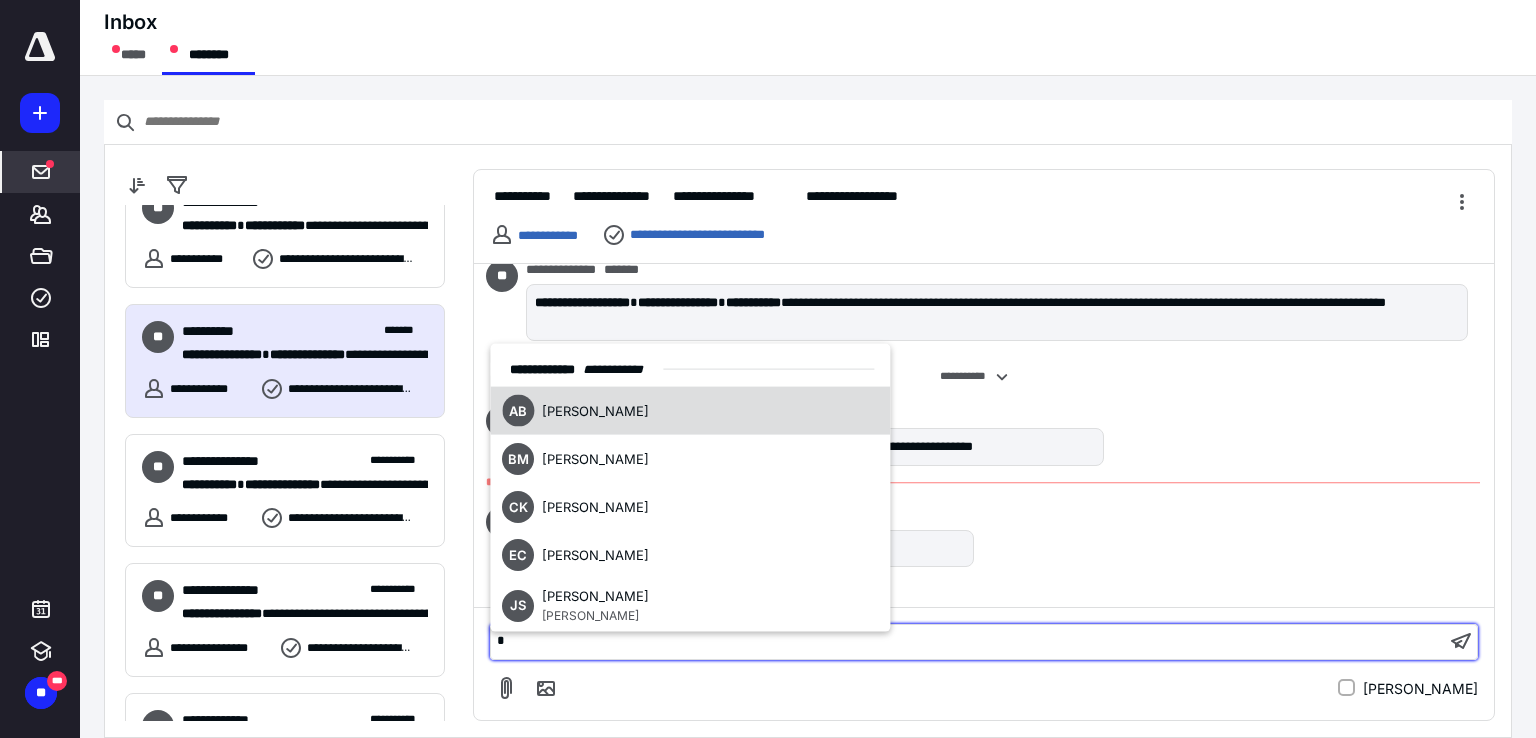 type 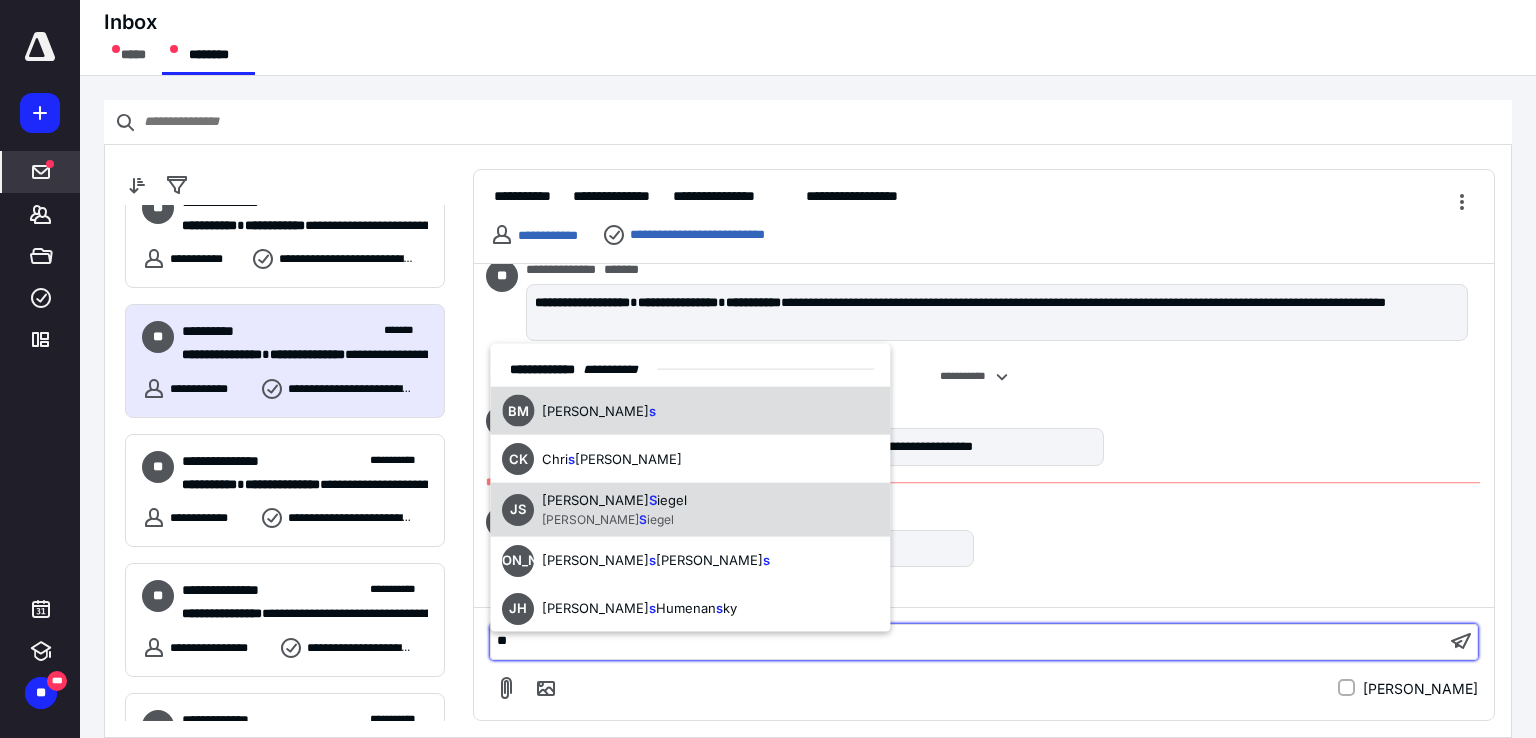 scroll, scrollTop: 200, scrollLeft: 0, axis: vertical 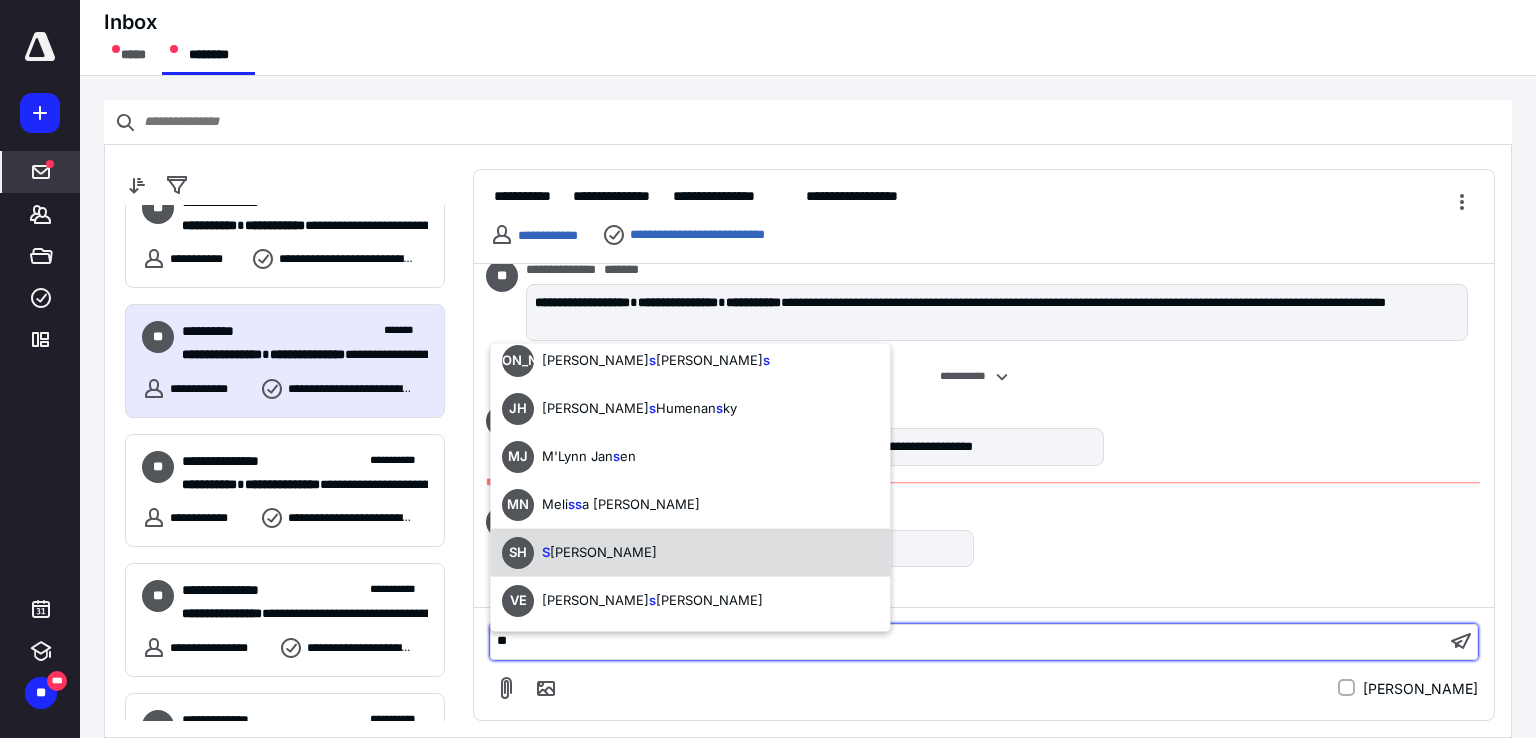 click on "SH S herryl Hartle" at bounding box center (690, 553) 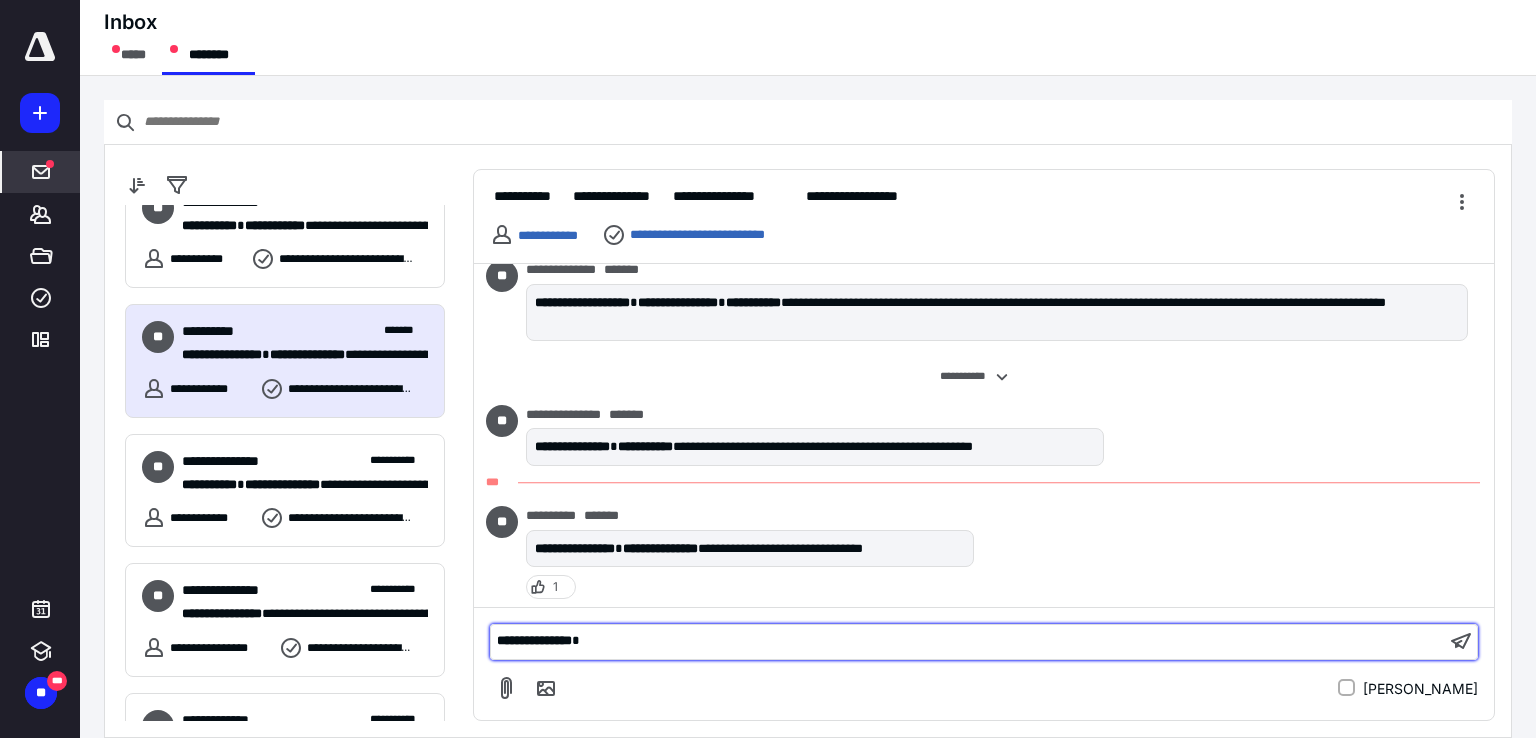 scroll, scrollTop: 0, scrollLeft: 0, axis: both 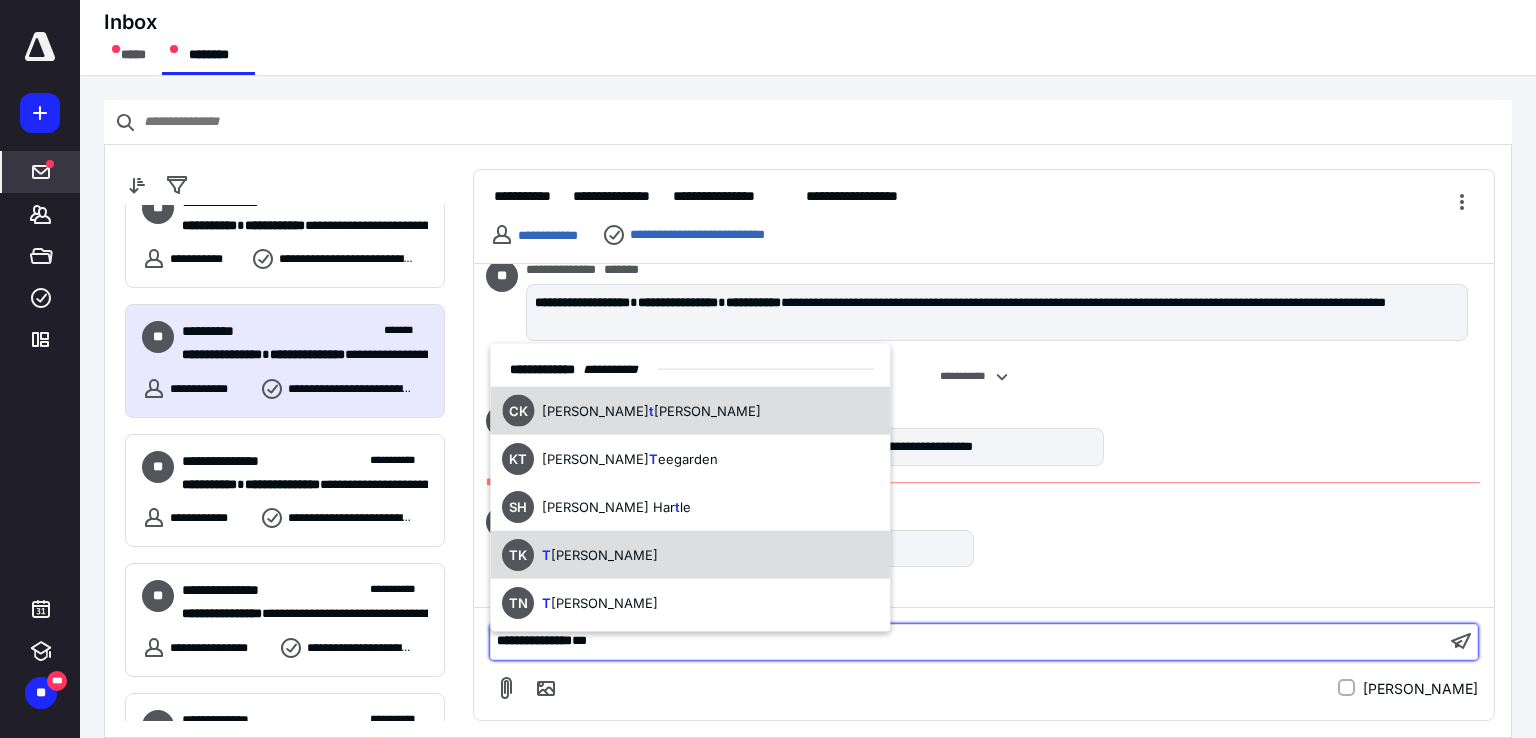 click on "TK T ed Krapin" at bounding box center [580, 555] 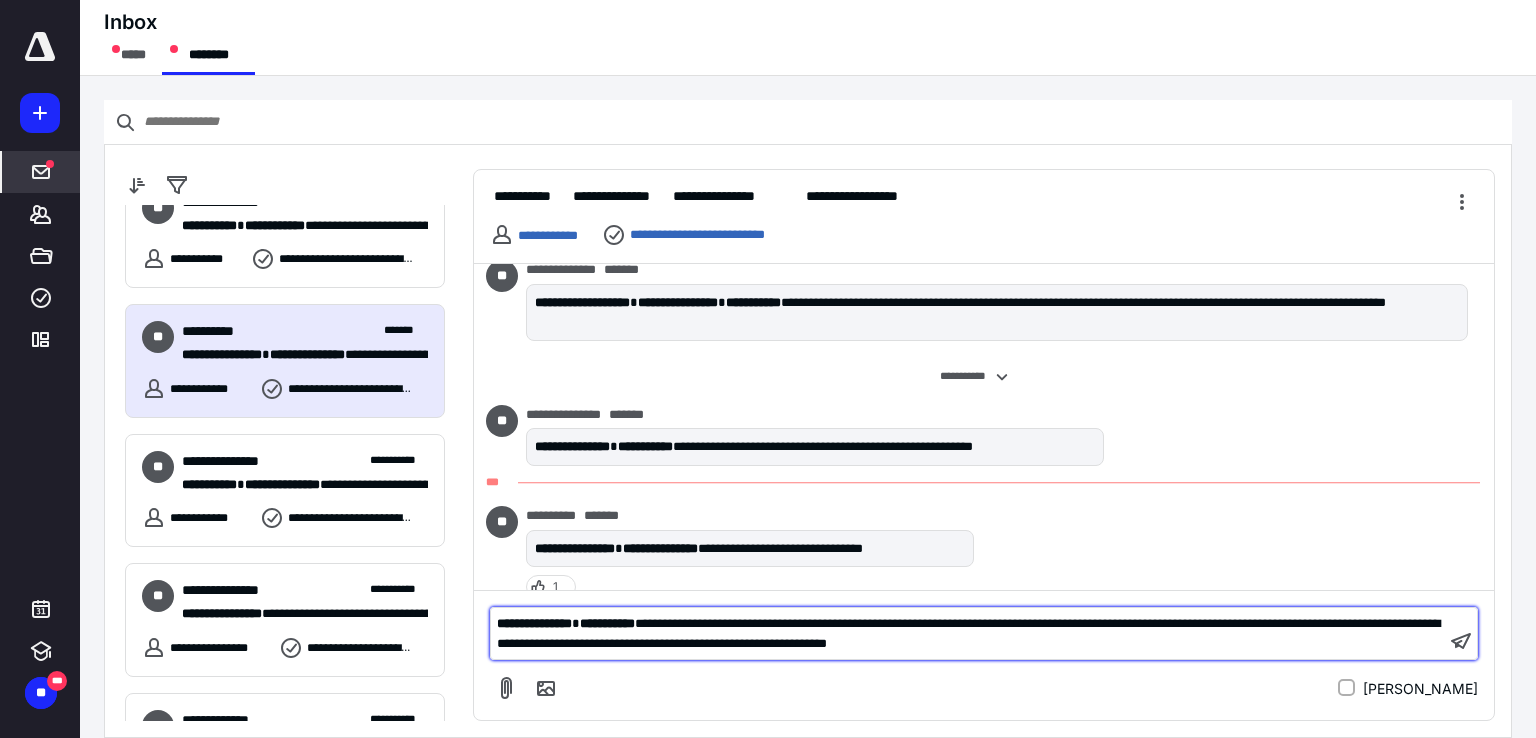 click on "**********" at bounding box center [968, 633] 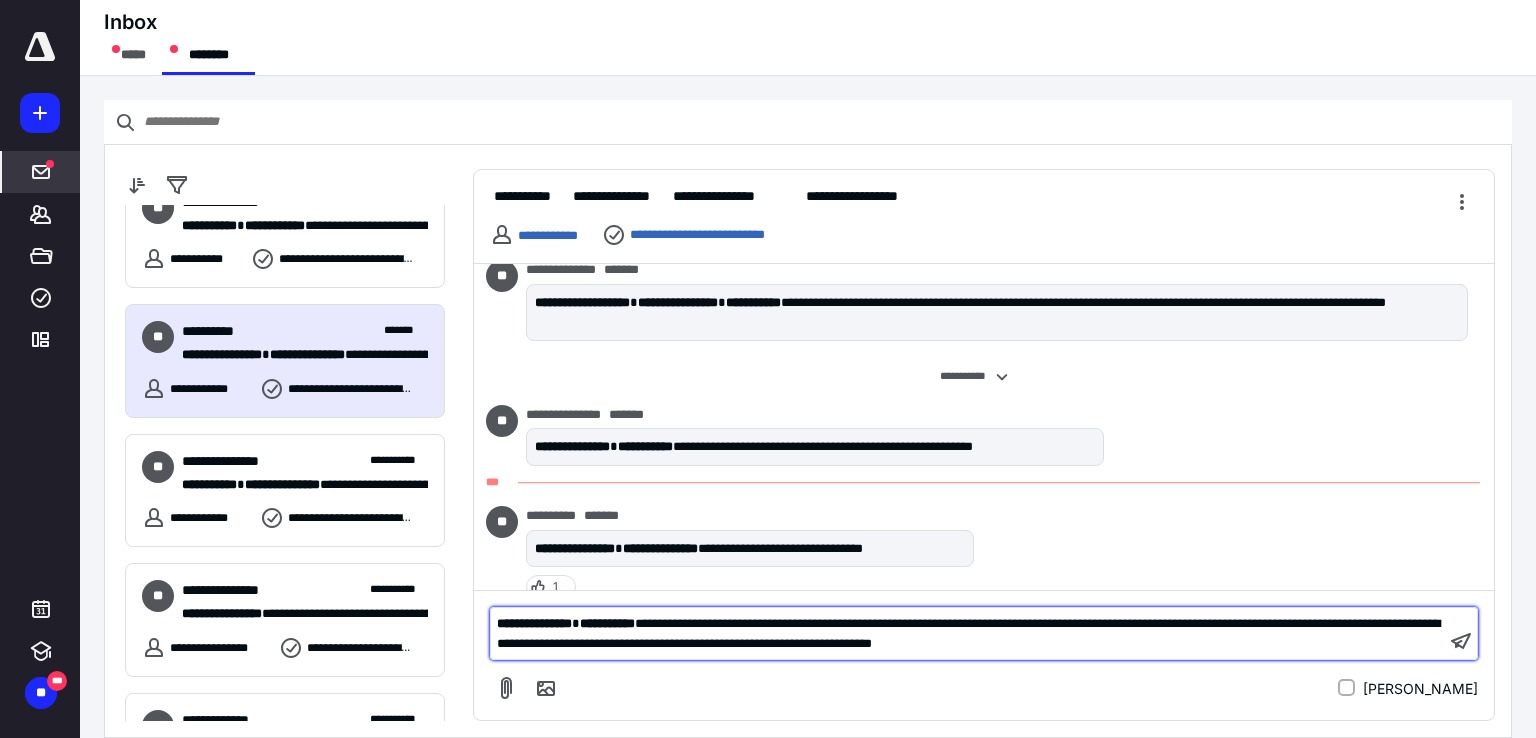 scroll, scrollTop: 330, scrollLeft: 0, axis: vertical 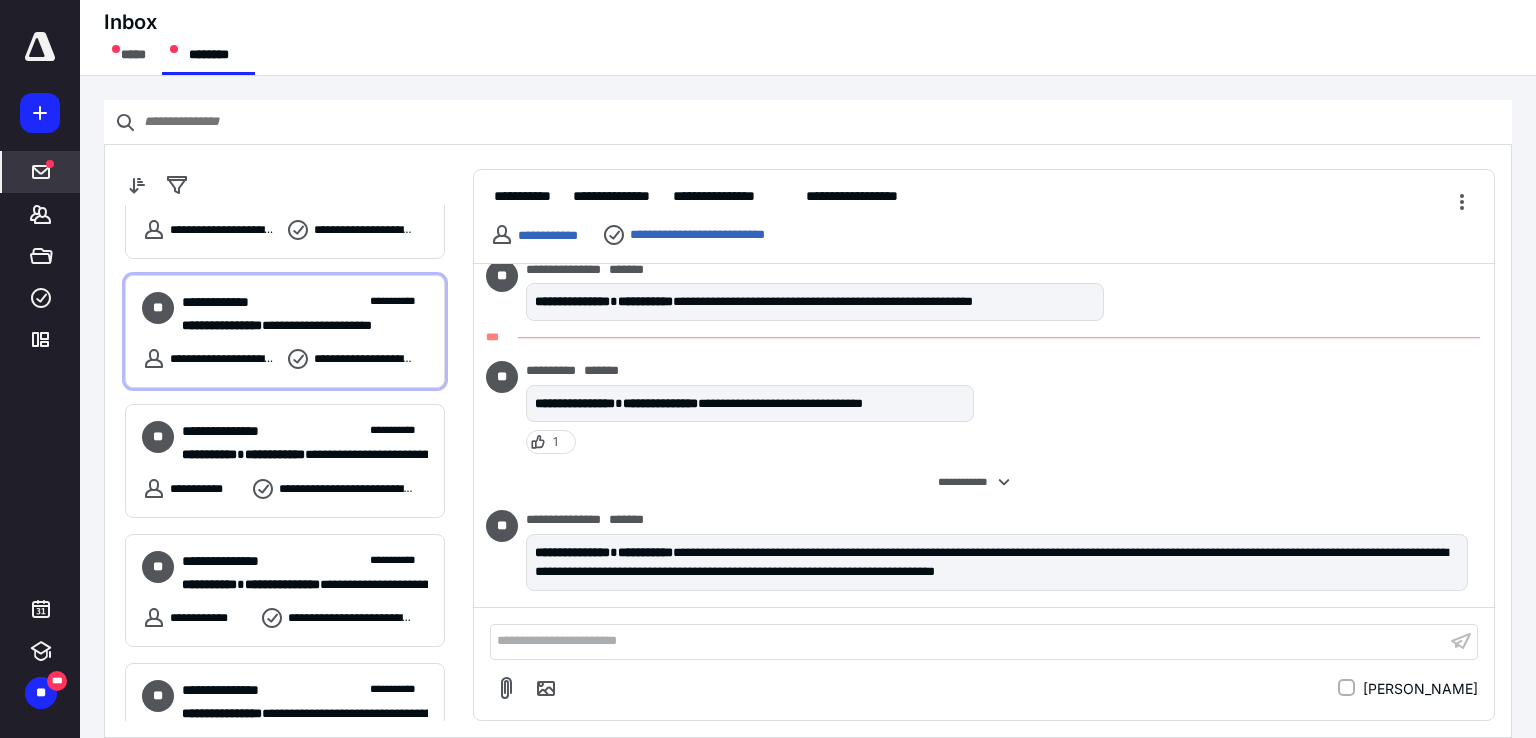 click on "**********" at bounding box center (224, 359) 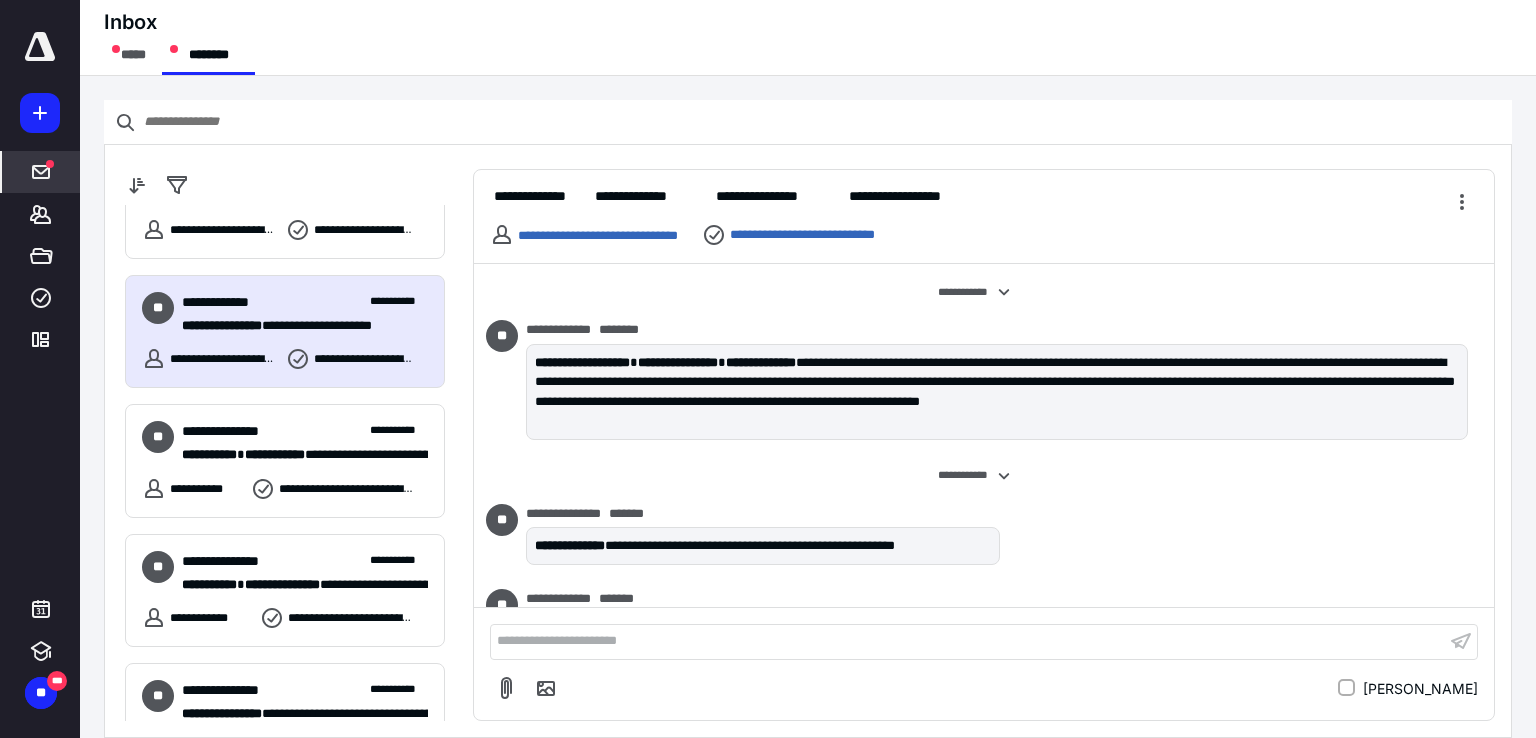 scroll, scrollTop: 607, scrollLeft: 0, axis: vertical 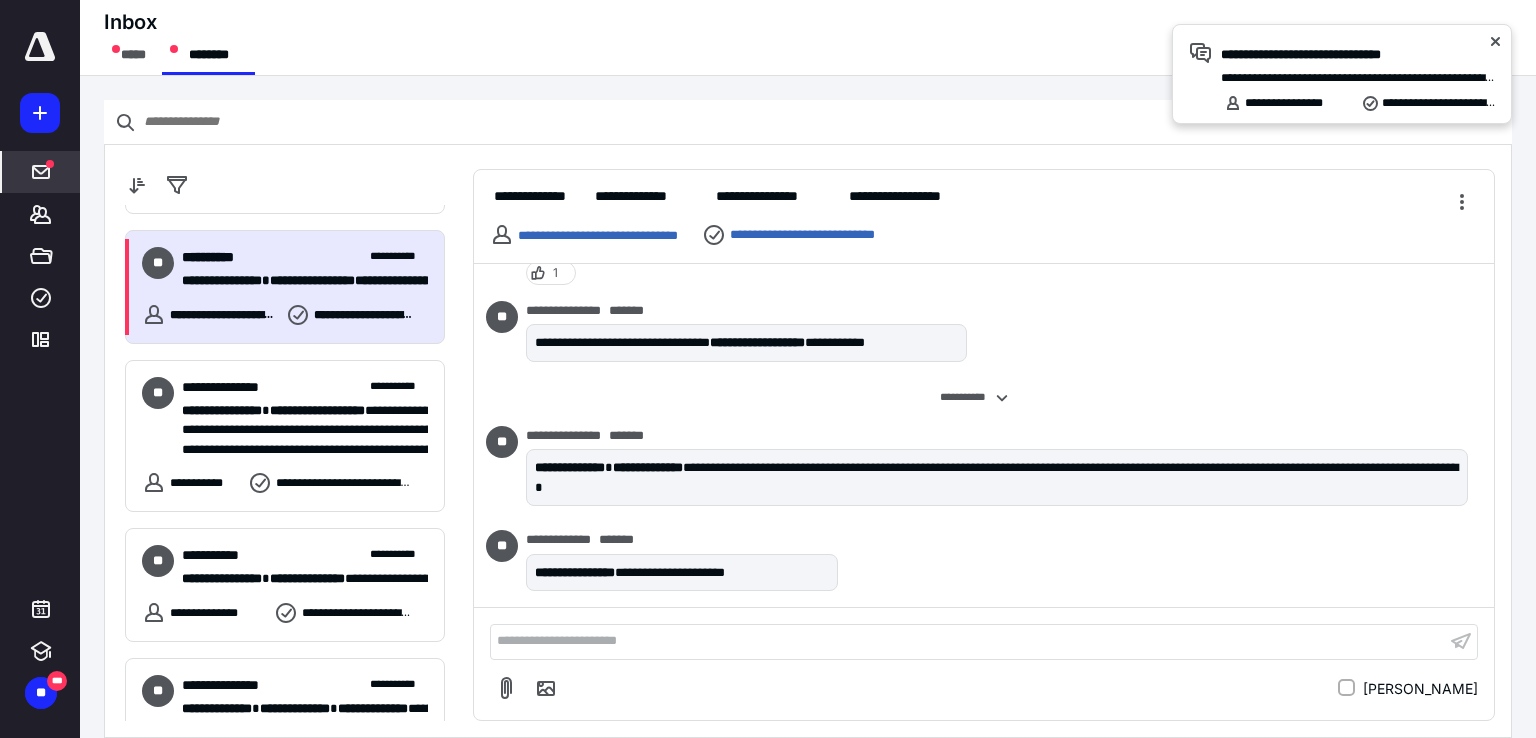 click 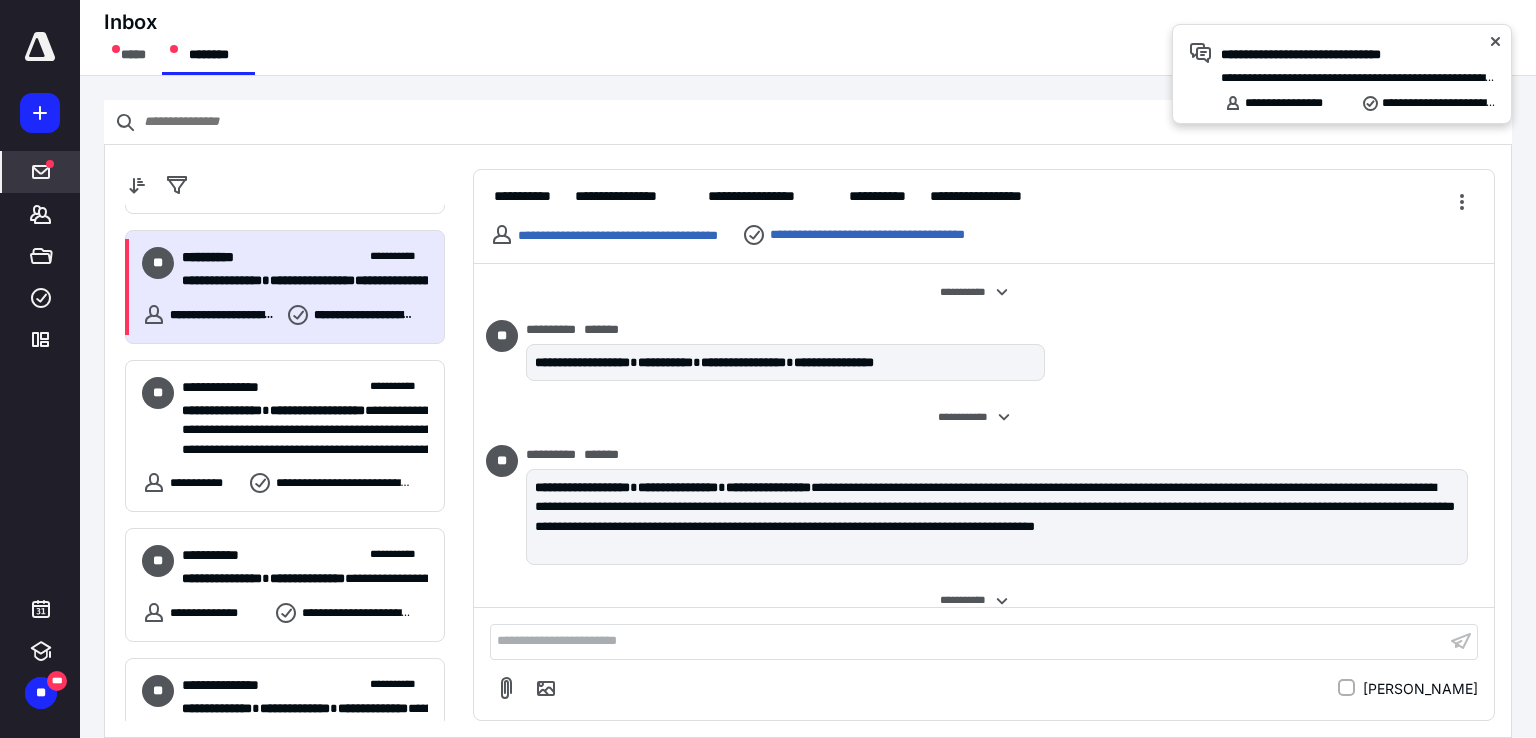 scroll, scrollTop: 553, scrollLeft: 0, axis: vertical 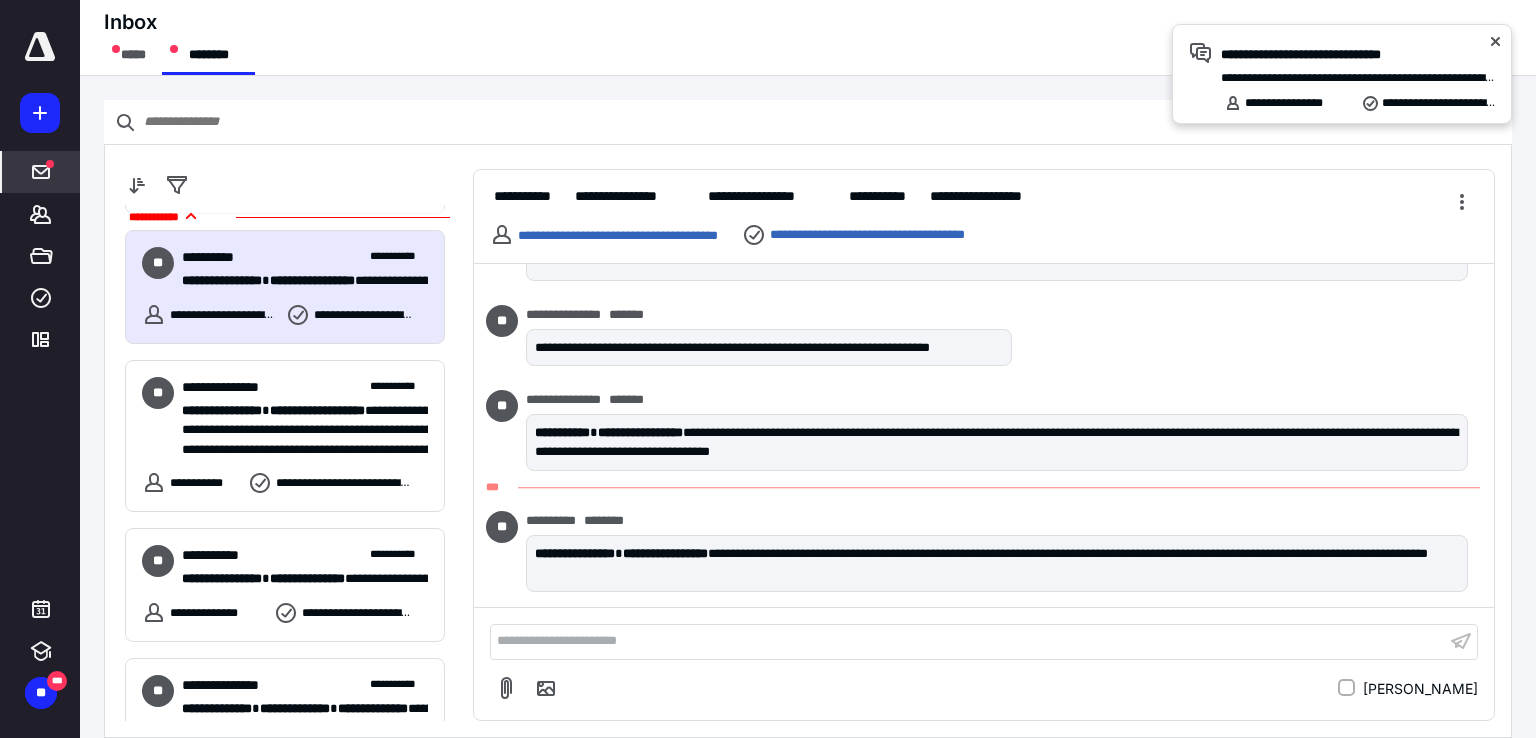 click on "**********" at bounding box center [968, 641] 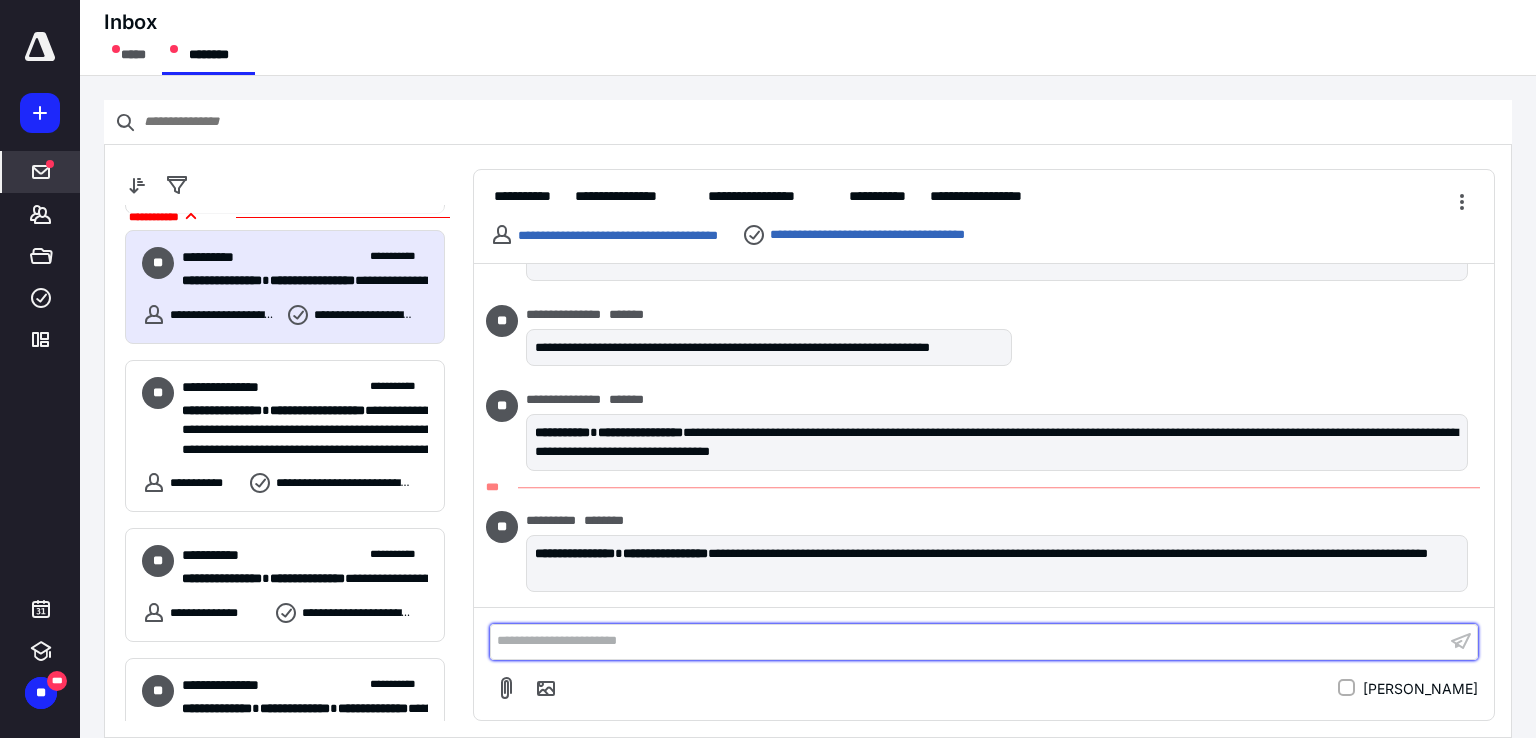 click on "**********" at bounding box center (968, 641) 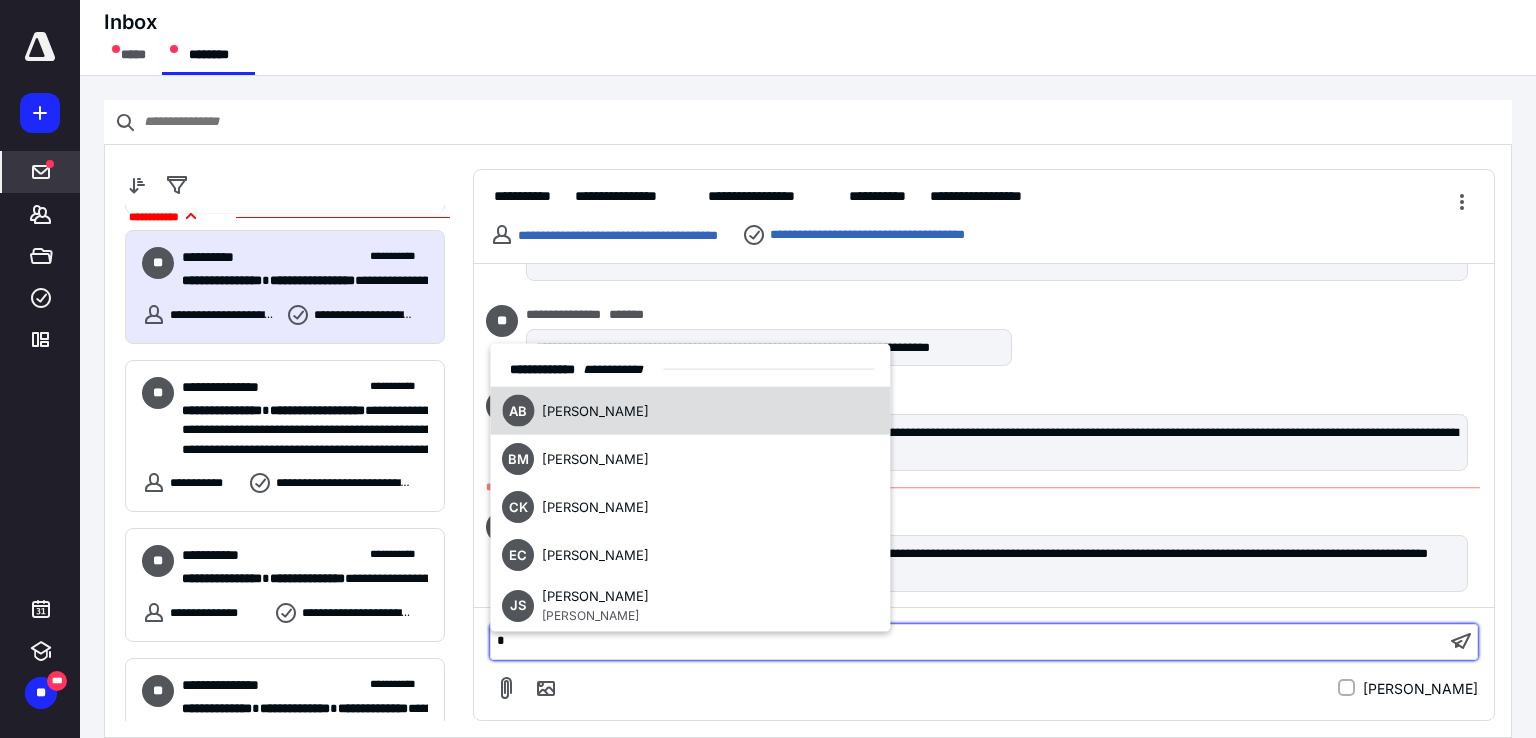type 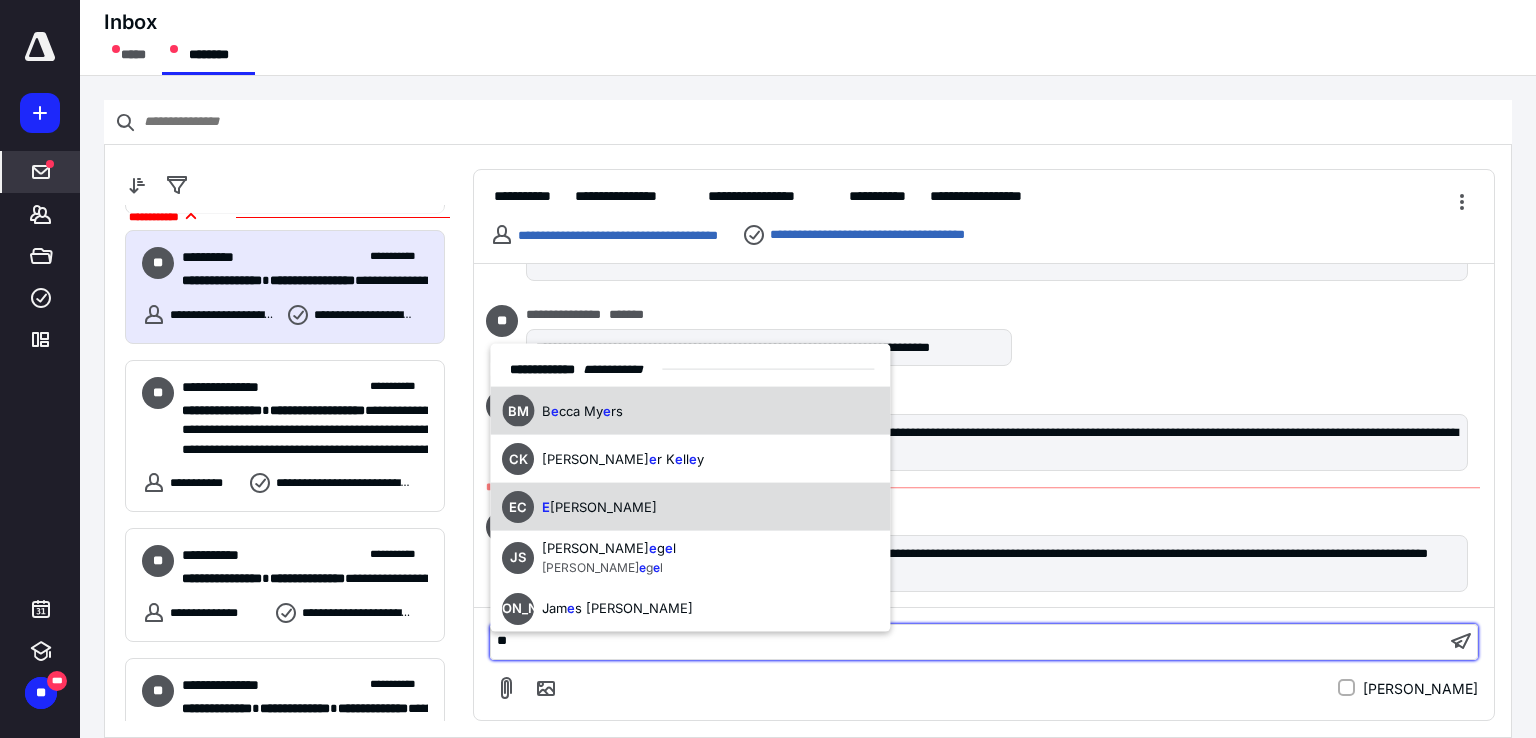 click on "EC E mily Crow" at bounding box center [690, 507] 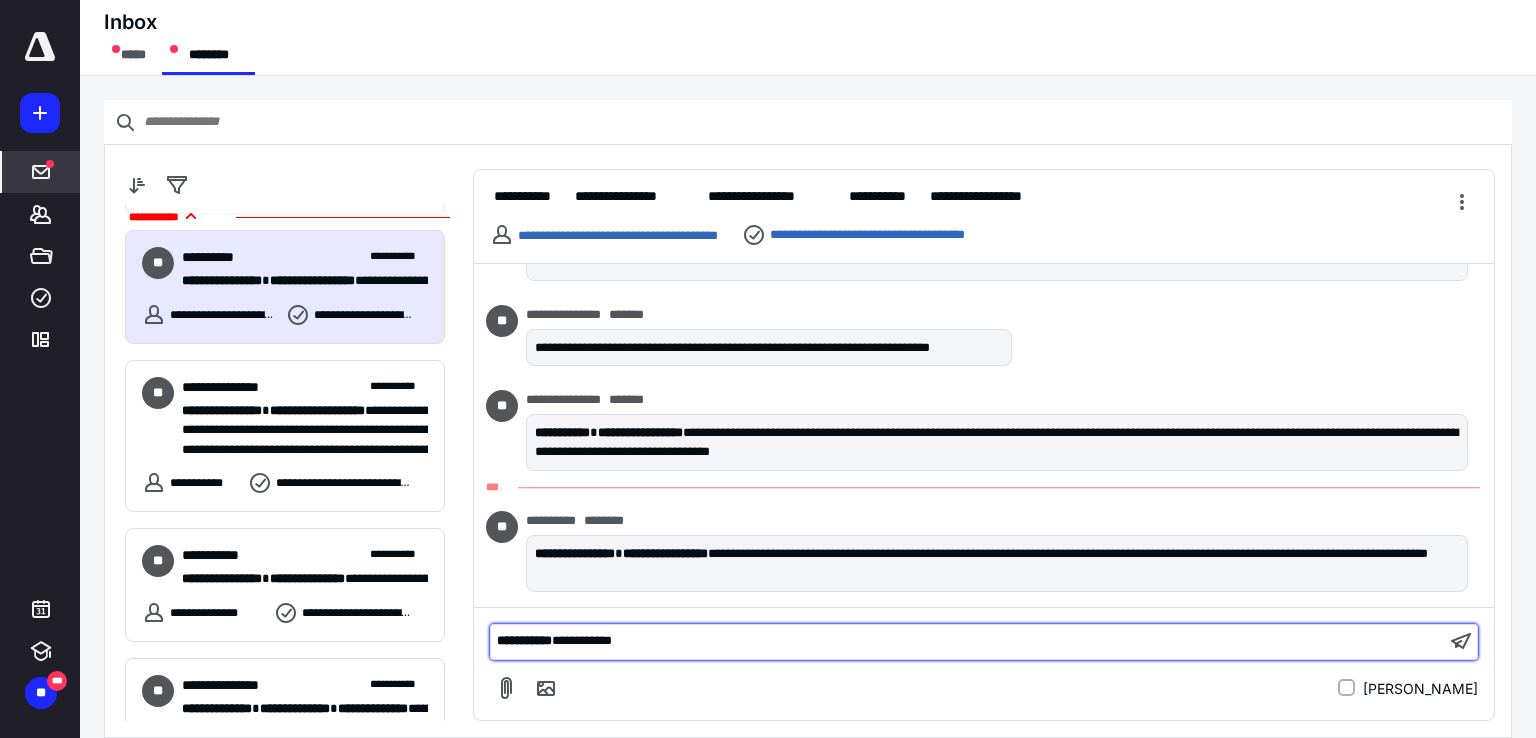 click on "**********" at bounding box center (968, 641) 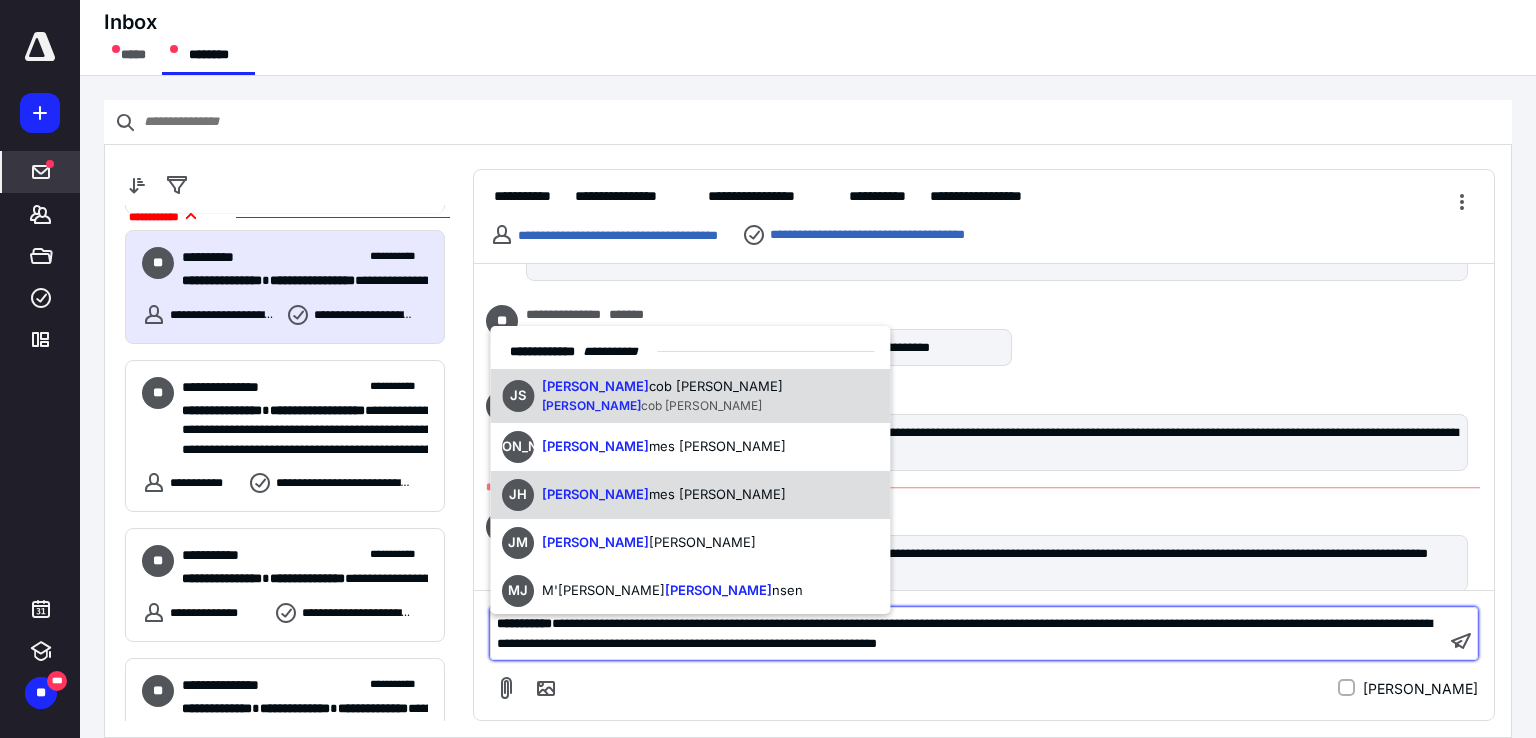 click on "mes Humenansky" at bounding box center [717, 494] 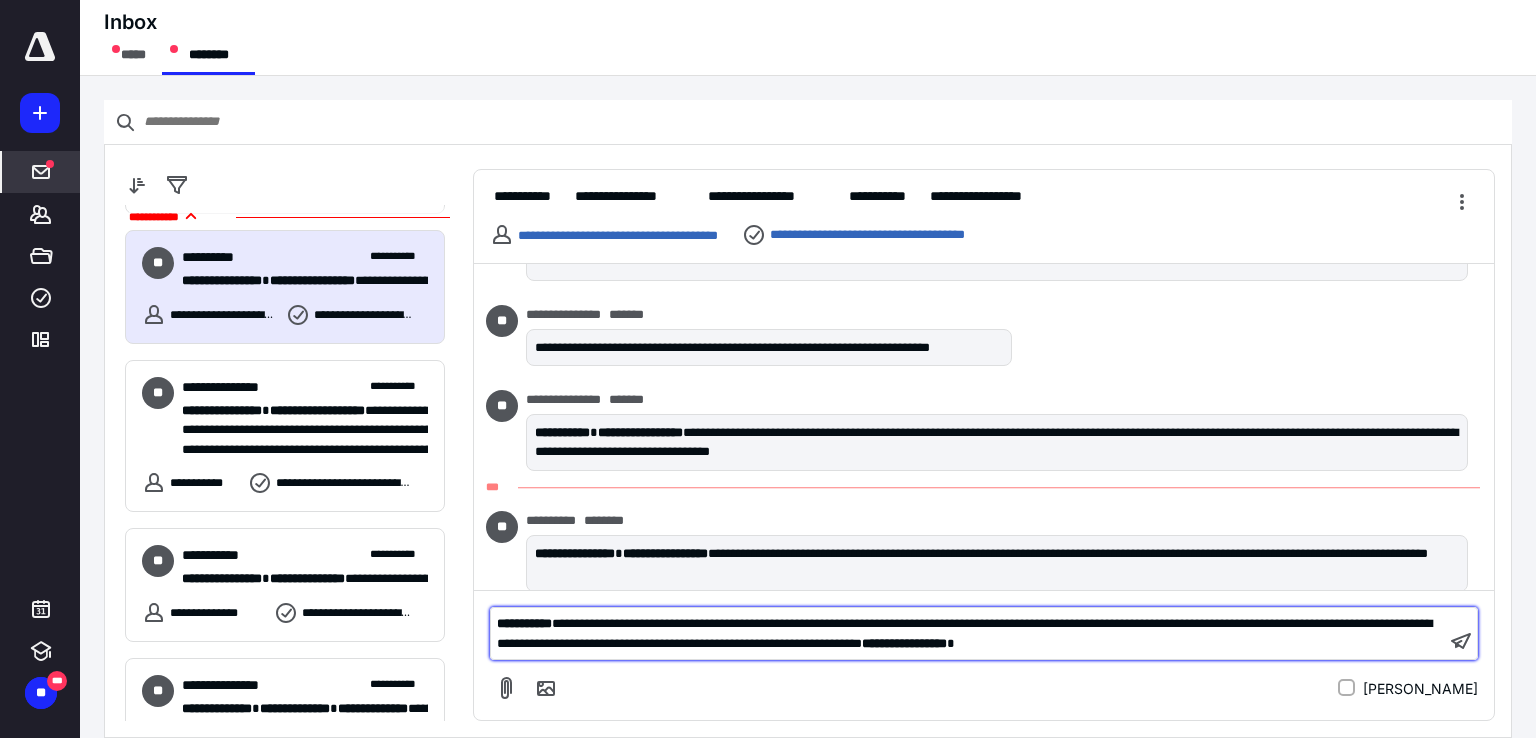 click on "**********" at bounding box center (968, 633) 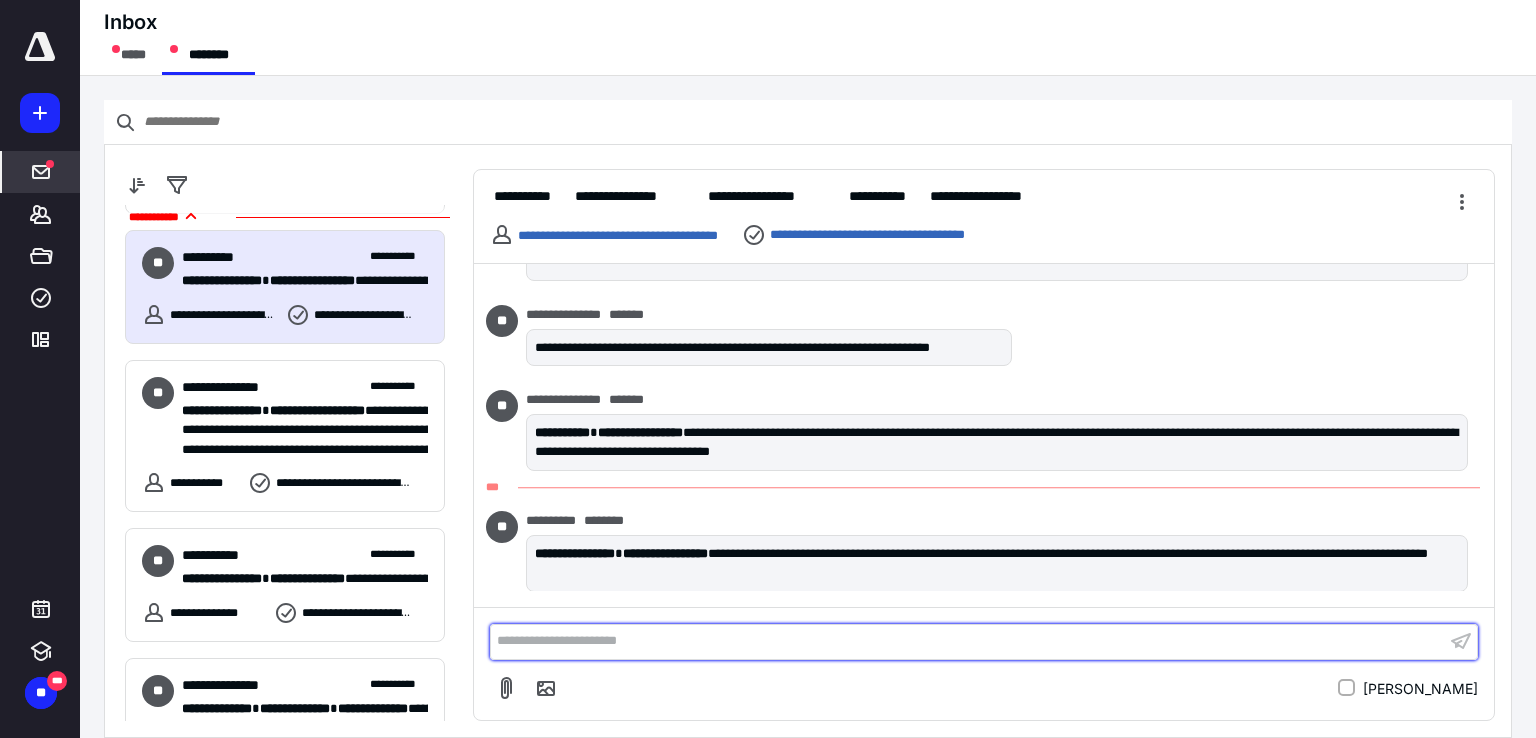 scroll, scrollTop: 697, scrollLeft: 0, axis: vertical 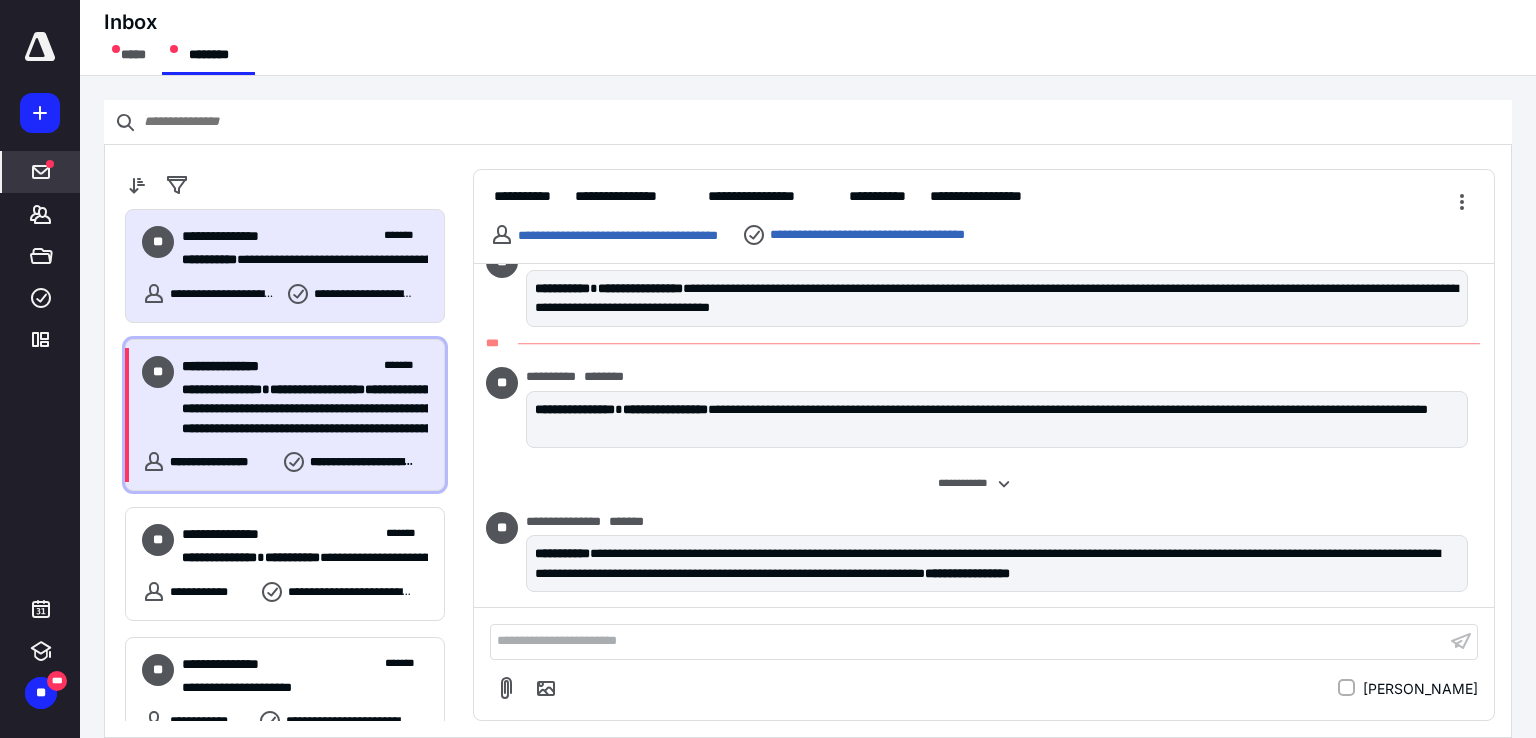 click on "**********" at bounding box center (297, 429) 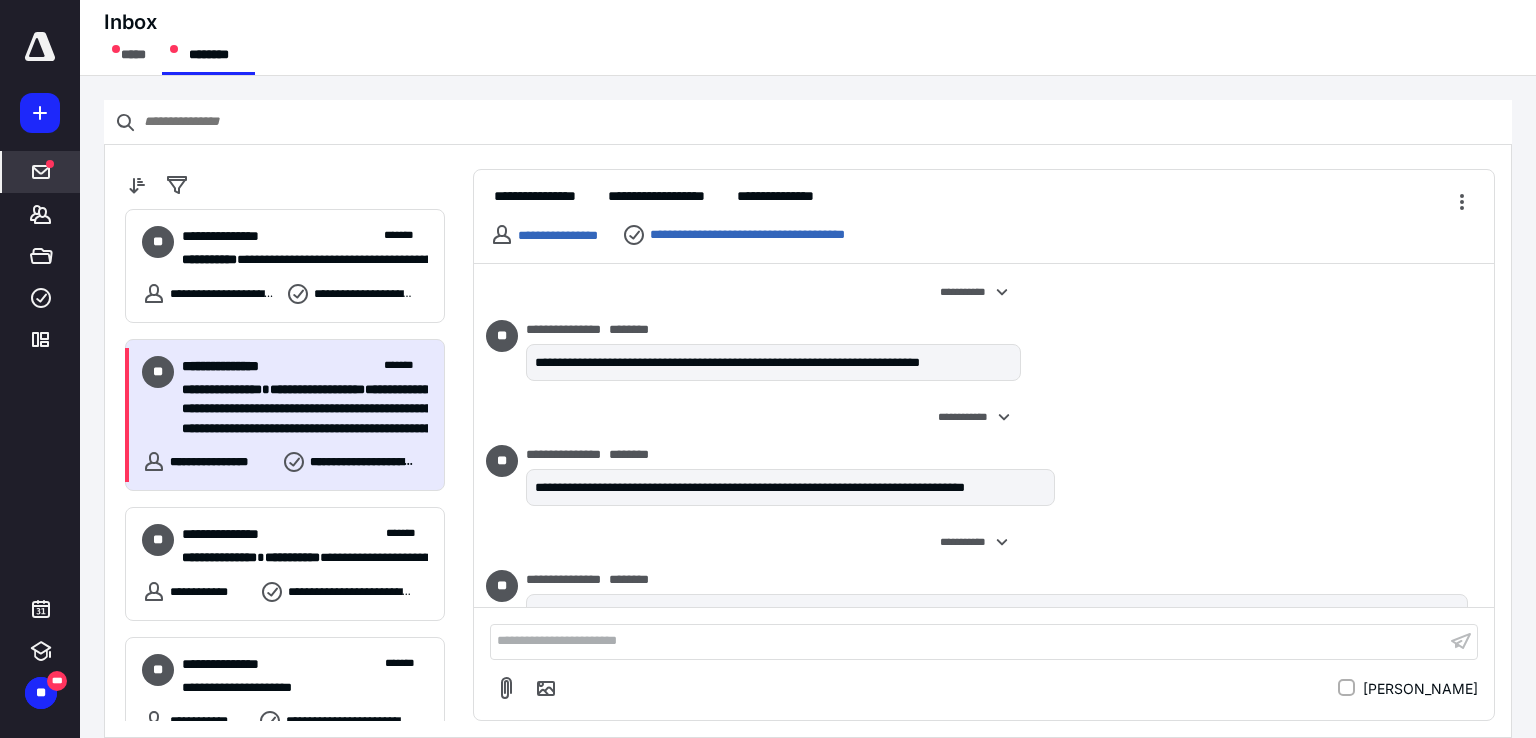 scroll, scrollTop: 955, scrollLeft: 0, axis: vertical 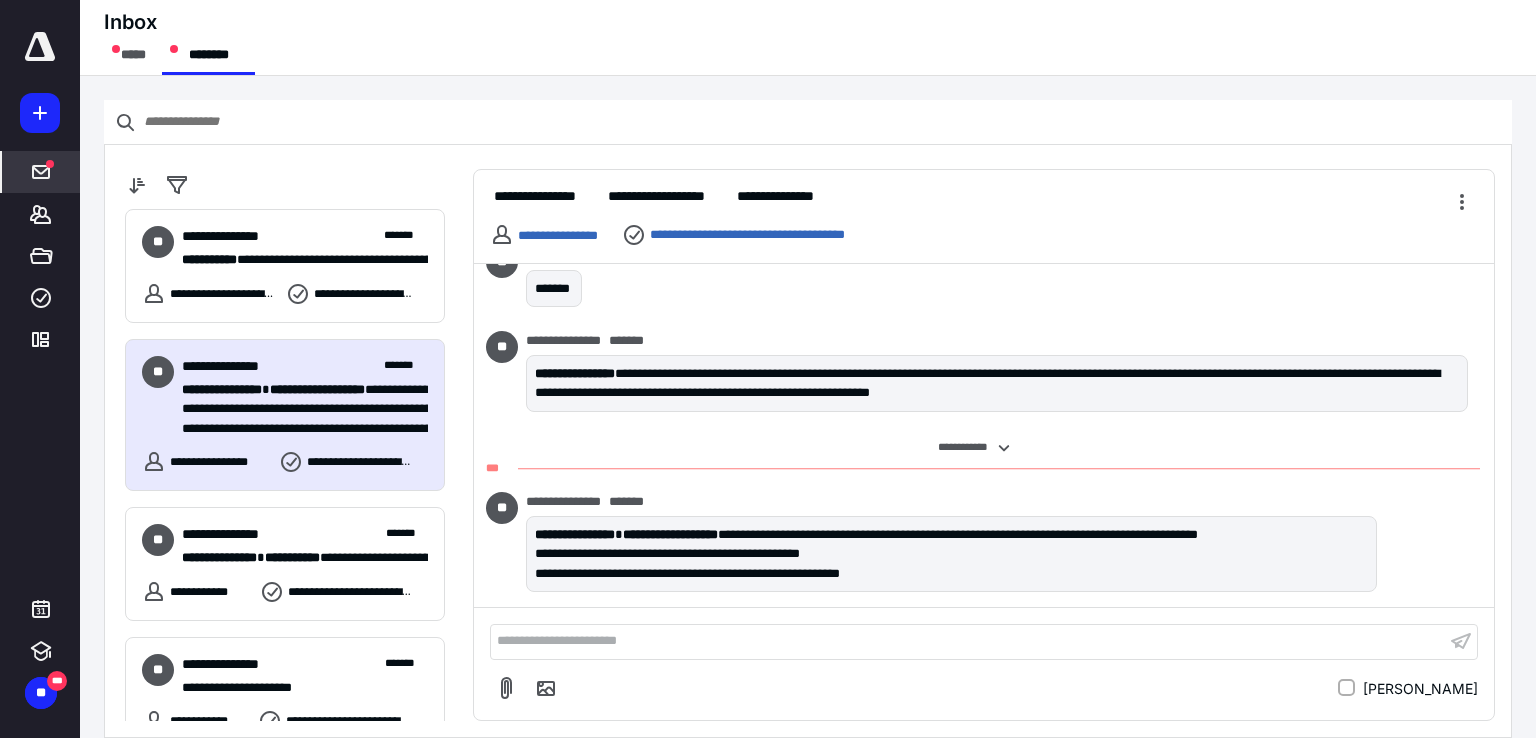 click on "**********" at bounding box center [968, 641] 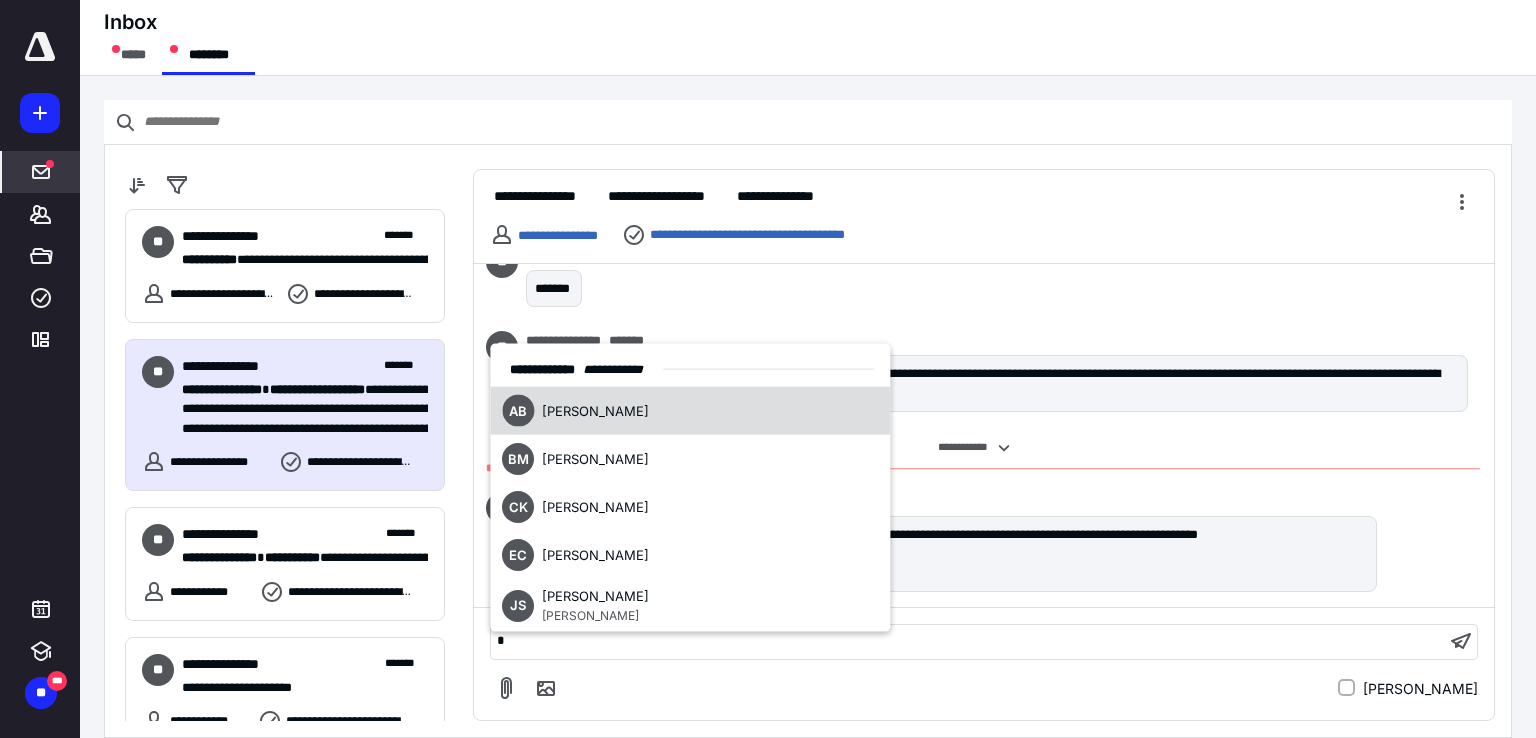 type 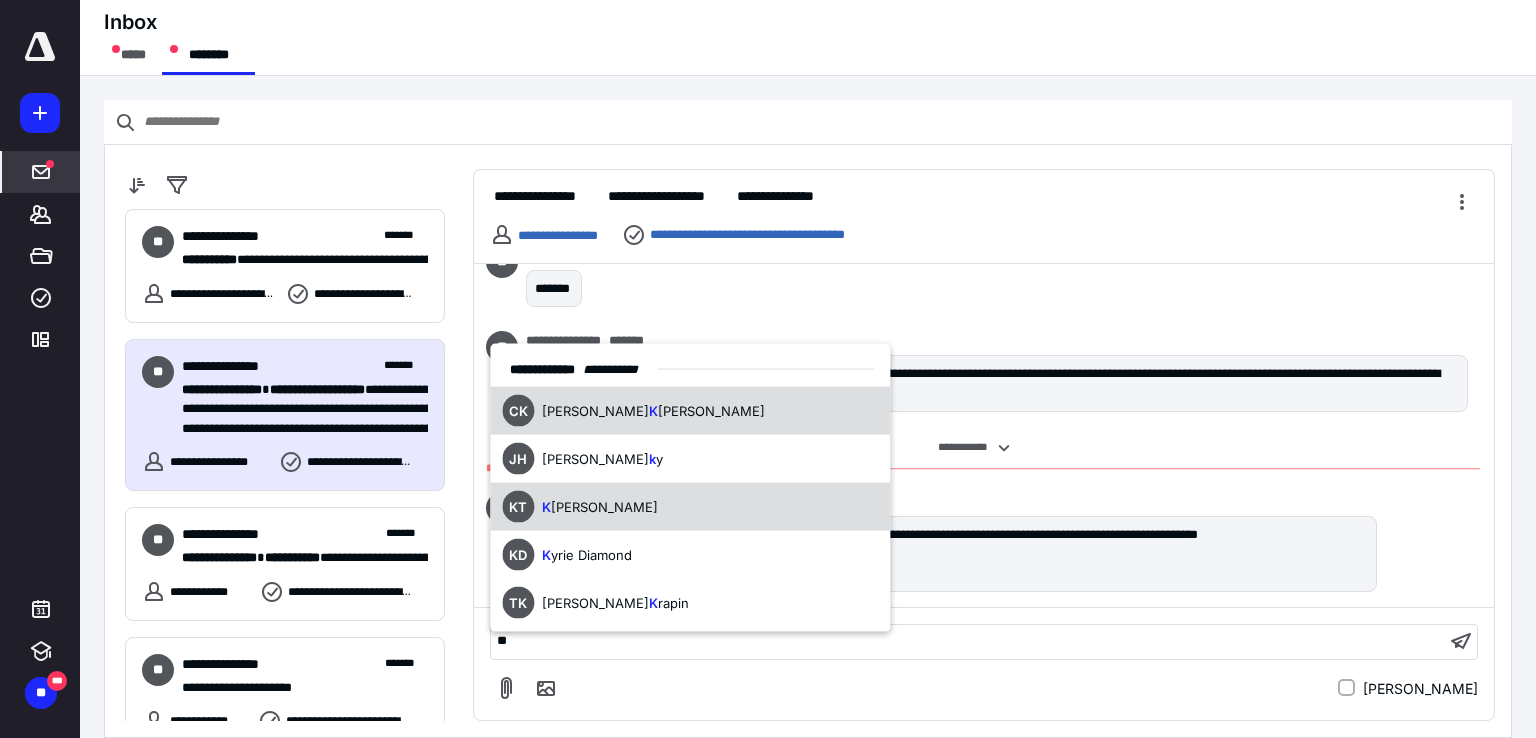 click on "KT K elly Teegarden" at bounding box center (690, 507) 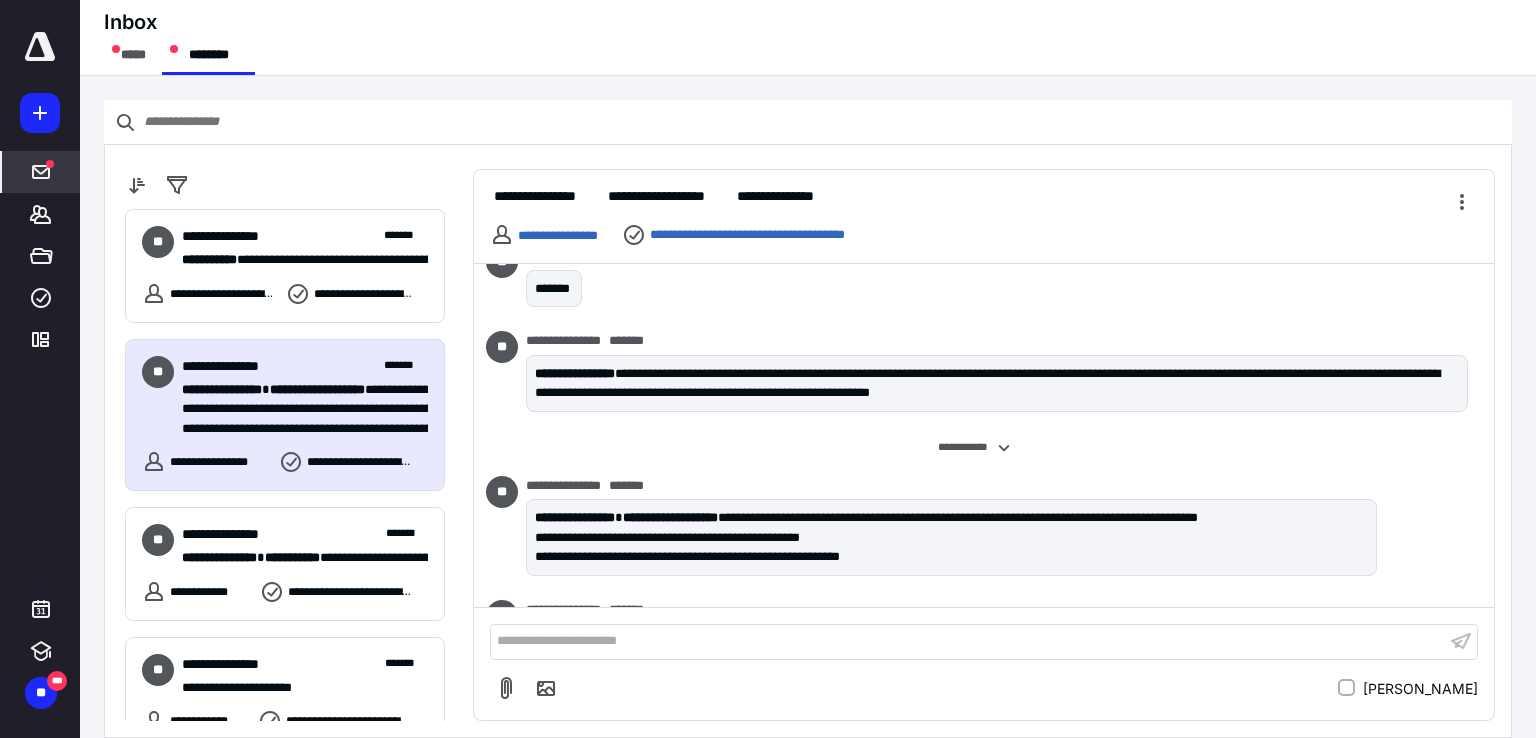 scroll, scrollTop: 1023, scrollLeft: 0, axis: vertical 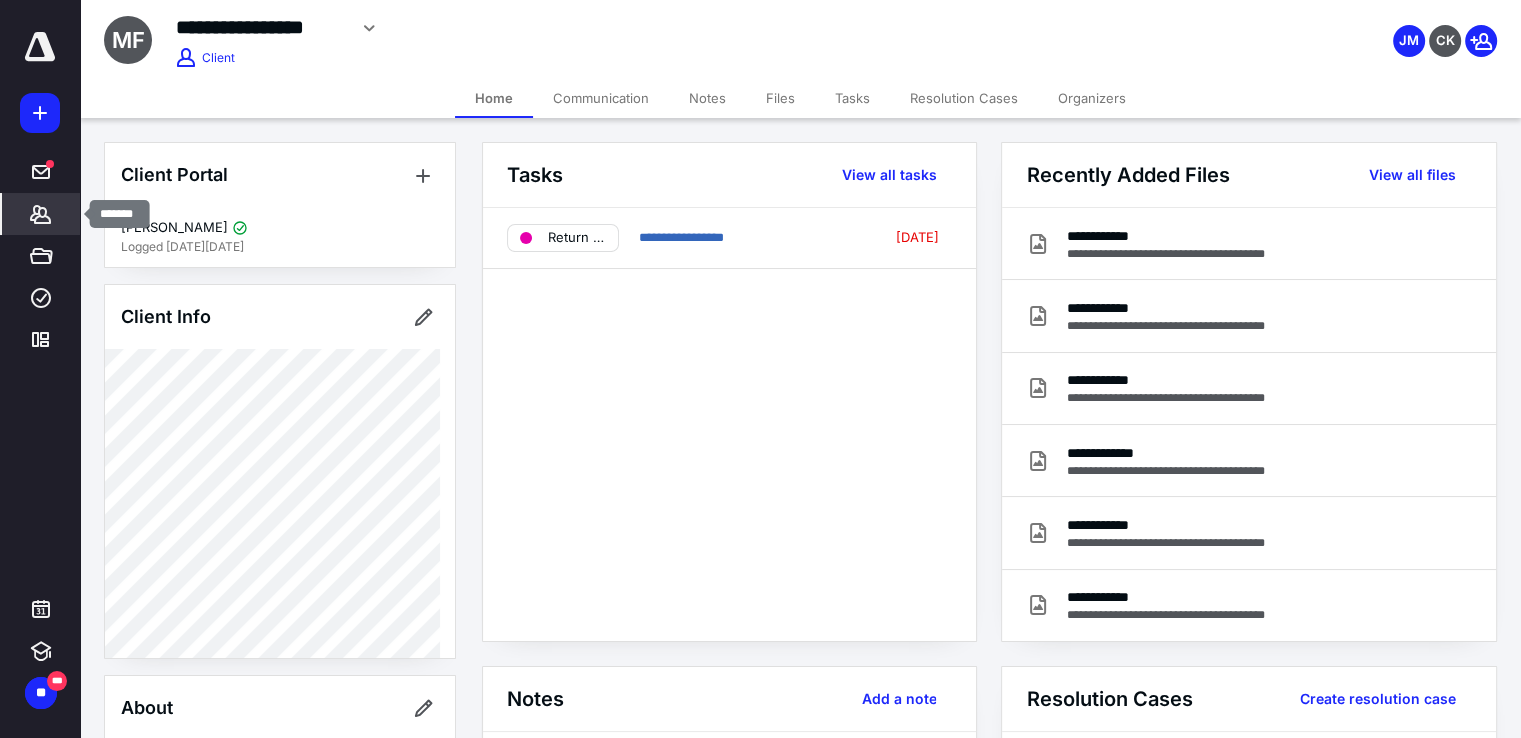 click 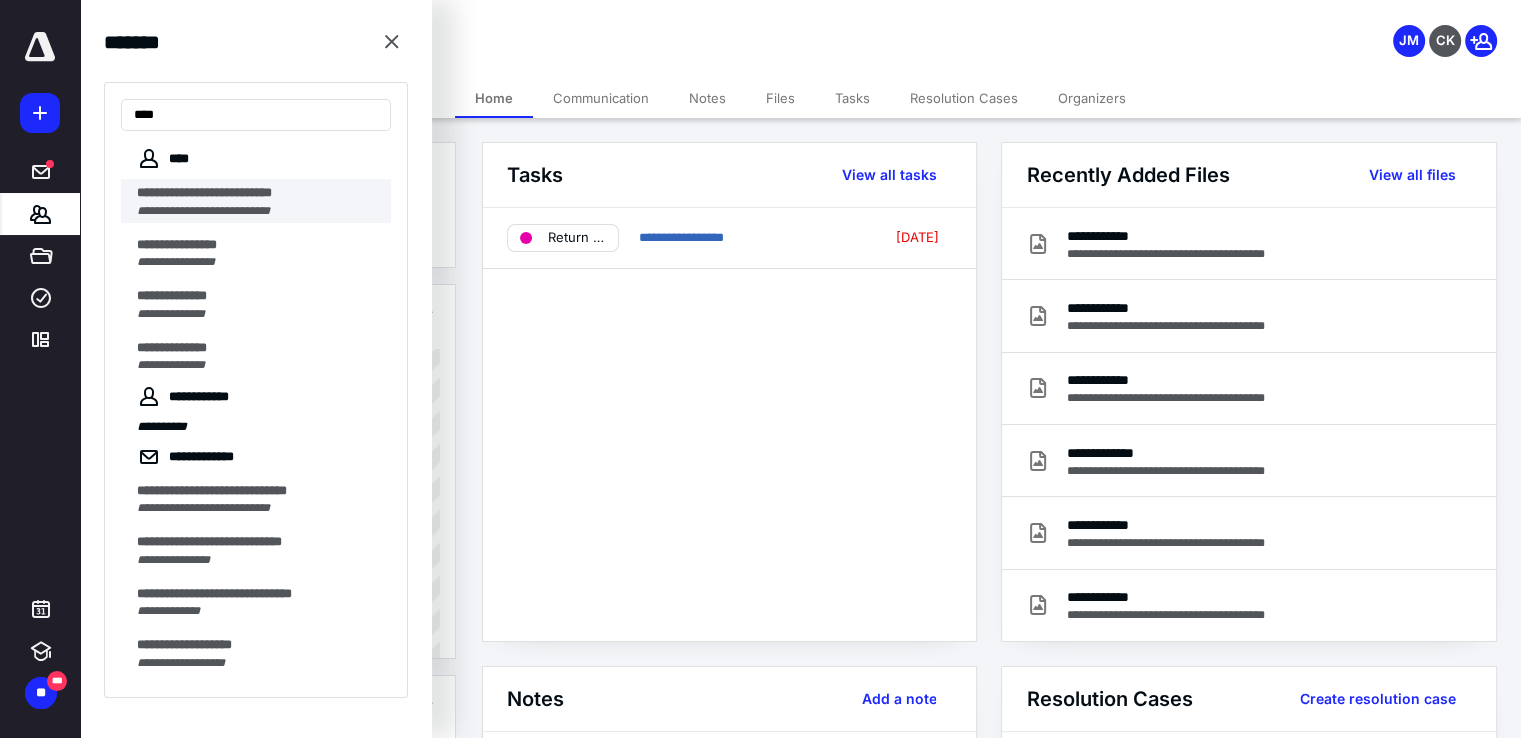 type on "***" 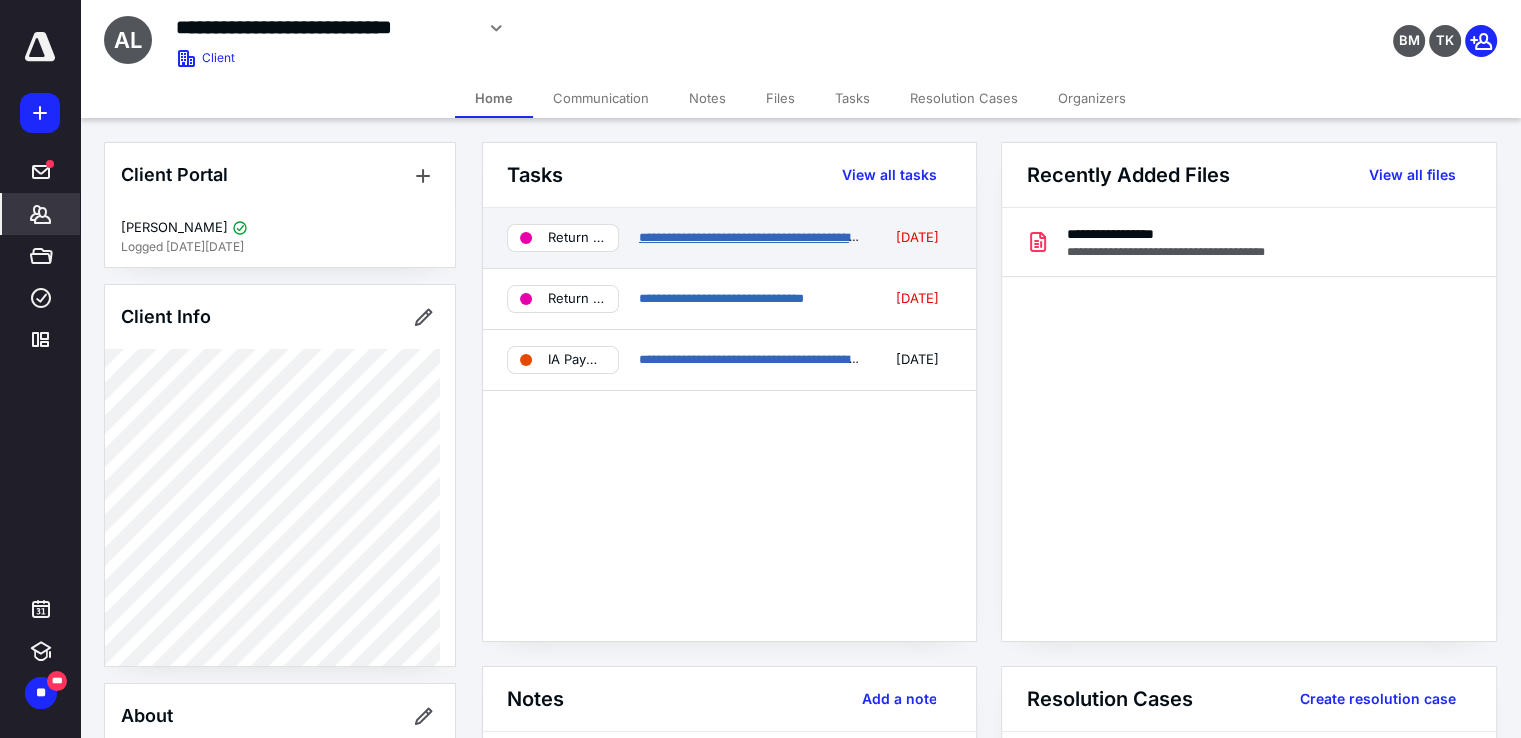 click on "**********" at bounding box center (754, 237) 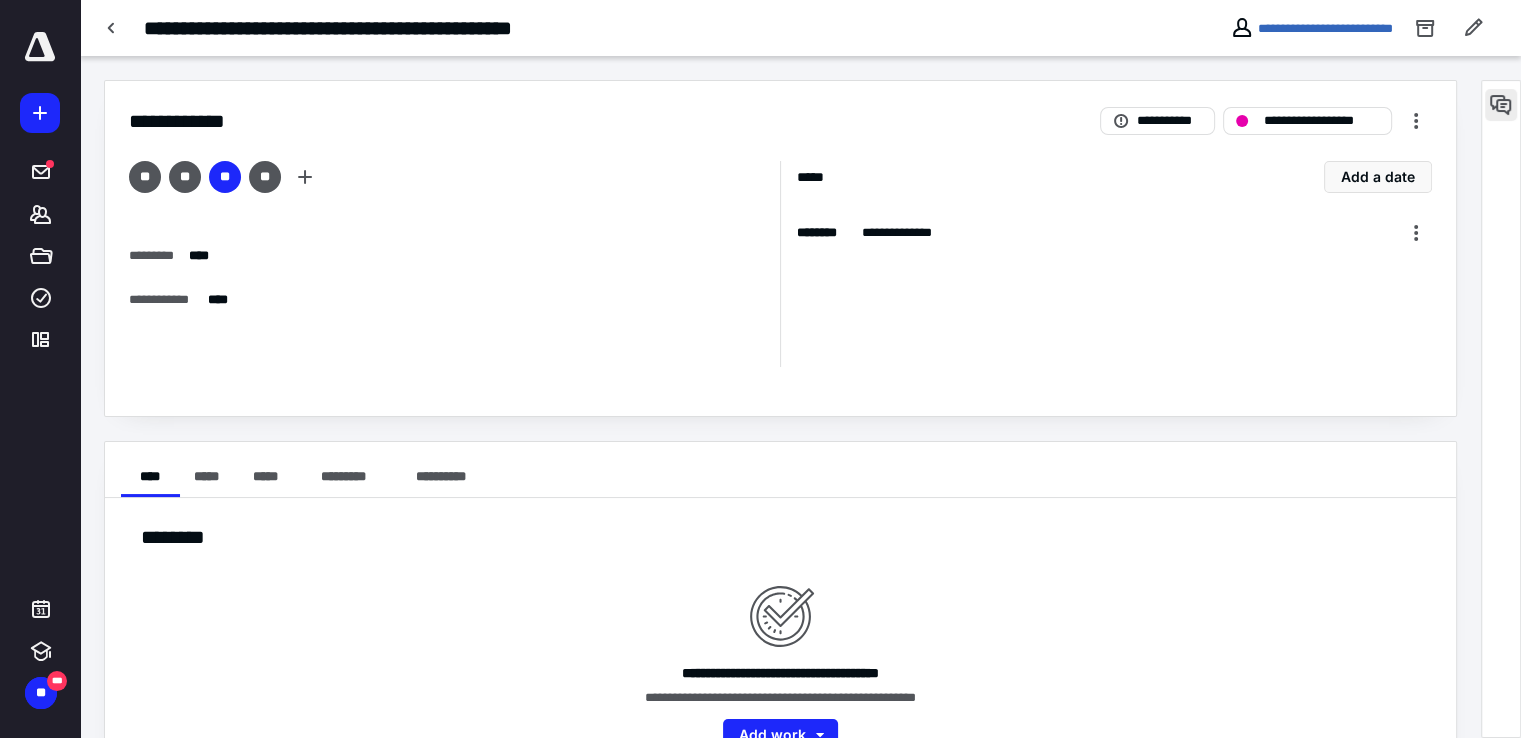 click at bounding box center [1501, 105] 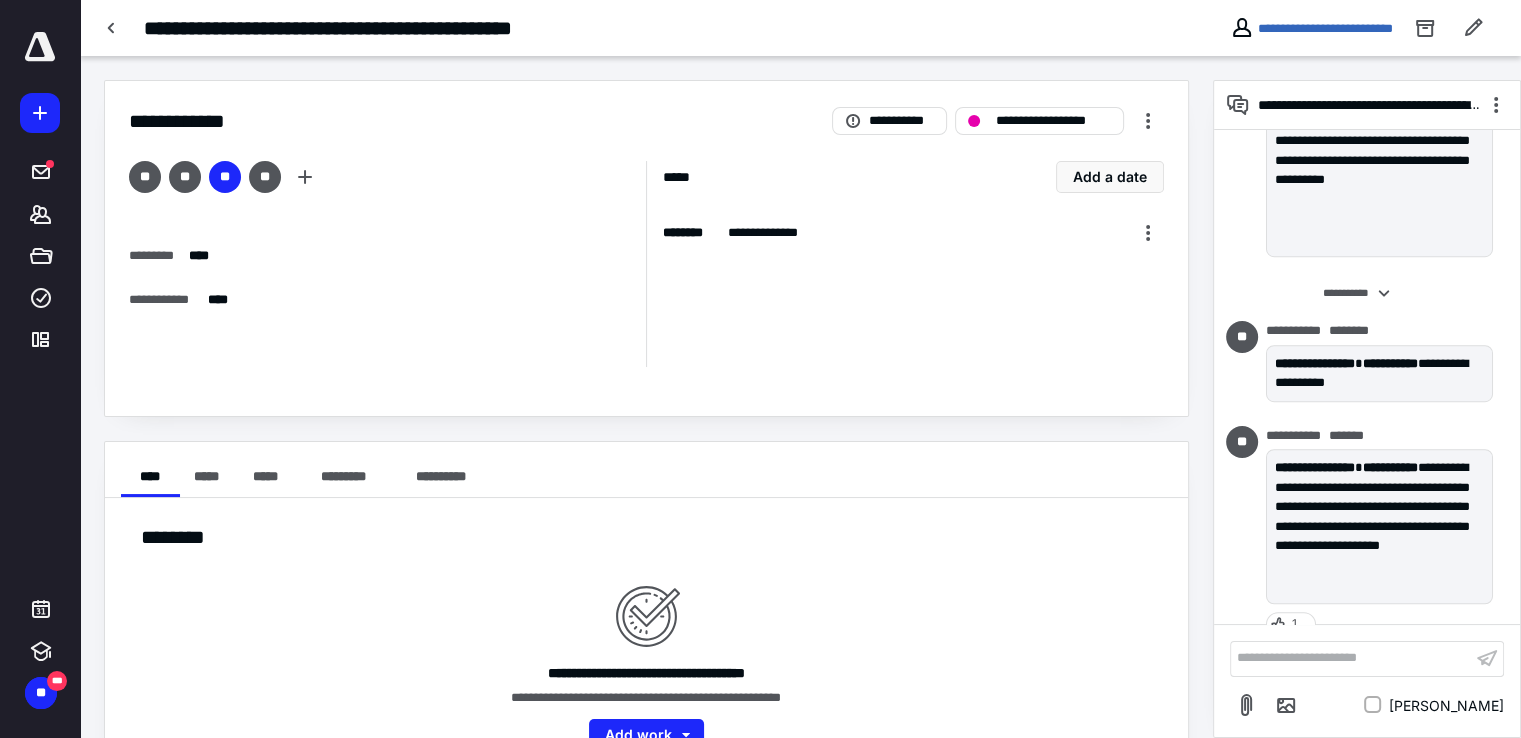 scroll, scrollTop: 1304, scrollLeft: 0, axis: vertical 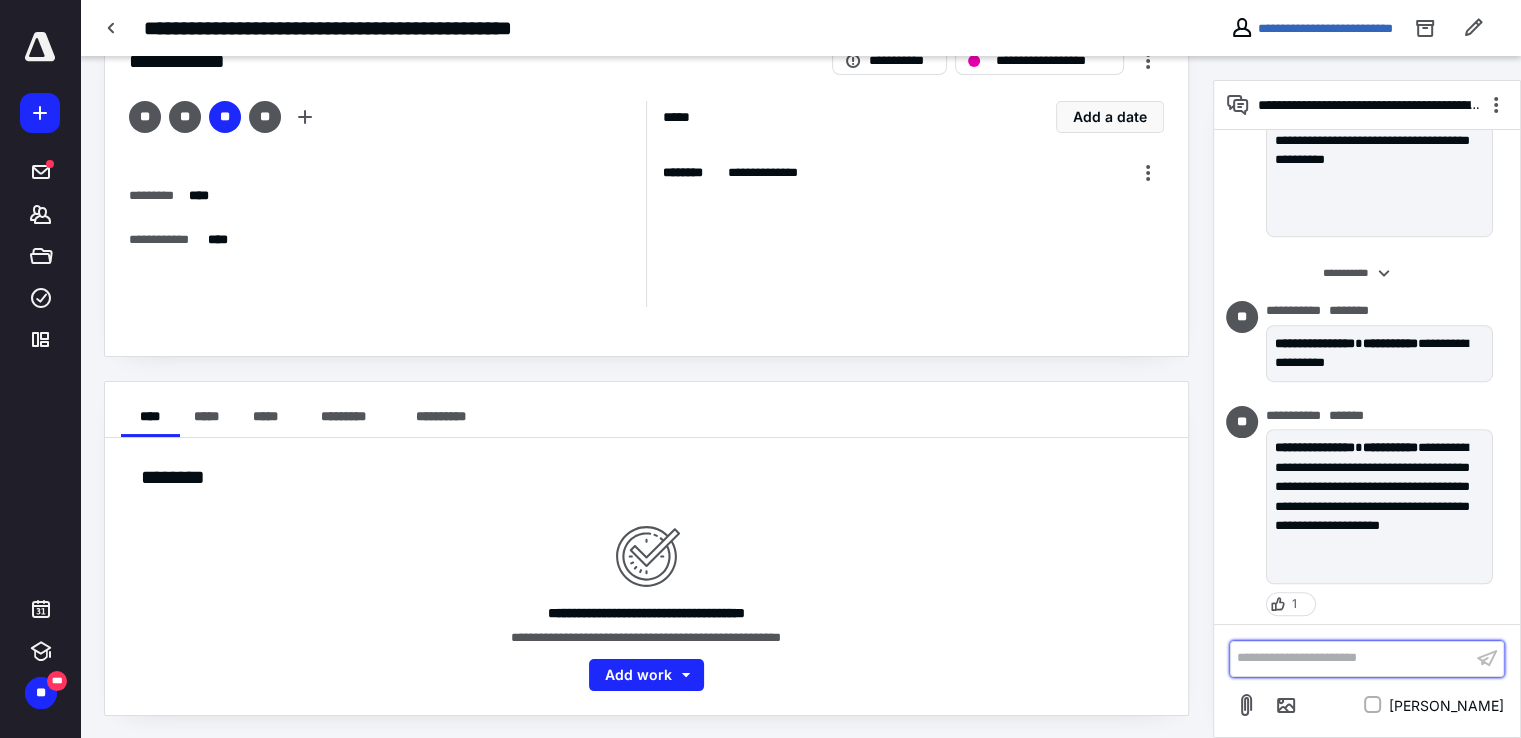 click on "**********" at bounding box center [1351, 658] 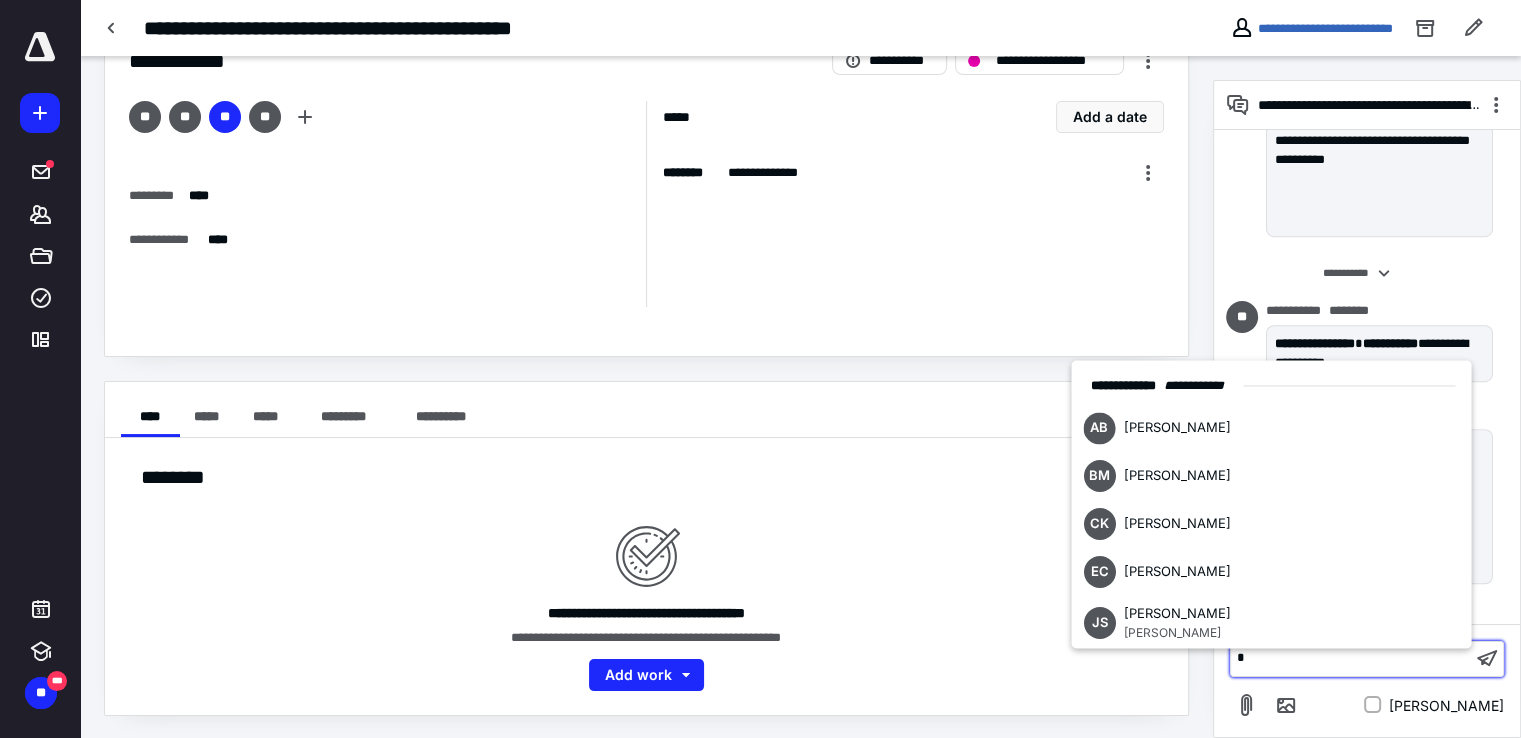 type 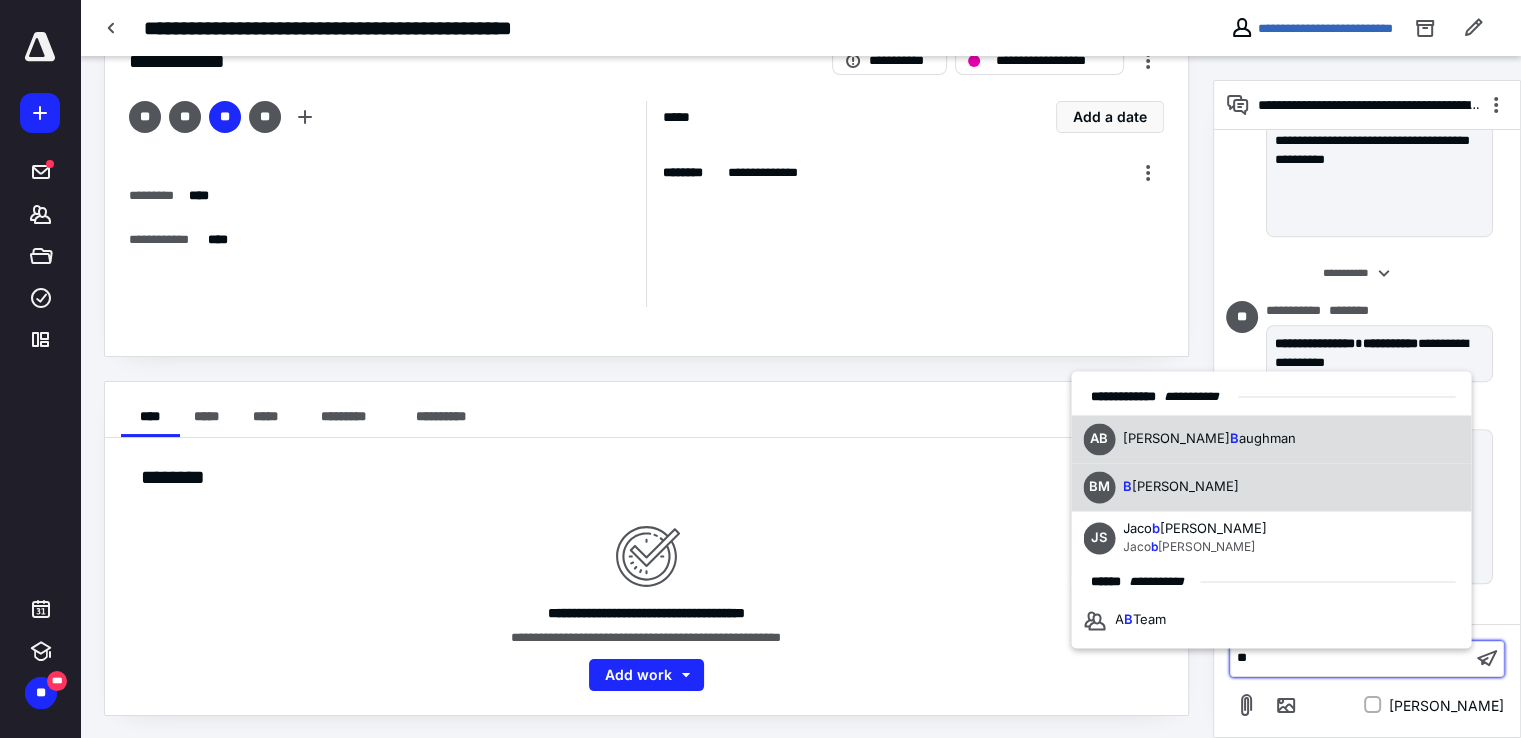 click on "BM" at bounding box center (1099, 487) 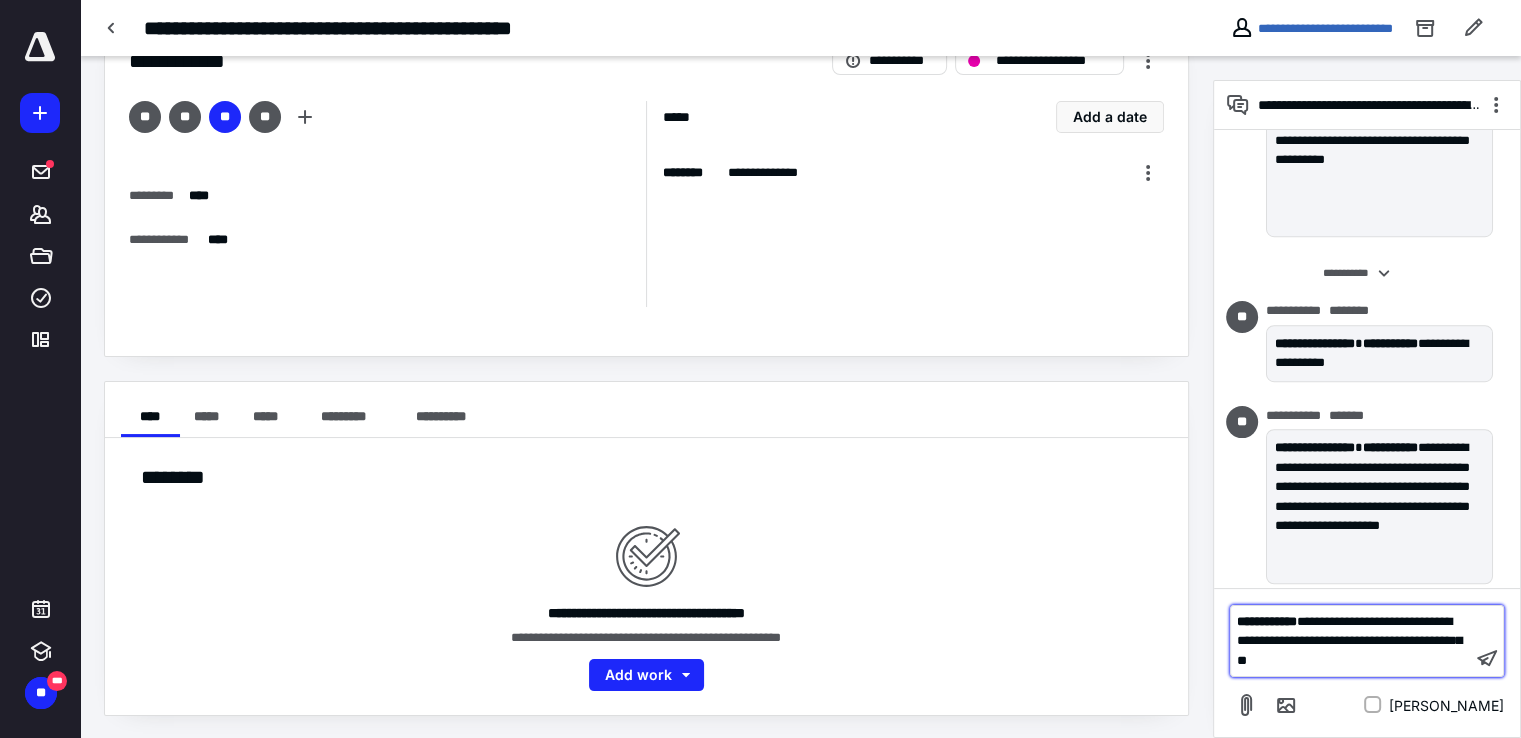 click on "**********" at bounding box center [1351, 641] 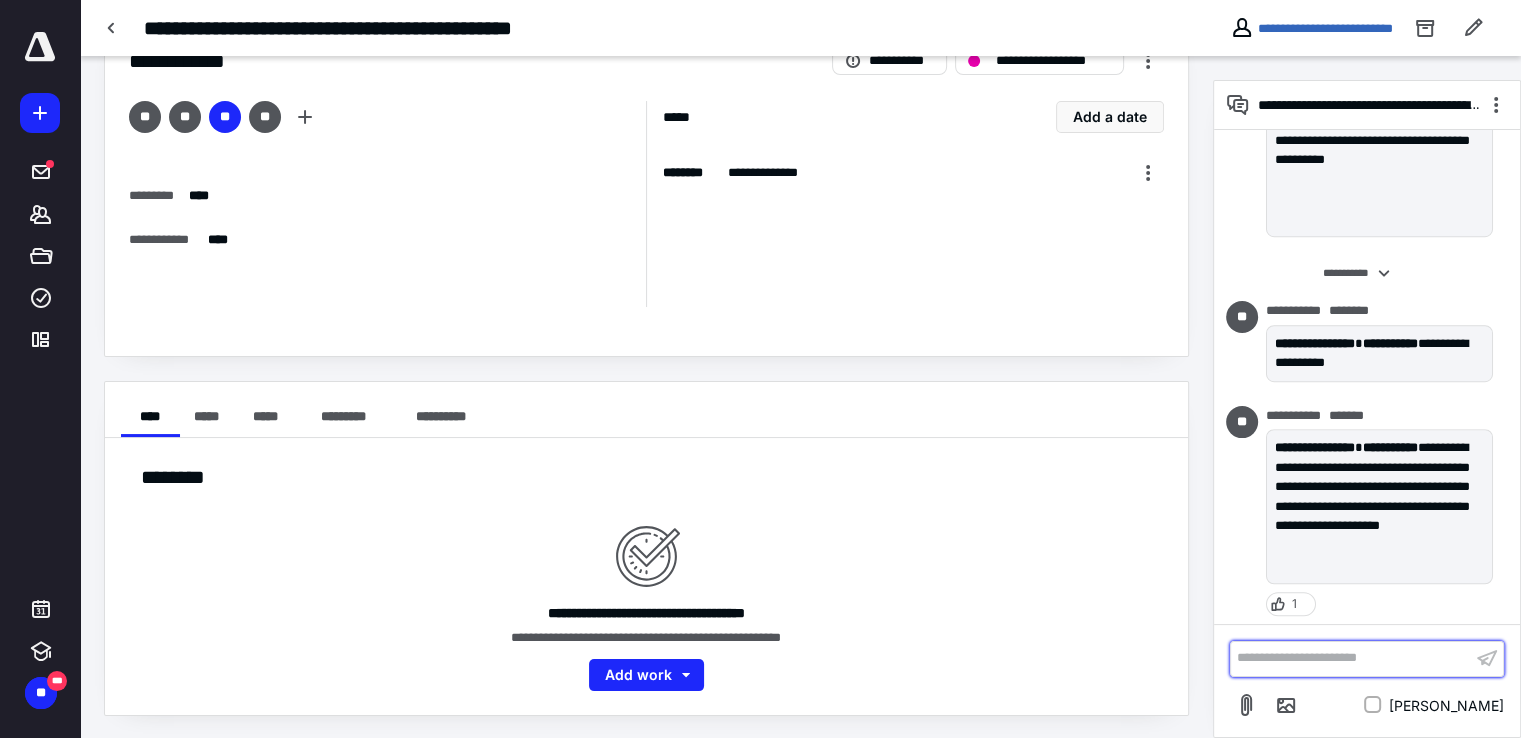 scroll, scrollTop: 1584, scrollLeft: 0, axis: vertical 